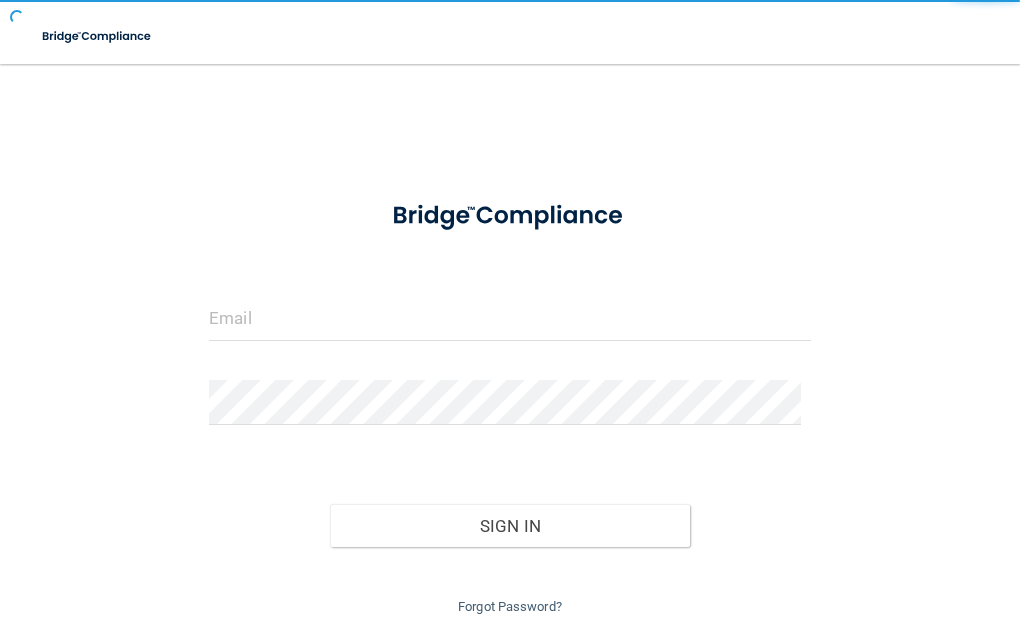 scroll, scrollTop: 0, scrollLeft: 0, axis: both 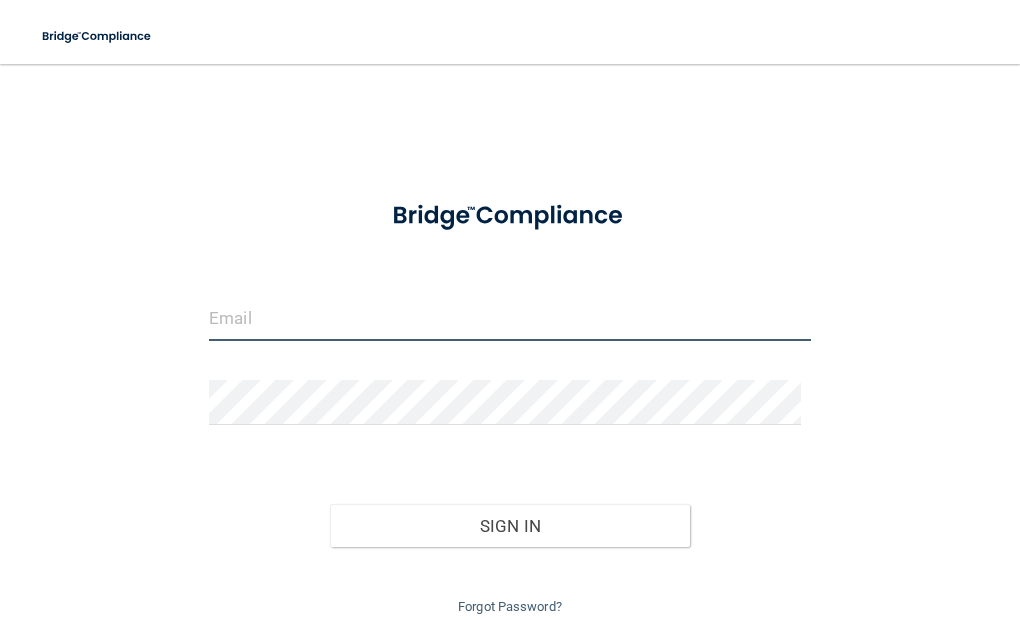 click at bounding box center (510, 318) 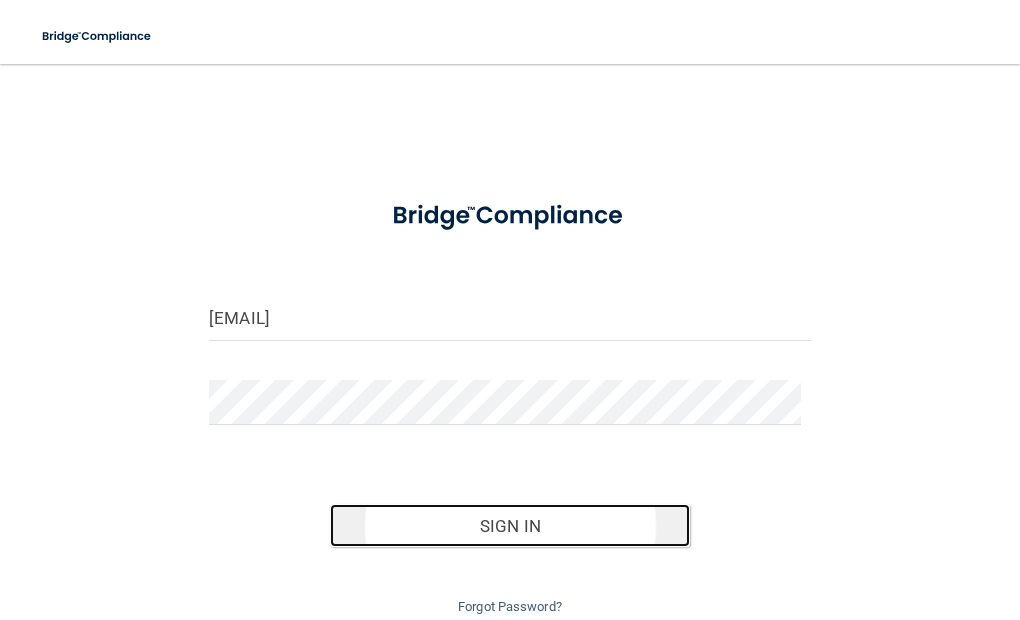click on "Sign In" at bounding box center [510, 526] 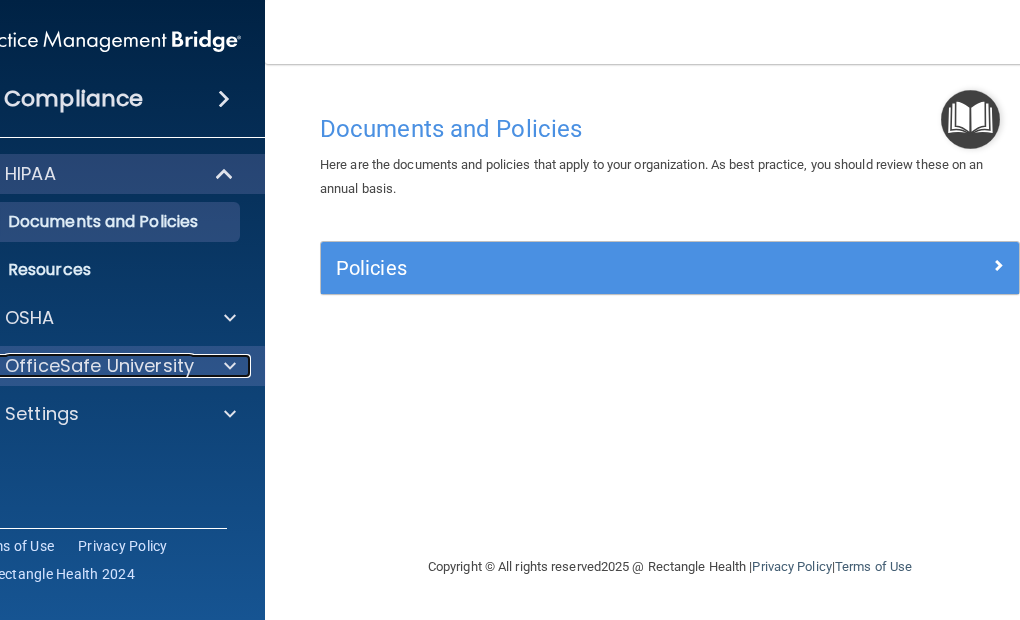 click at bounding box center (230, 366) 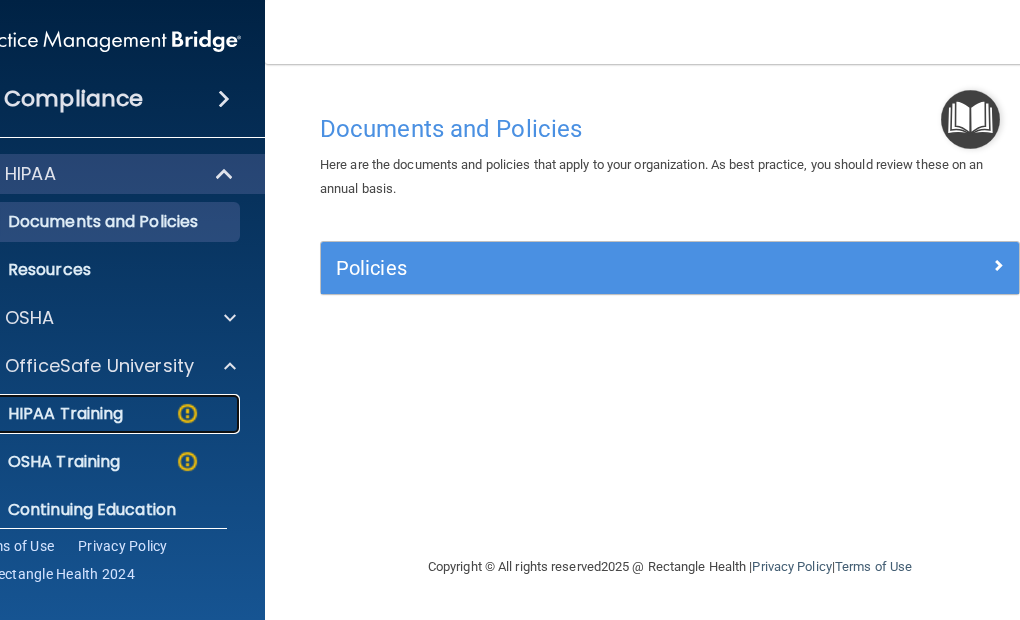 click on "HIPAA Training" at bounding box center (40, 414) 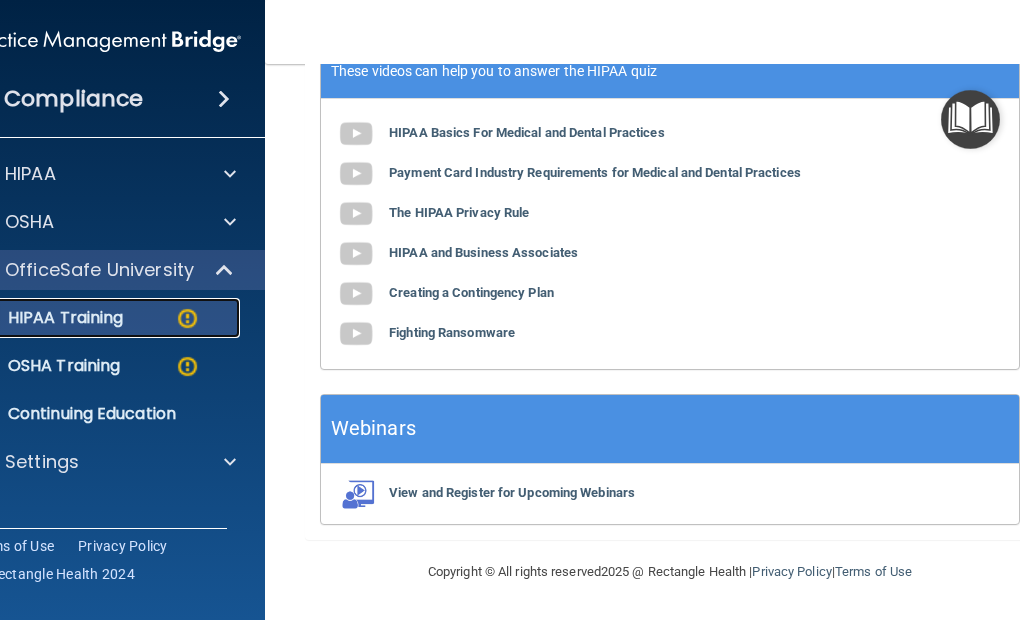 scroll, scrollTop: 923, scrollLeft: 0, axis: vertical 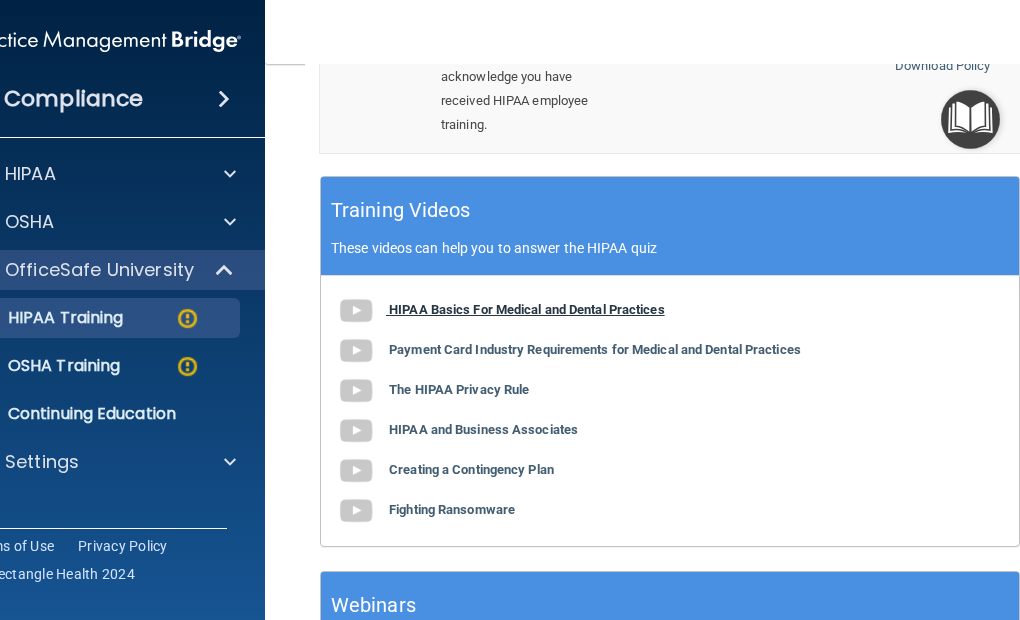 click at bounding box center (356, 311) 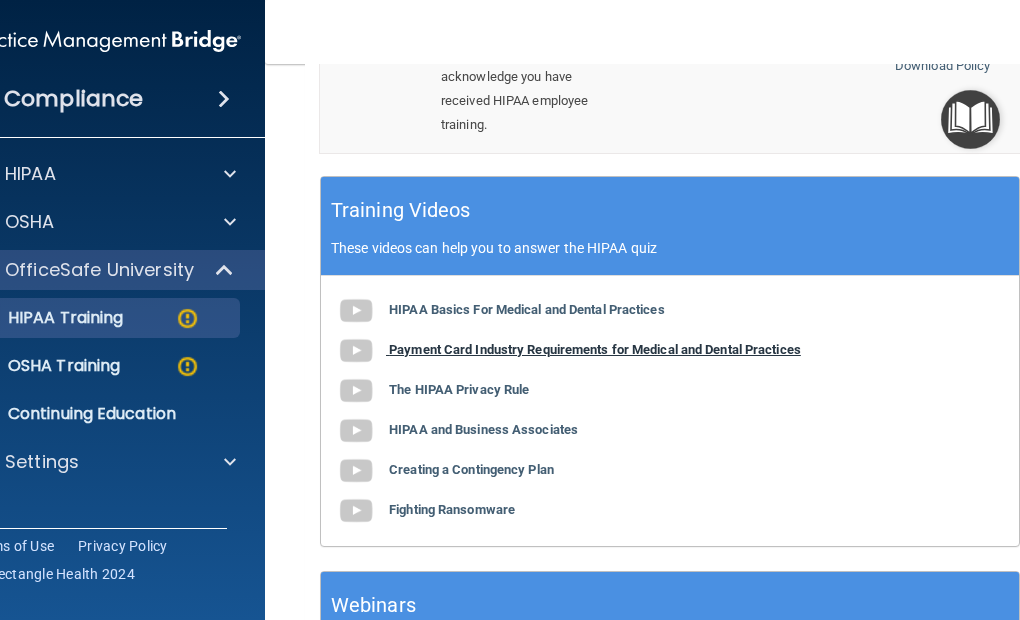click on "Payment Card Industry Requirements for Medical and Dental Practices" at bounding box center (595, 349) 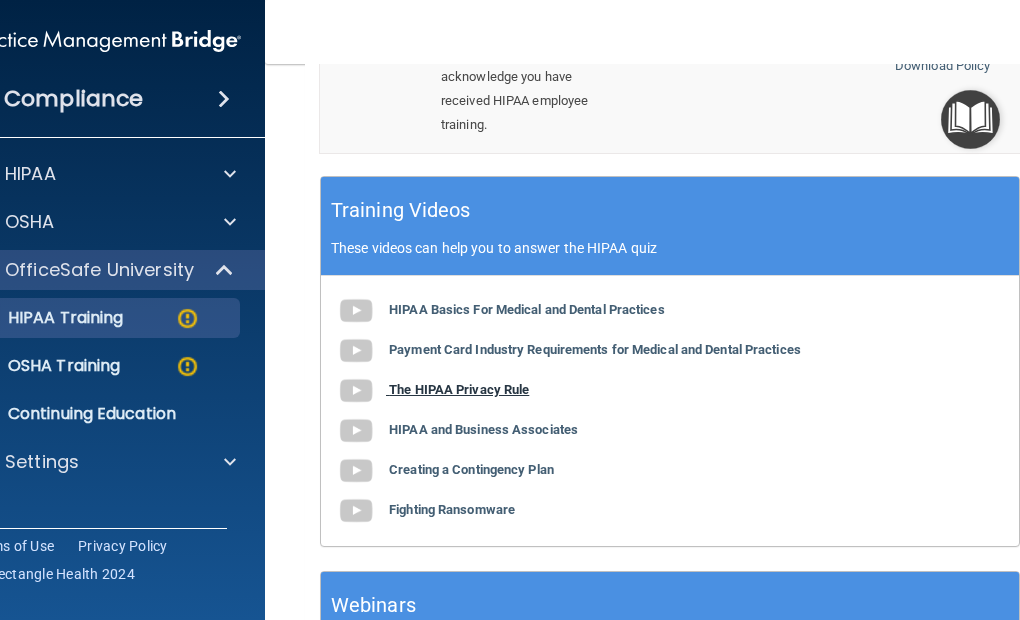 click on "The HIPAA Privacy Rule" at bounding box center (459, 389) 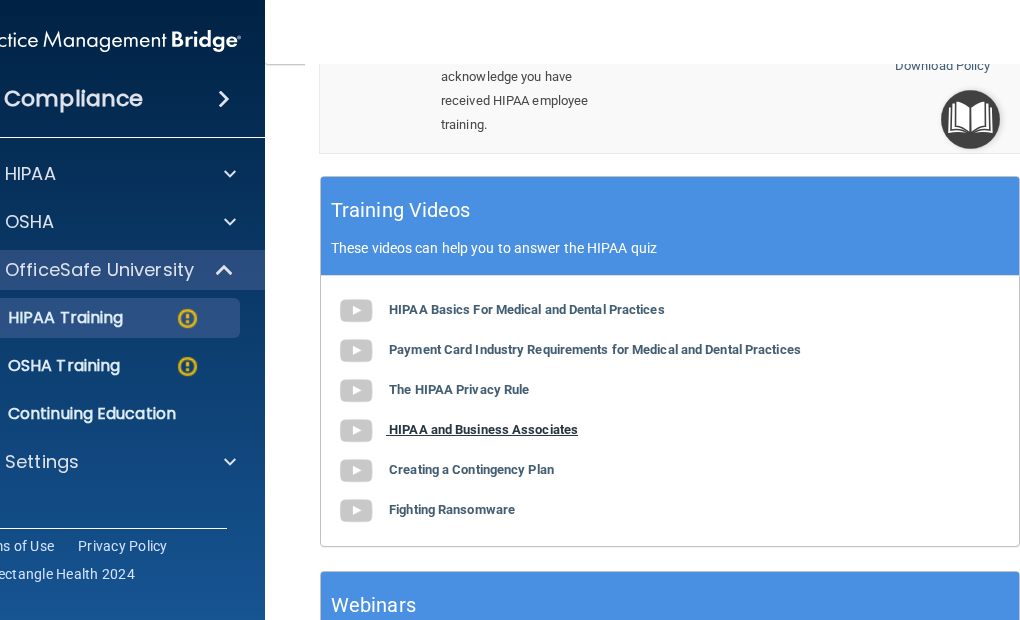 click on "HIPAA and Business Associates" at bounding box center [483, 429] 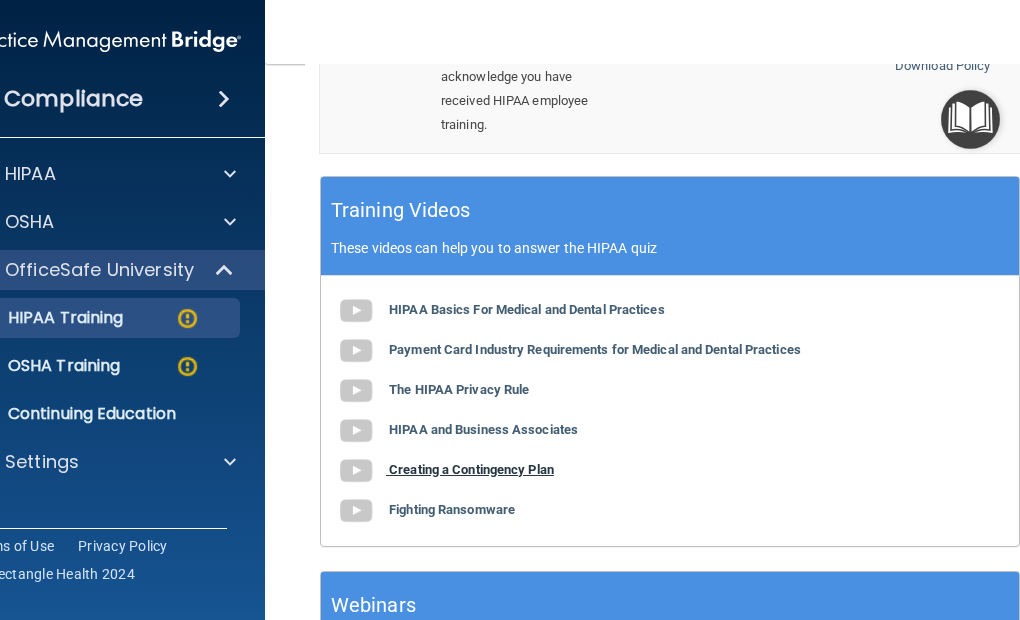 click on "Creating a Contingency Plan" at bounding box center (471, 469) 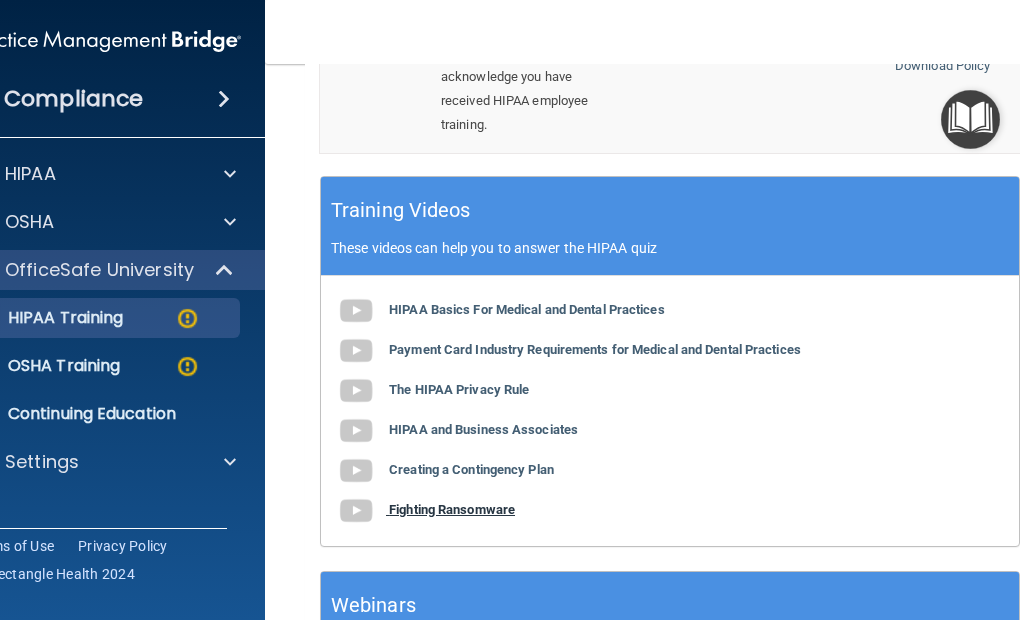 click on "Fighting Ransomware" at bounding box center [452, 509] 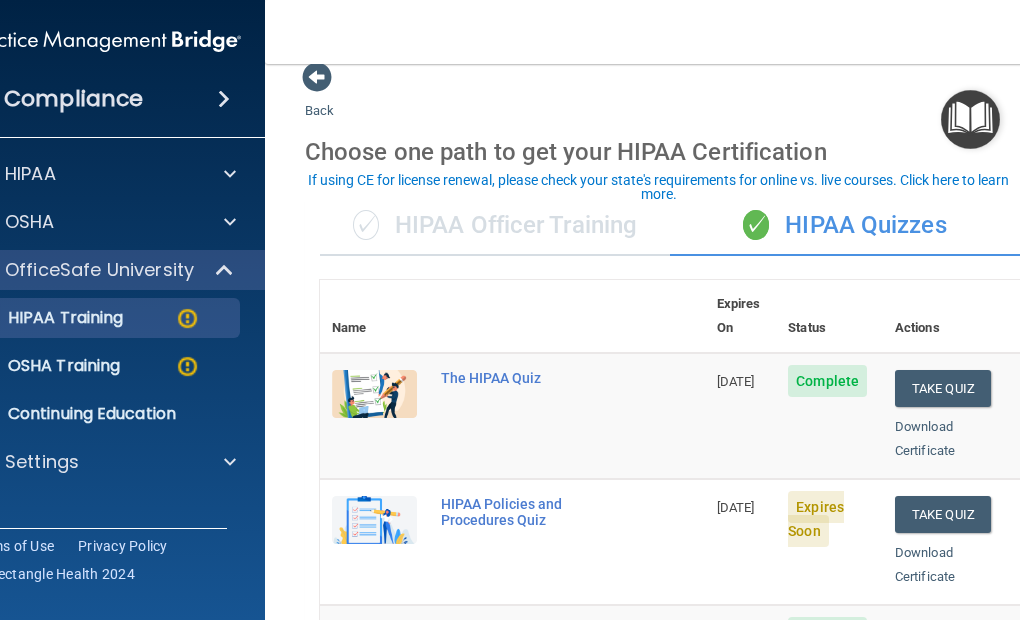 scroll, scrollTop: 123, scrollLeft: 0, axis: vertical 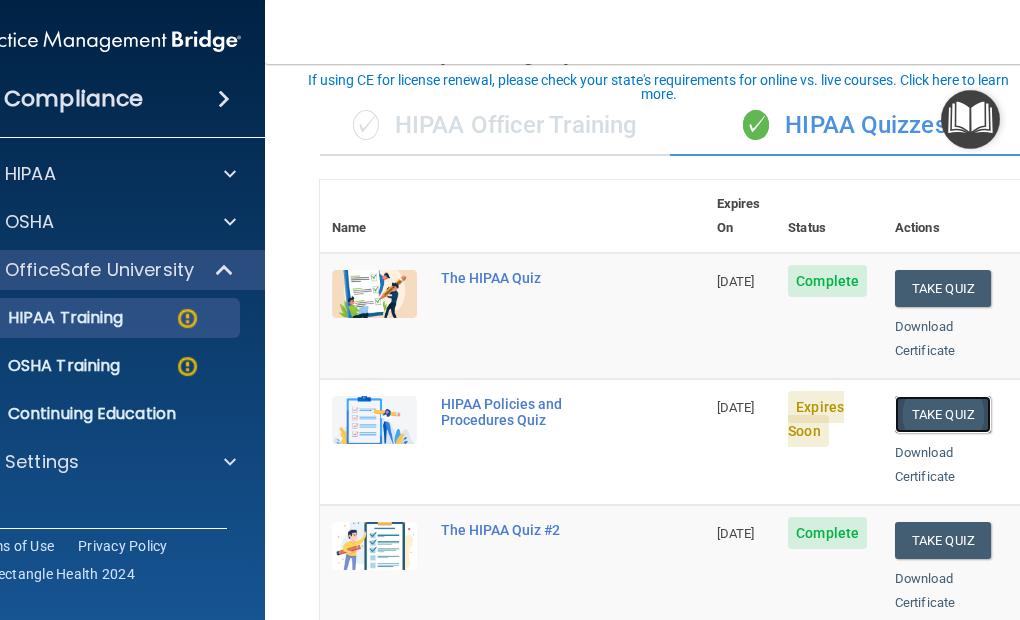 click on "Take Quiz" at bounding box center (943, 414) 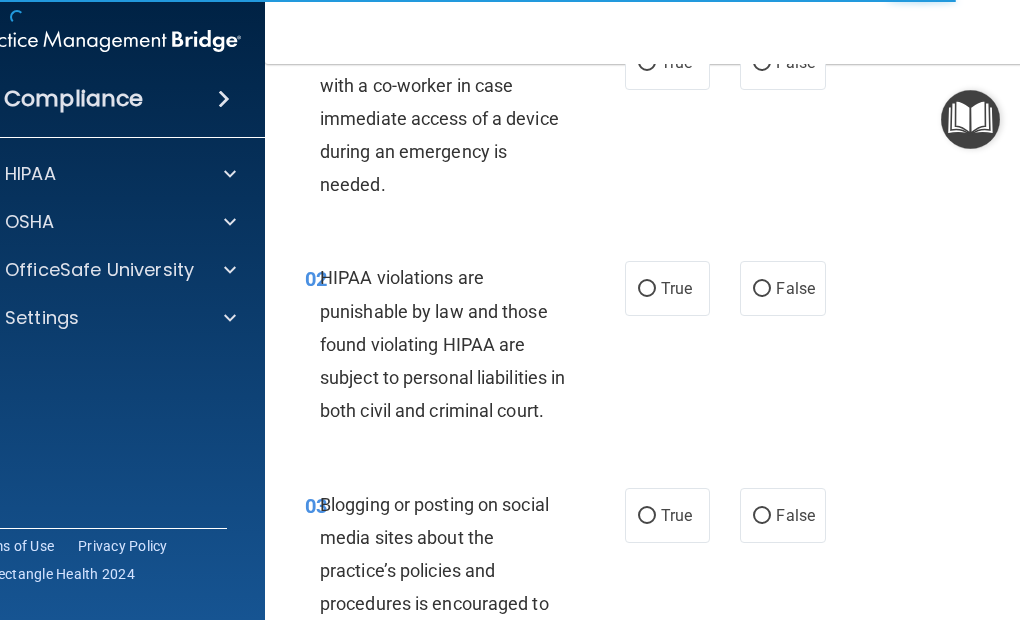 scroll, scrollTop: 0, scrollLeft: 0, axis: both 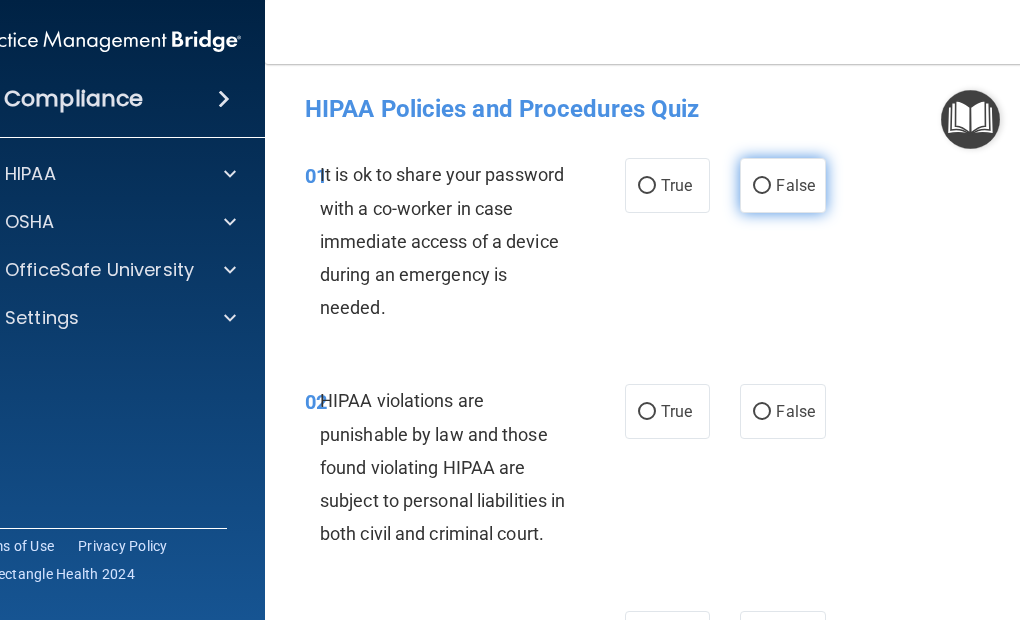 click on "False" at bounding box center (762, 186) 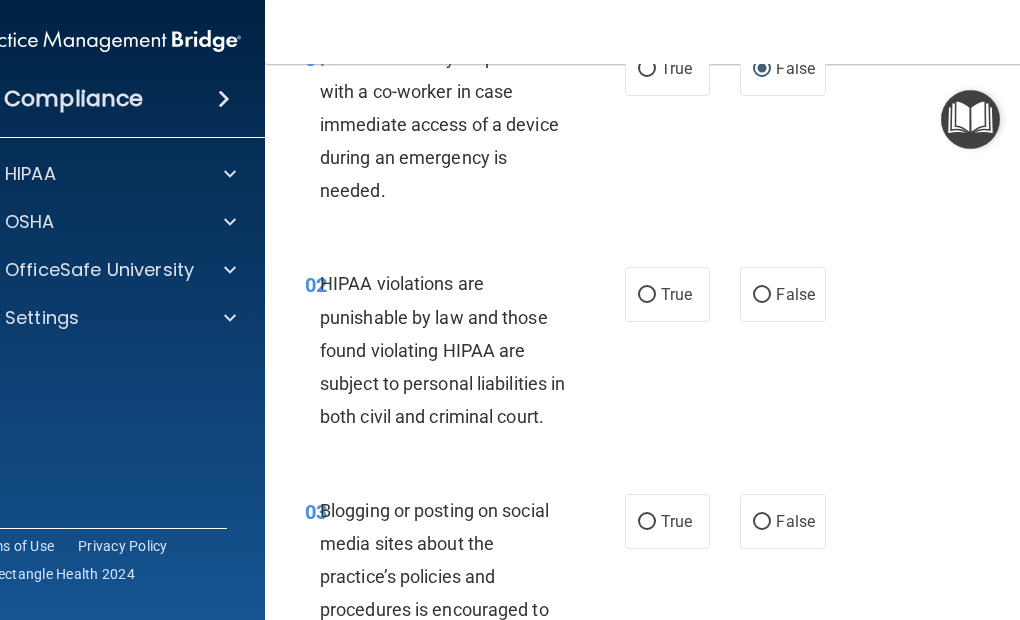 scroll, scrollTop: 200, scrollLeft: 0, axis: vertical 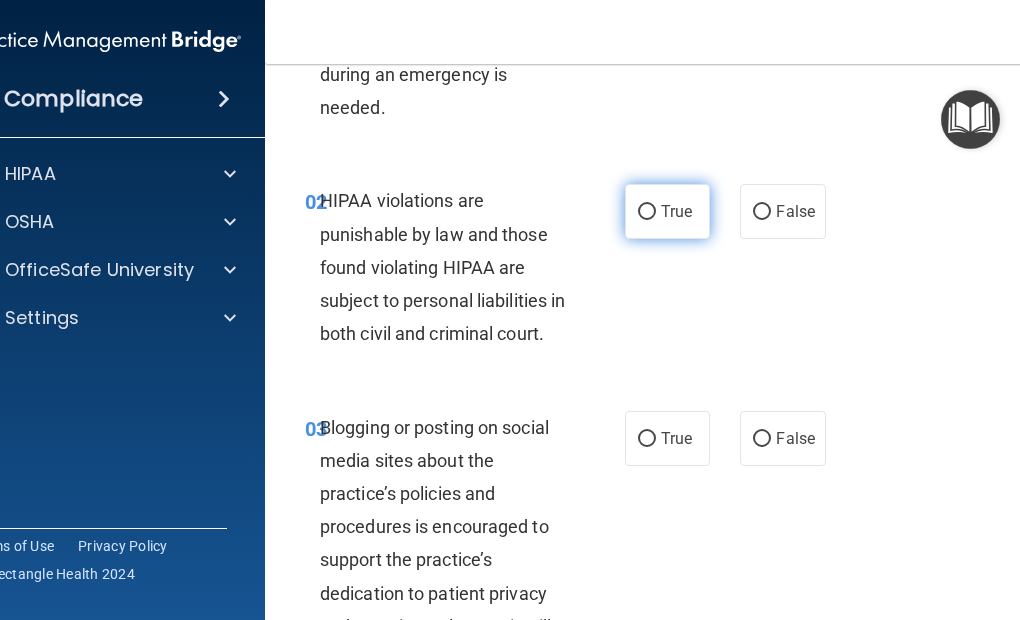 click on "True" at bounding box center [647, 212] 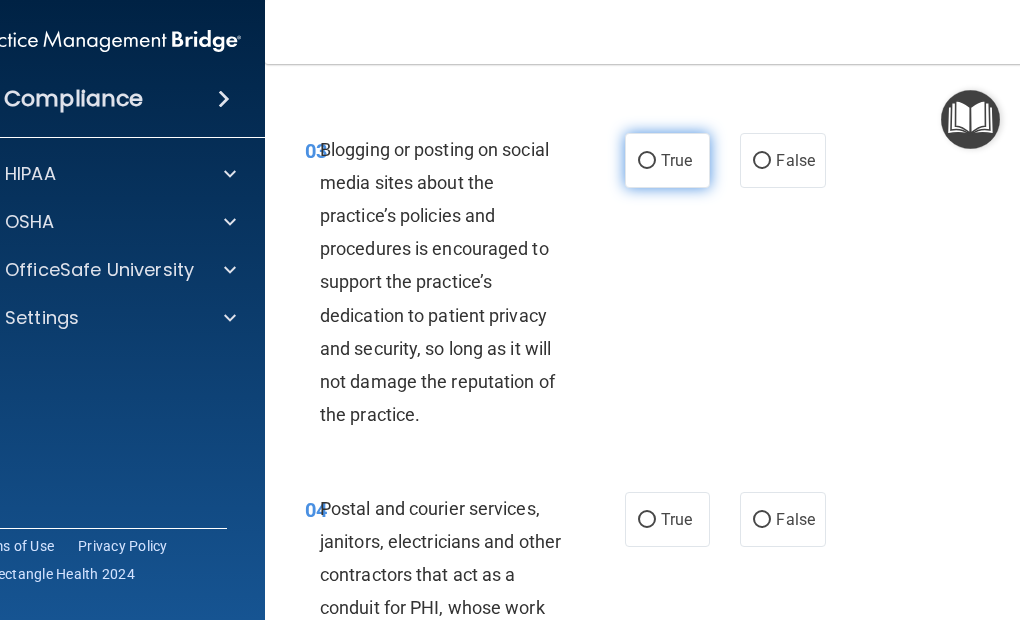 scroll, scrollTop: 500, scrollLeft: 0, axis: vertical 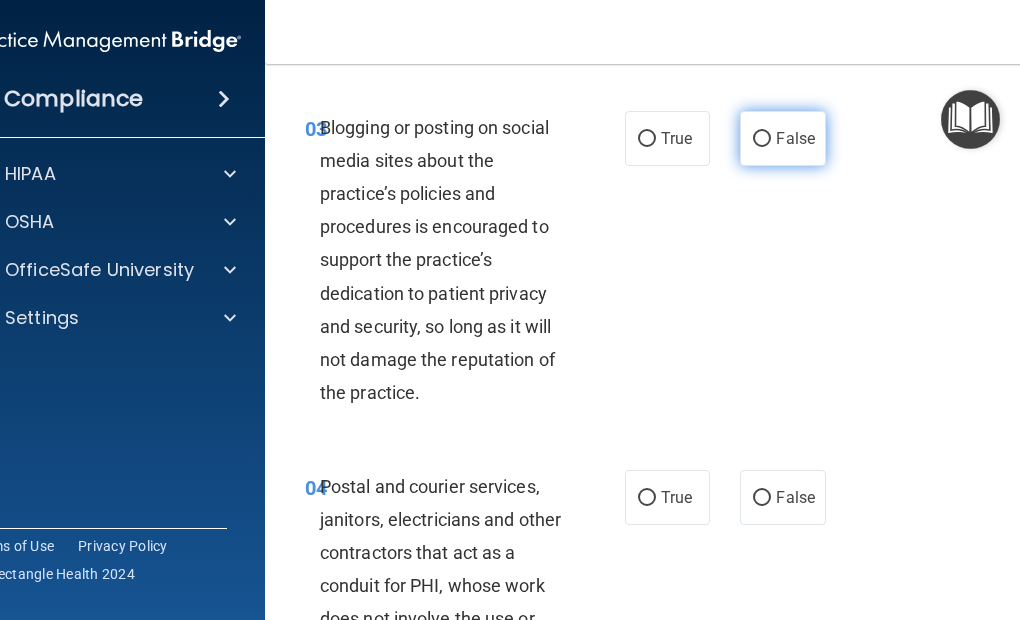 click on "False" at bounding box center (762, 139) 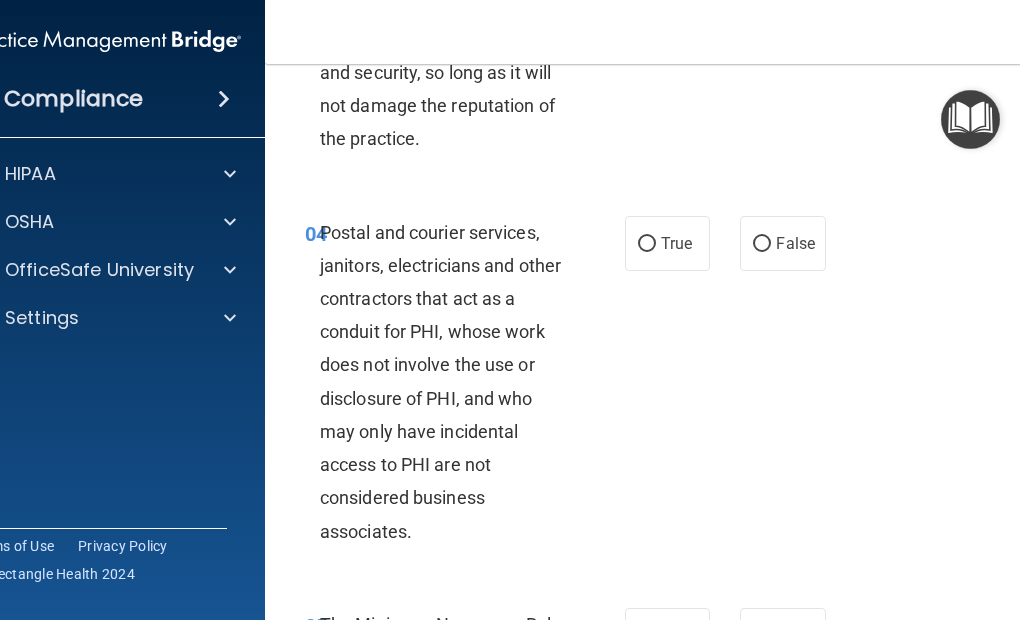 scroll, scrollTop: 800, scrollLeft: 0, axis: vertical 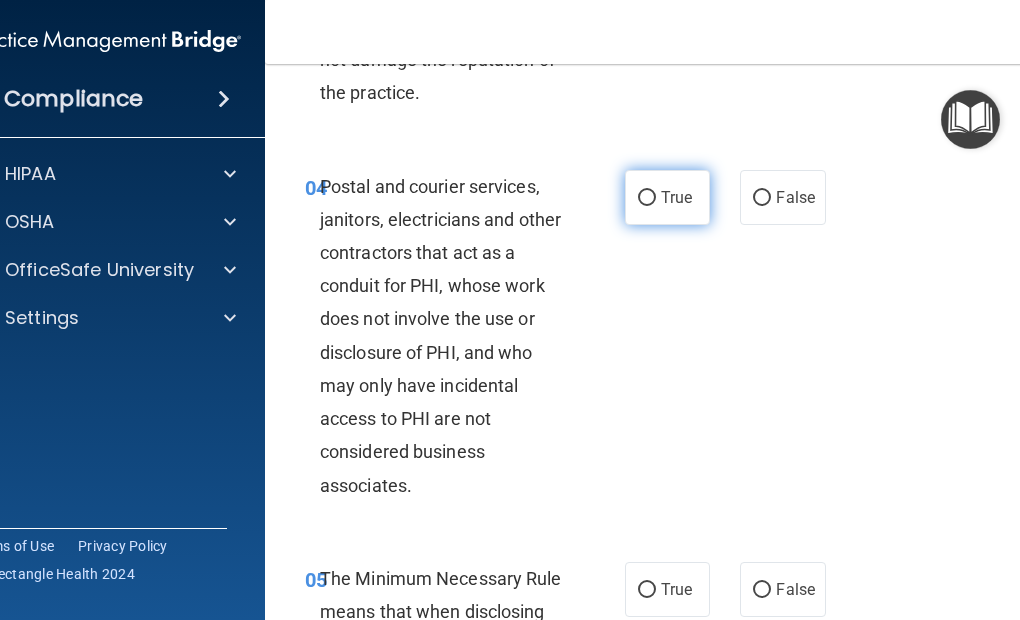 click on "True" at bounding box center [647, 198] 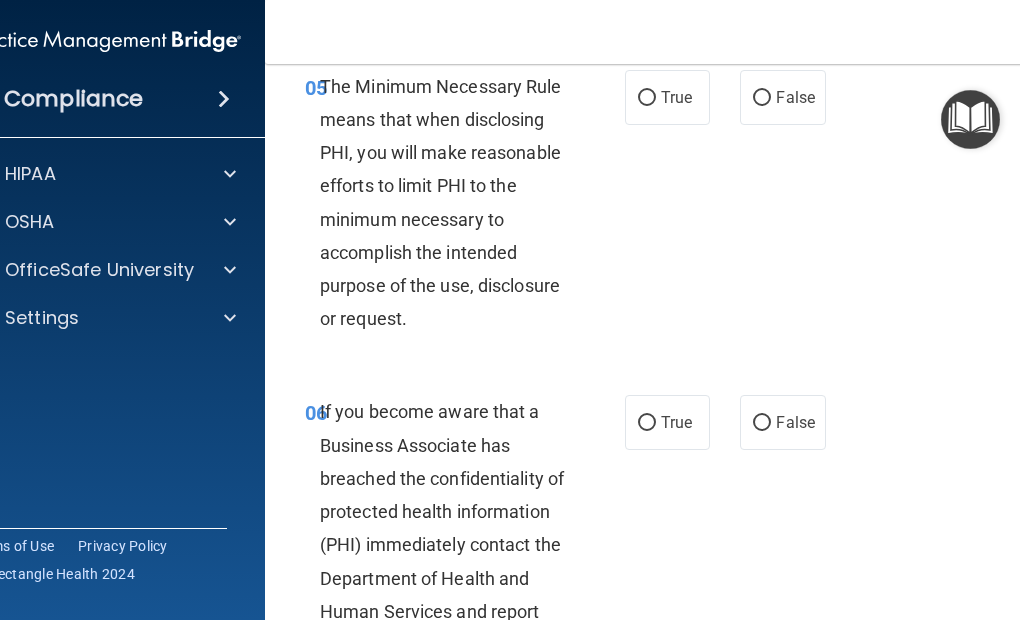 scroll, scrollTop: 1300, scrollLeft: 0, axis: vertical 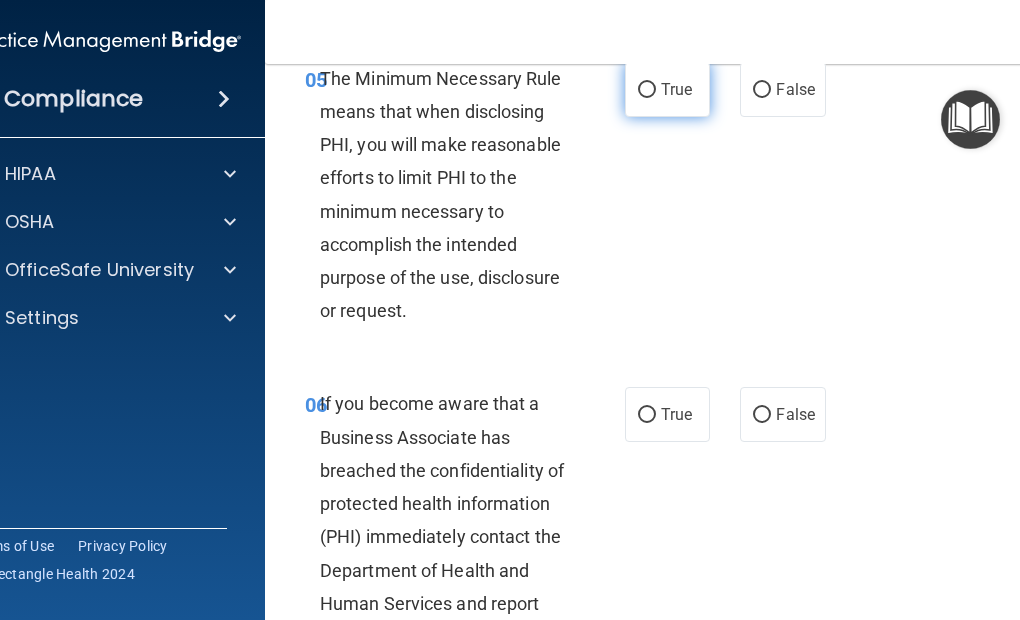 click on "True" at bounding box center (647, 90) 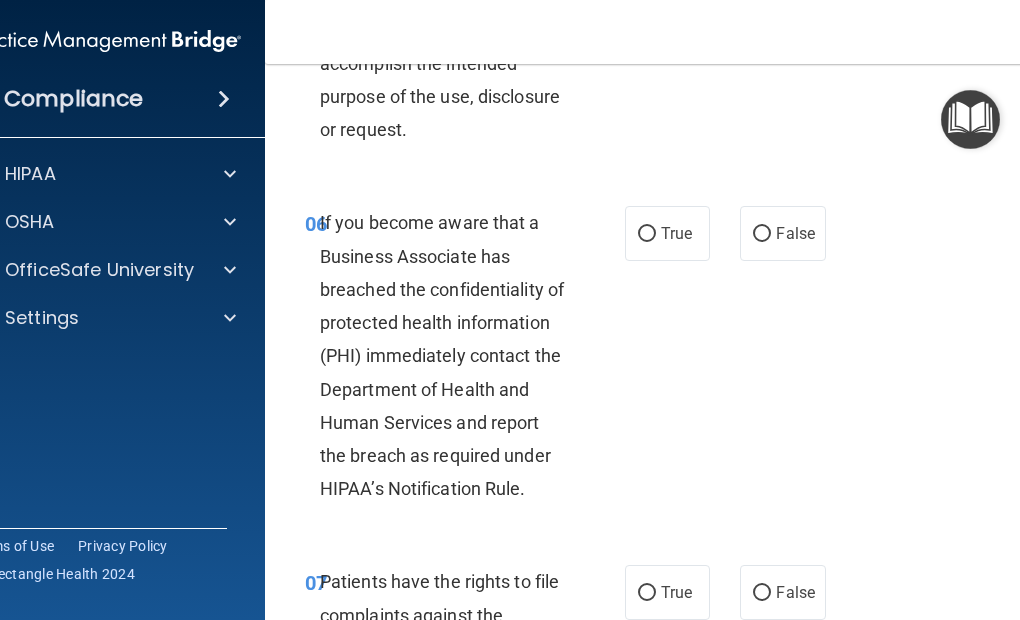 scroll, scrollTop: 1600, scrollLeft: 0, axis: vertical 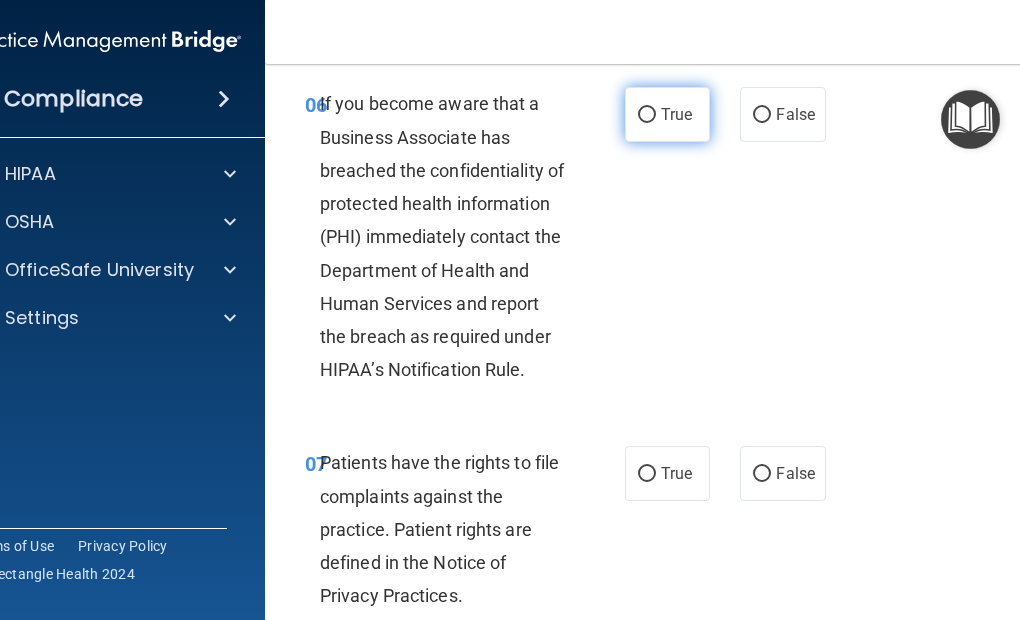 click on "True" at bounding box center [647, 115] 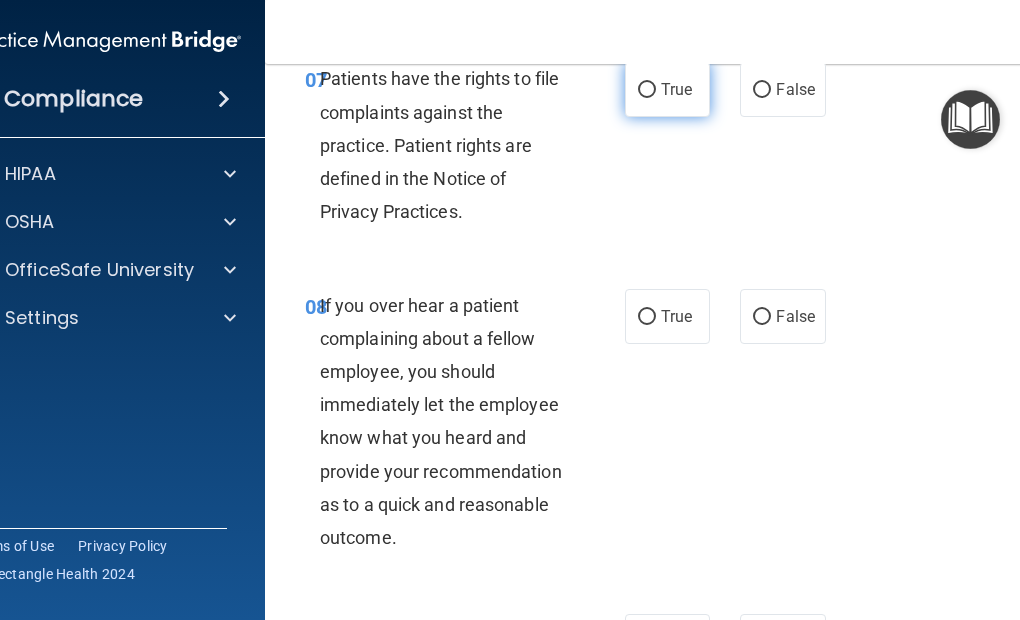 scroll, scrollTop: 2000, scrollLeft: 0, axis: vertical 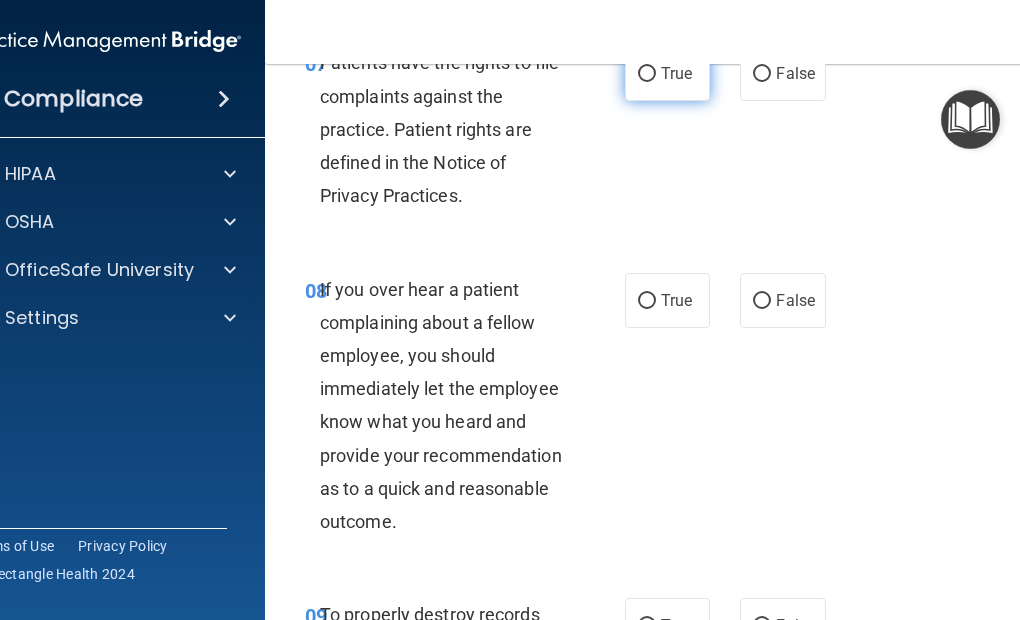 click on "True" at bounding box center [647, 74] 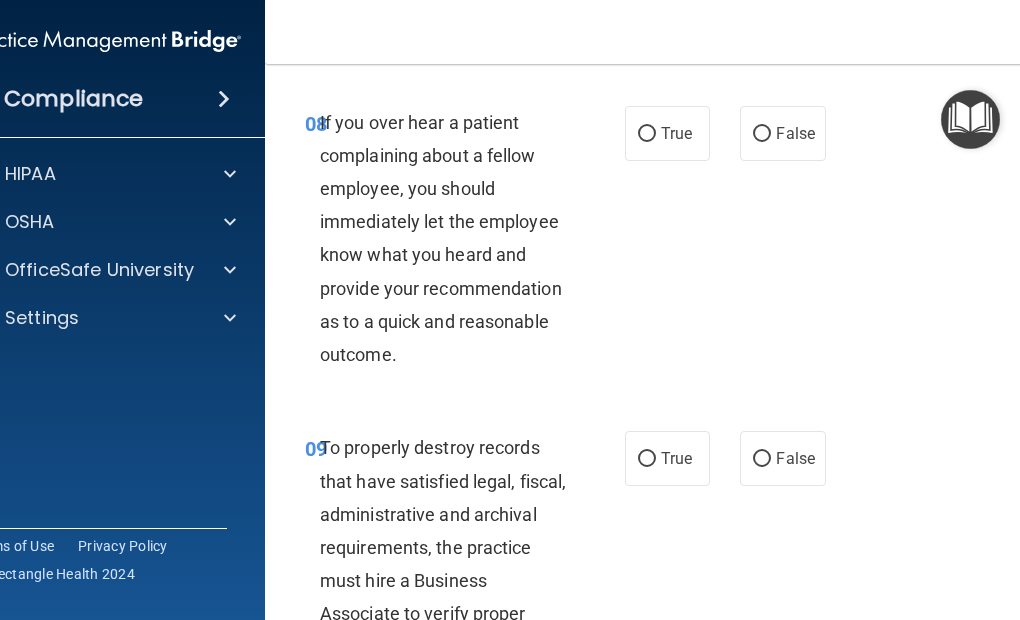 scroll, scrollTop: 2200, scrollLeft: 0, axis: vertical 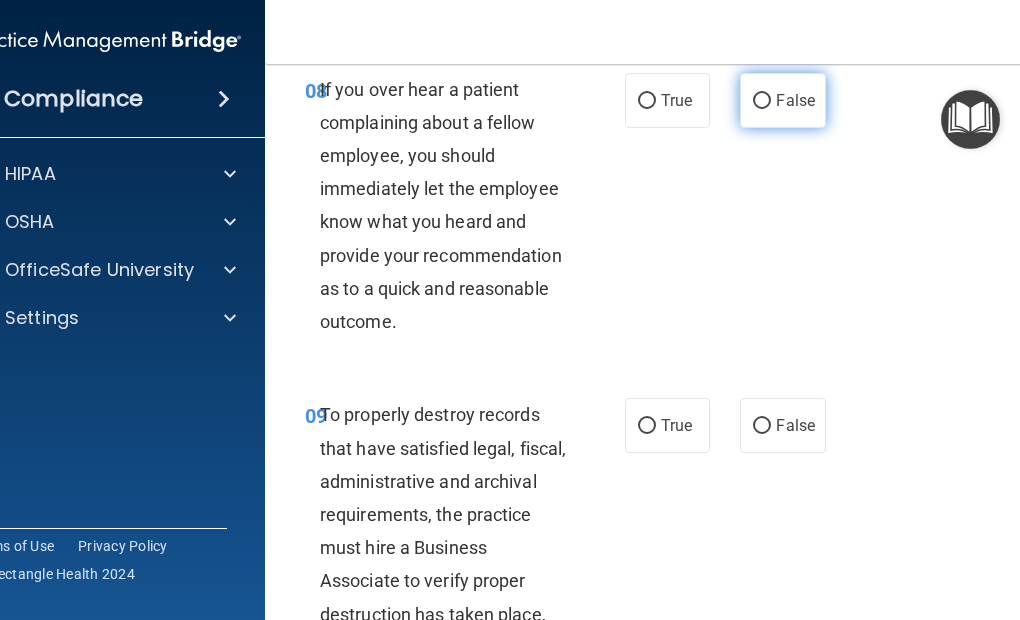 click on "False" at bounding box center (762, 101) 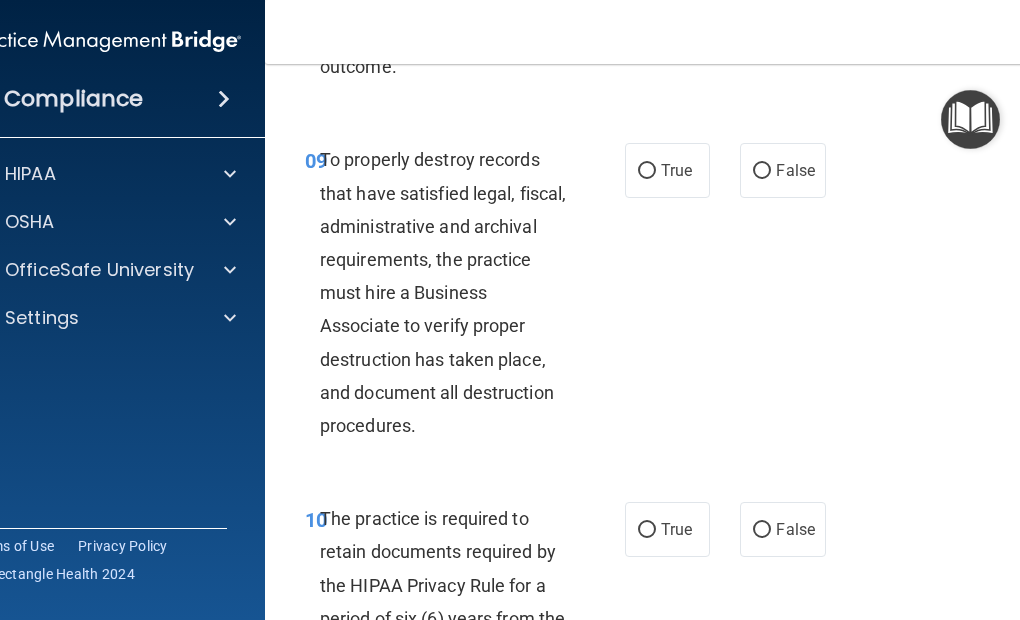 scroll, scrollTop: 2500, scrollLeft: 0, axis: vertical 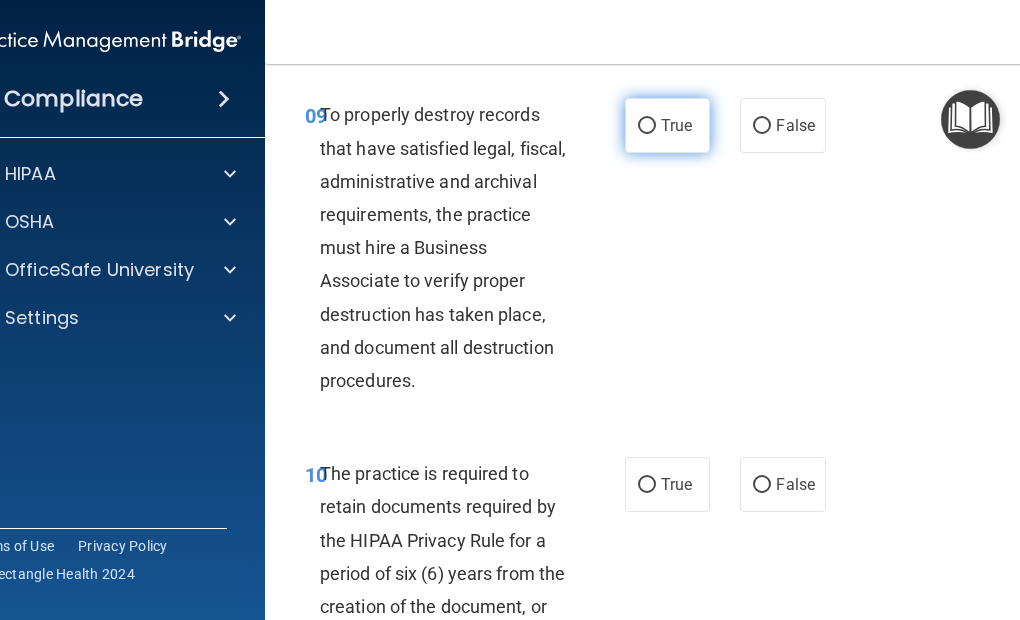 click on "True" at bounding box center (647, 126) 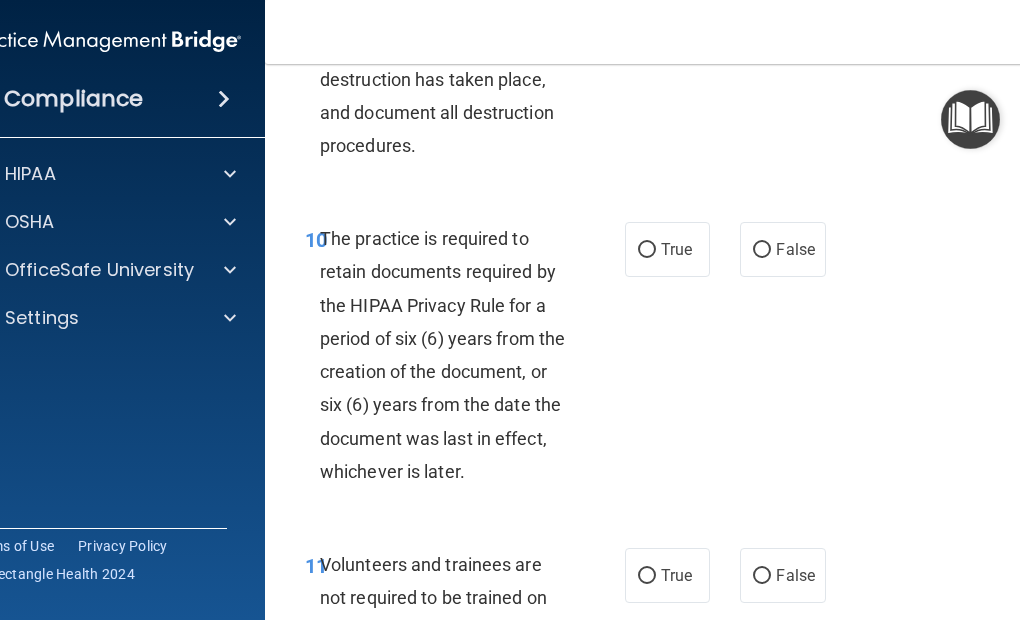 scroll, scrollTop: 2800, scrollLeft: 0, axis: vertical 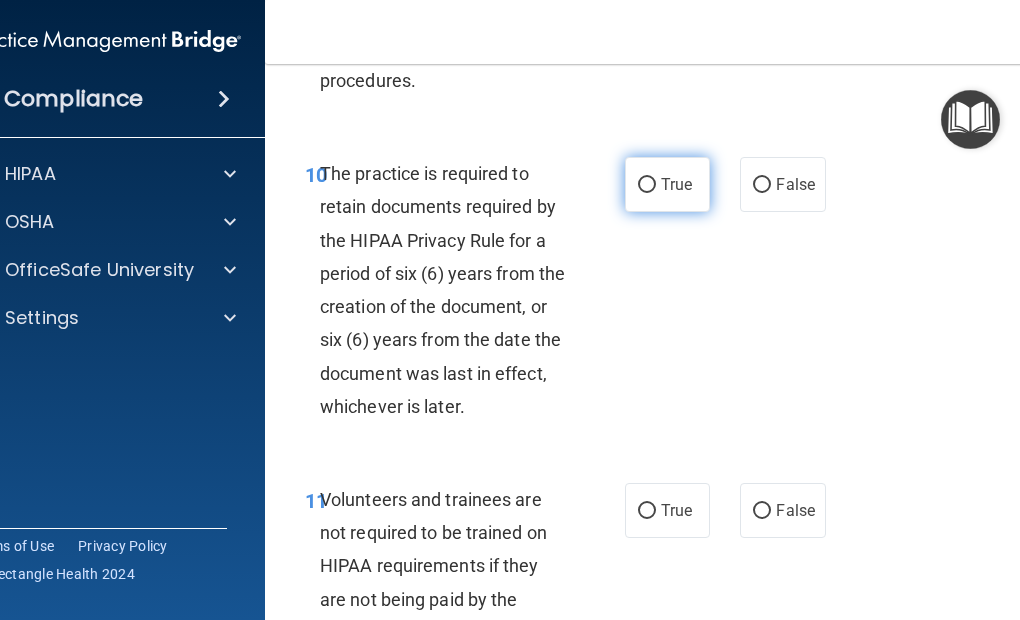click on "True" at bounding box center (647, 185) 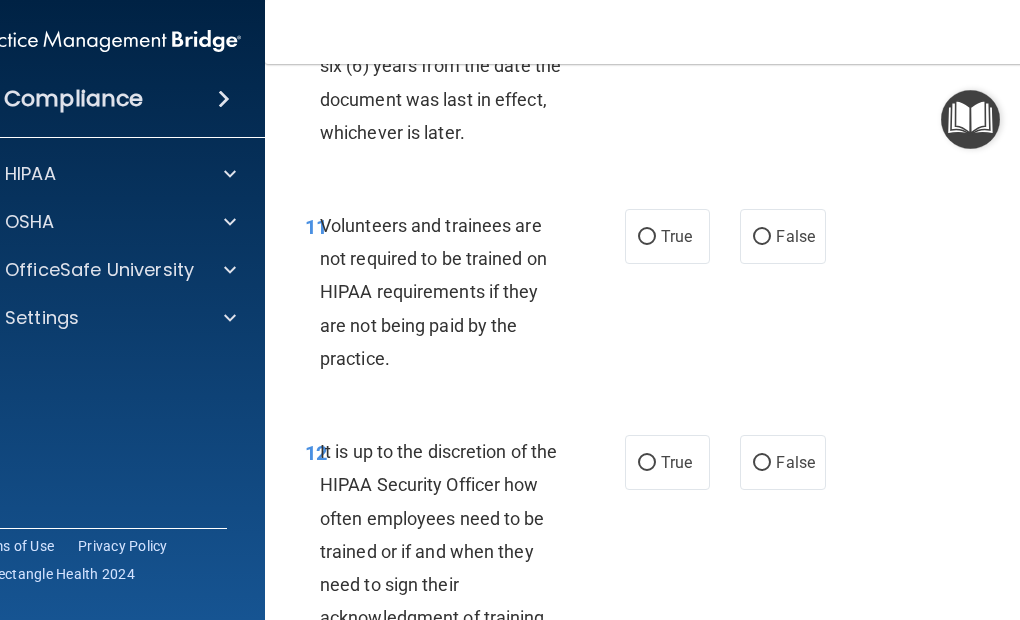 scroll, scrollTop: 3100, scrollLeft: 0, axis: vertical 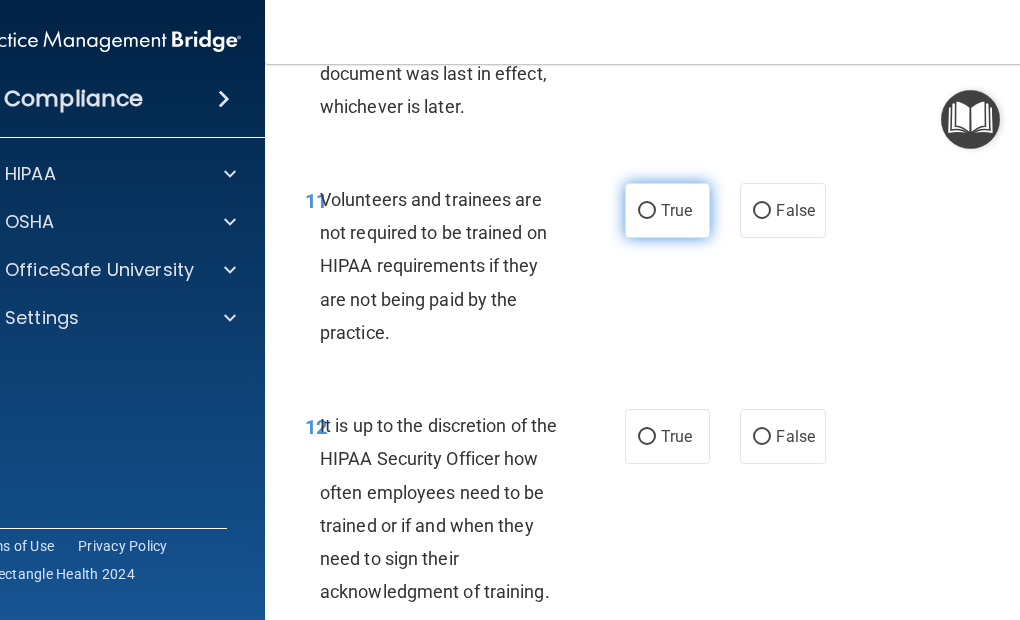 click on "True" at bounding box center (647, 211) 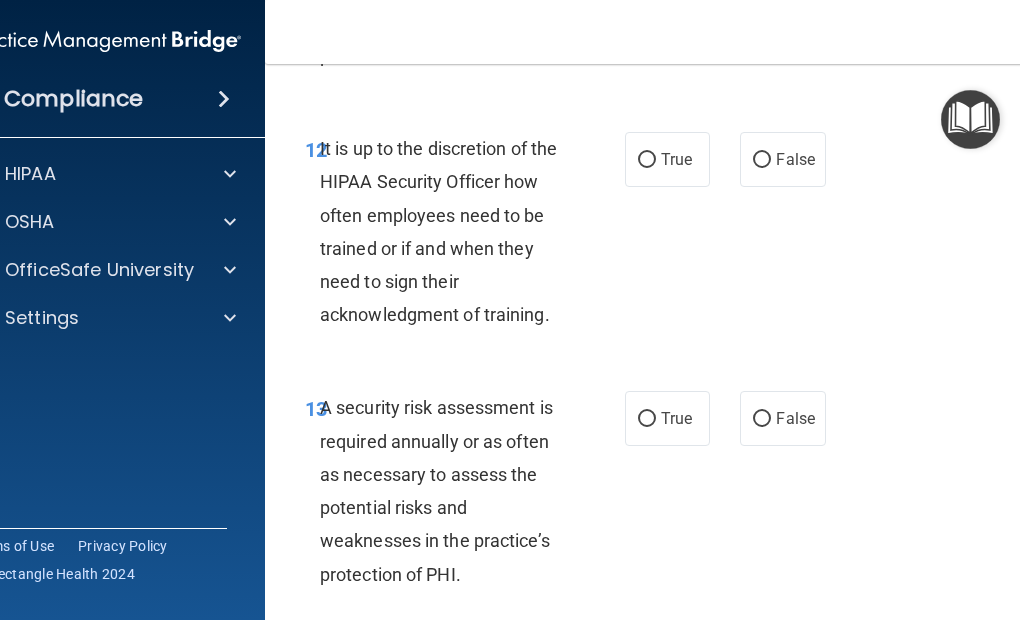 scroll, scrollTop: 3400, scrollLeft: 0, axis: vertical 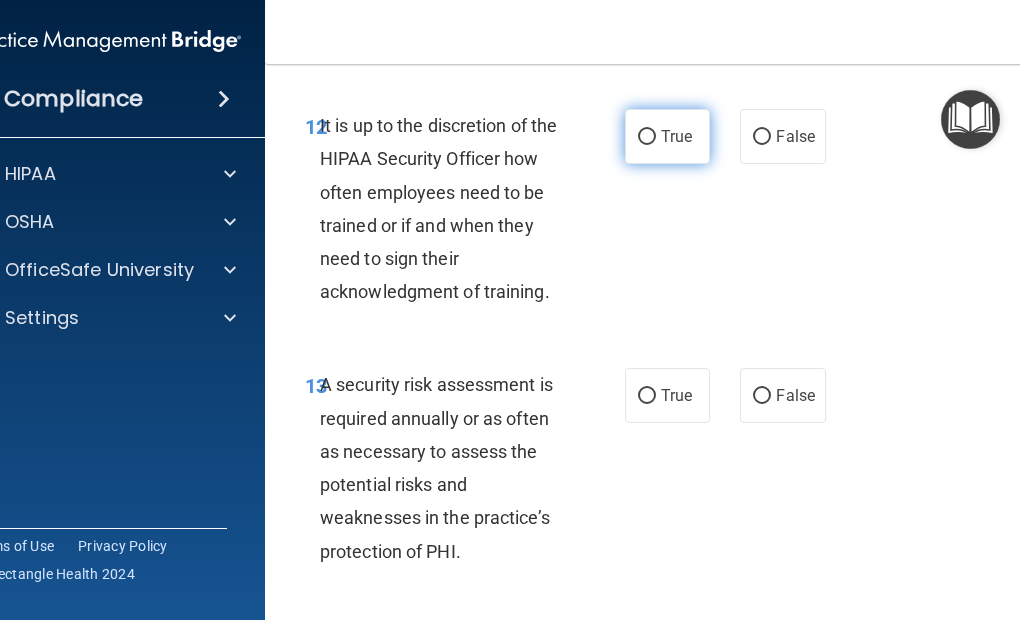 click on "True" at bounding box center [647, 137] 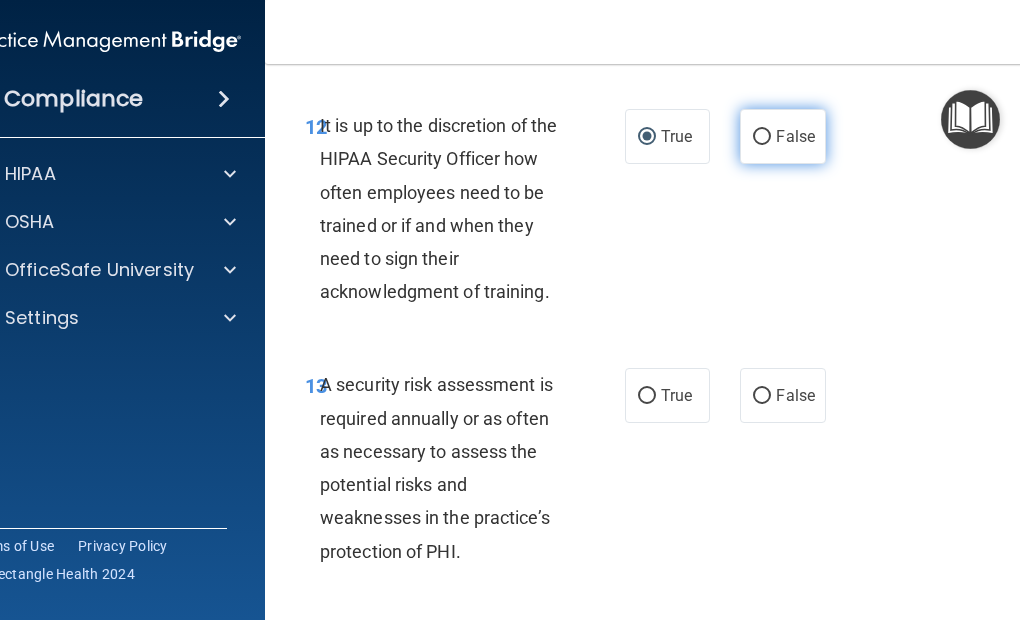 click on "False" at bounding box center [762, 137] 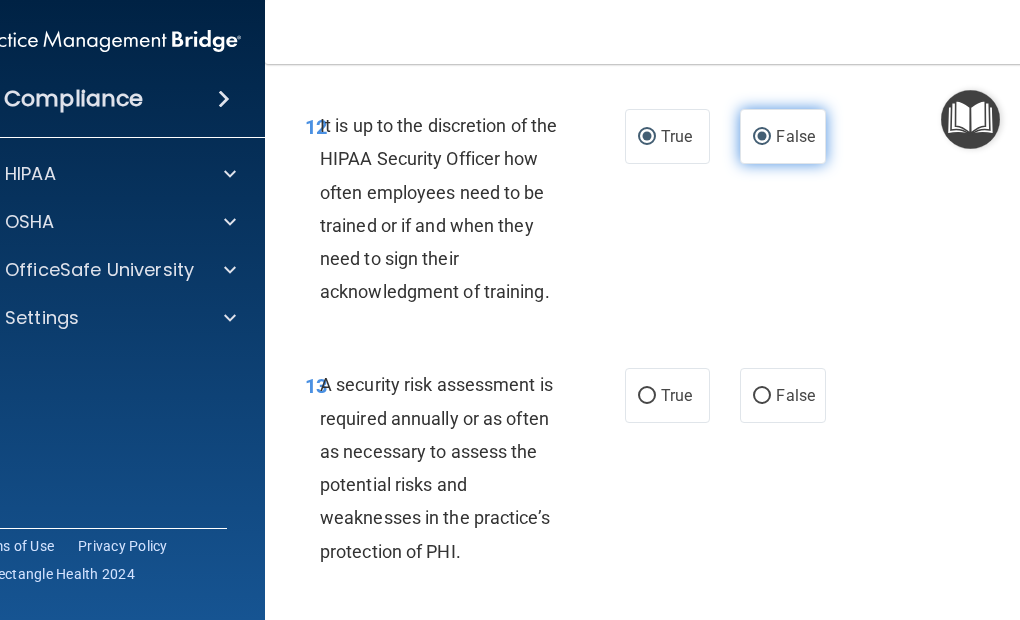 radio on "false" 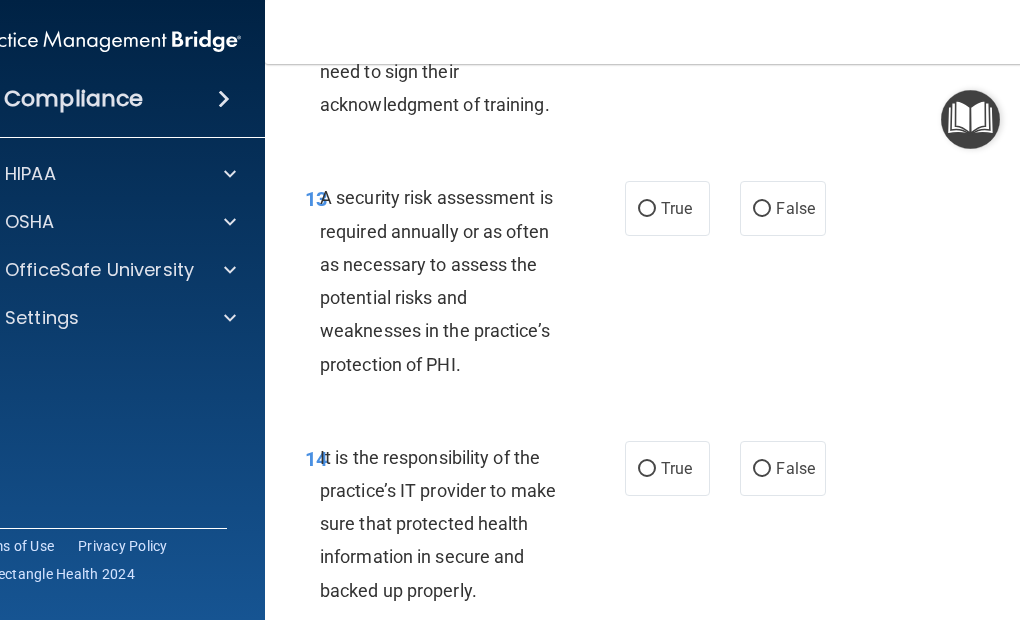 scroll, scrollTop: 3600, scrollLeft: 0, axis: vertical 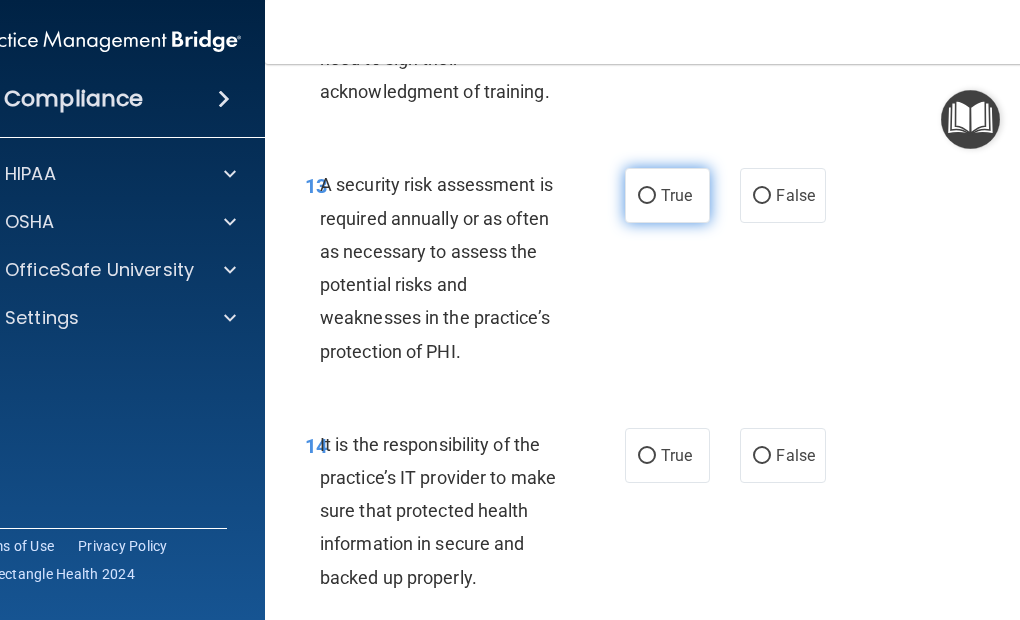 click on "True" at bounding box center [647, 196] 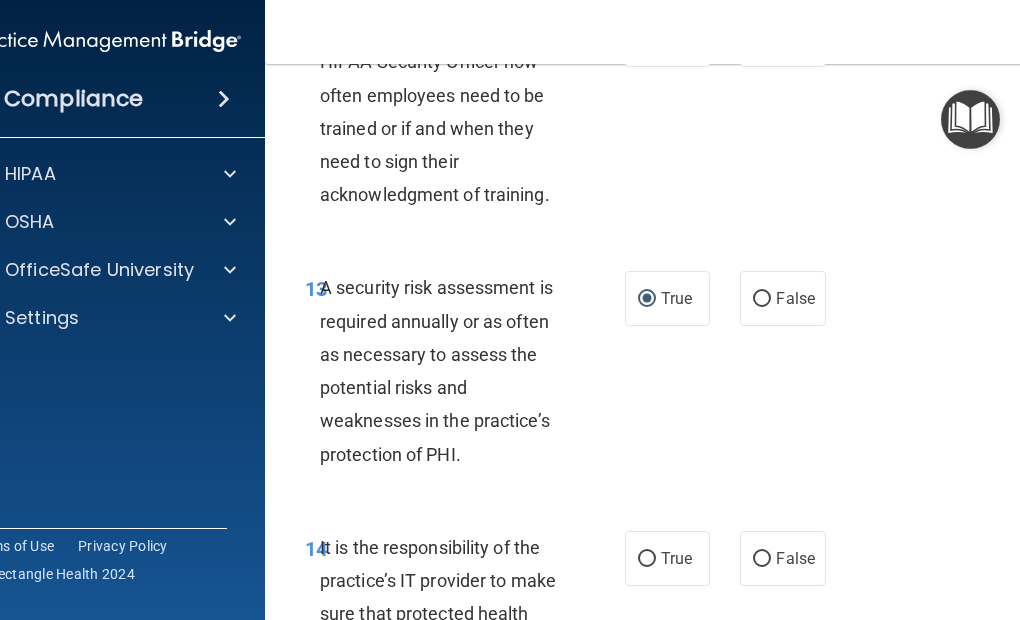 scroll, scrollTop: 3400, scrollLeft: 0, axis: vertical 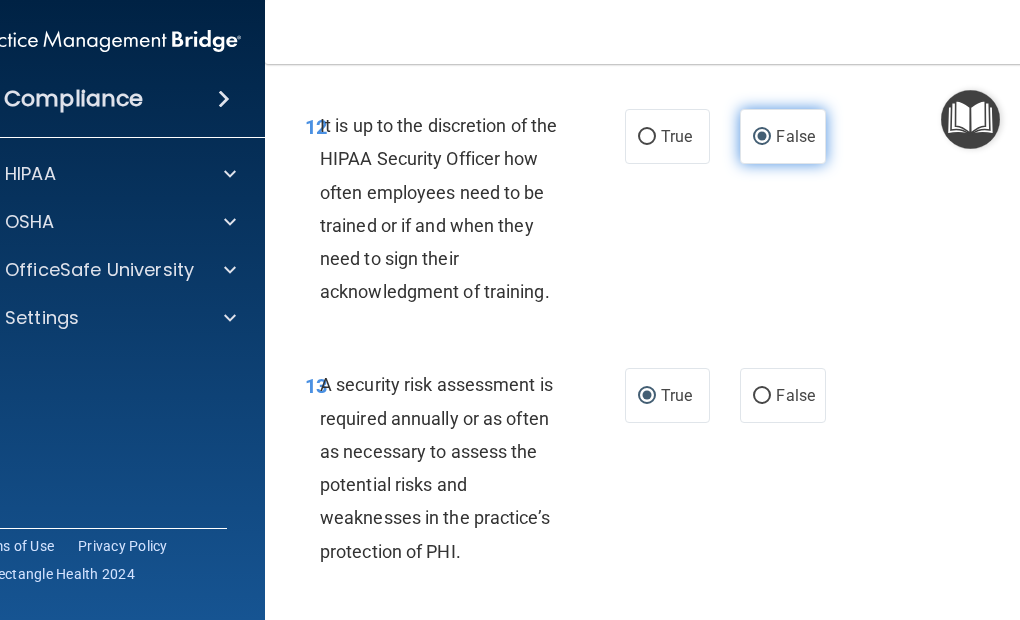 click on "False" at bounding box center [762, 137] 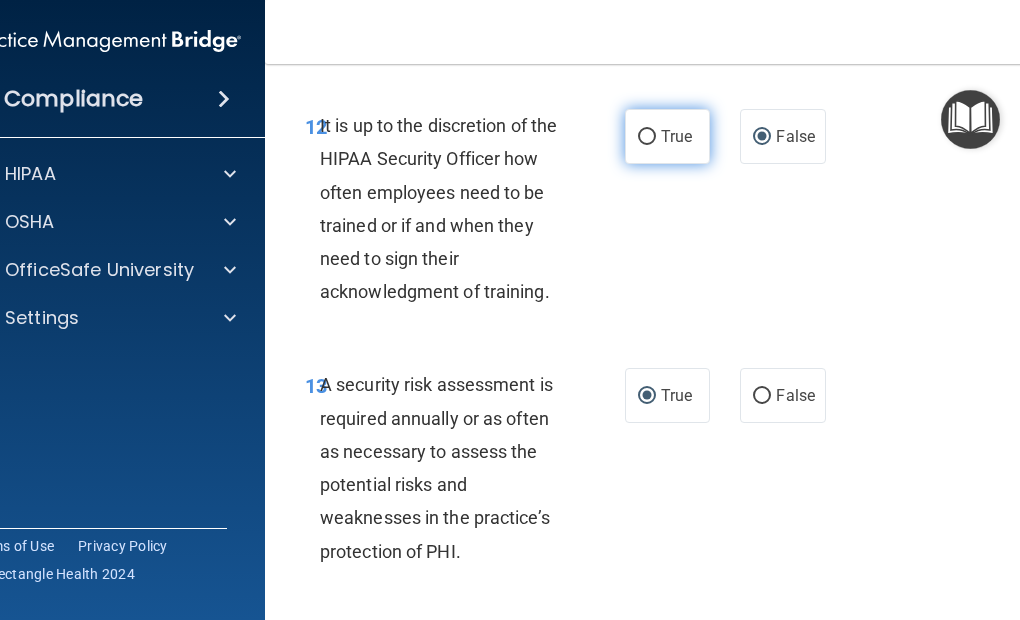 click on "True" at bounding box center [647, 137] 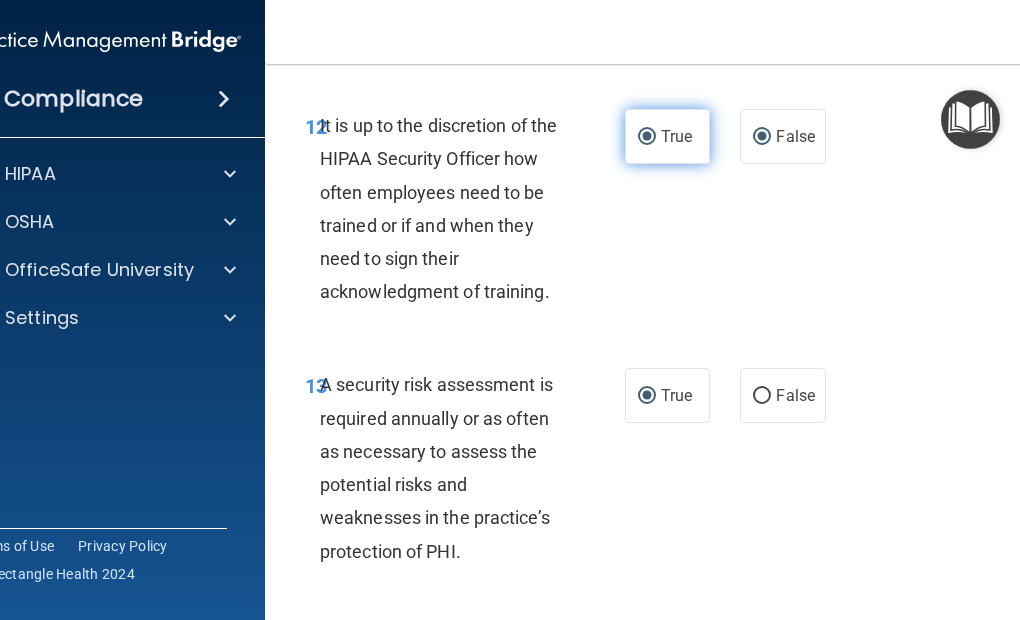 radio on "false" 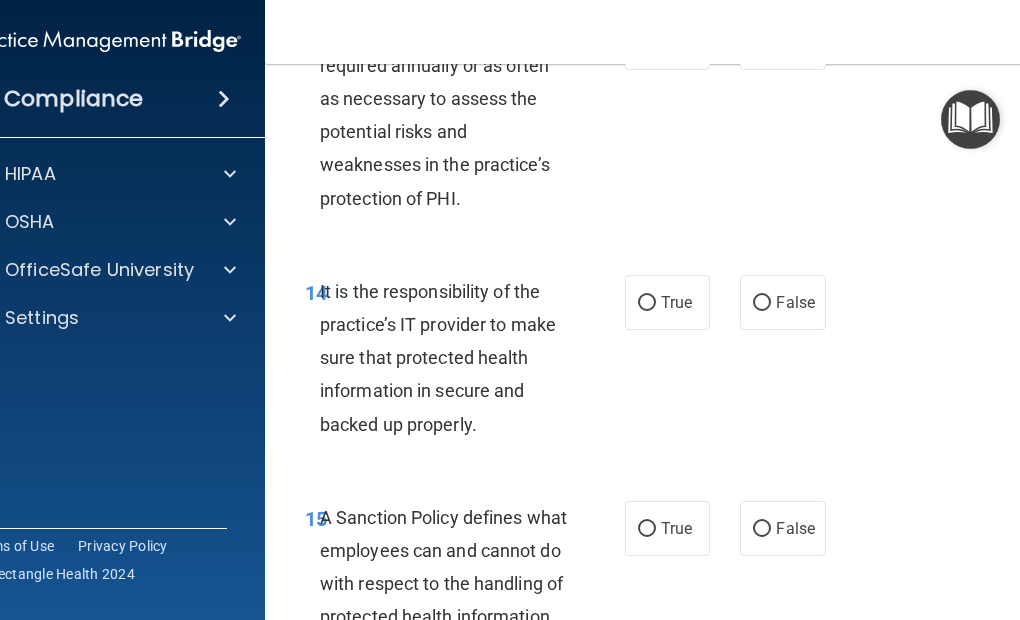 scroll, scrollTop: 3800, scrollLeft: 0, axis: vertical 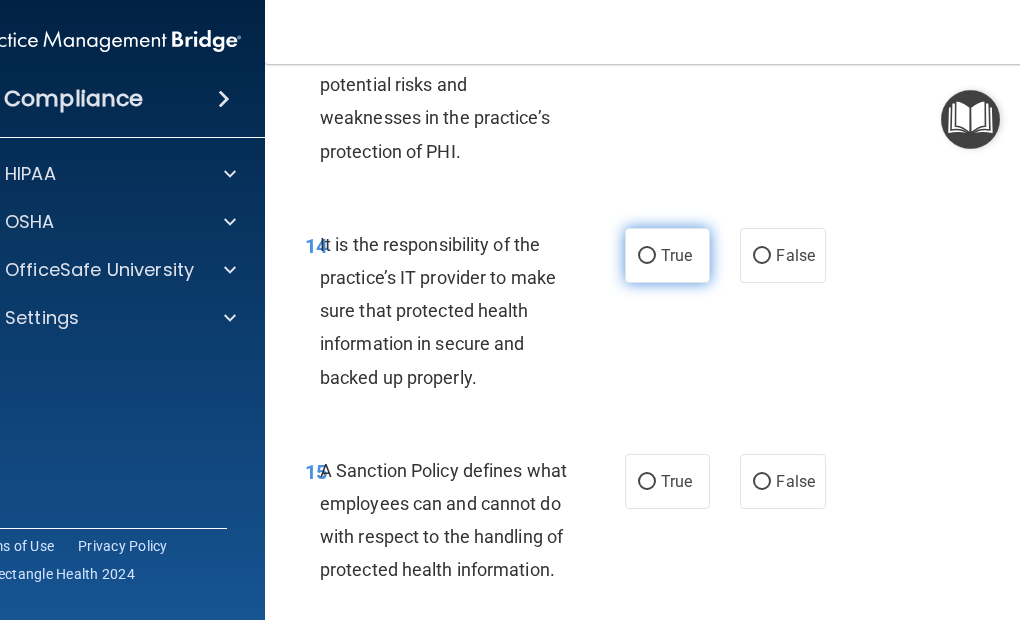 click on "True" at bounding box center (647, 256) 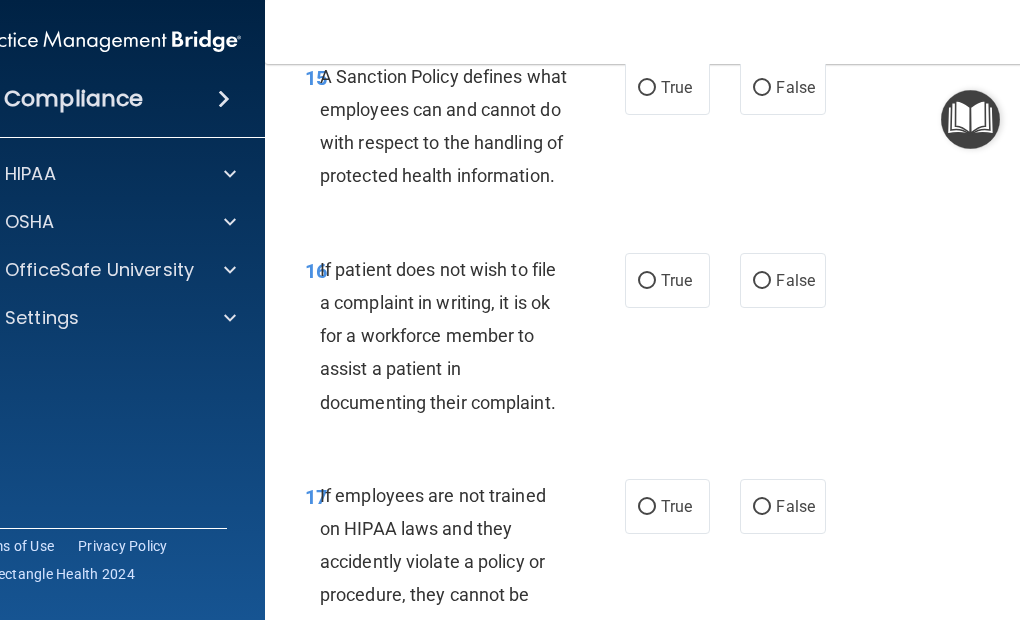 scroll, scrollTop: 4200, scrollLeft: 0, axis: vertical 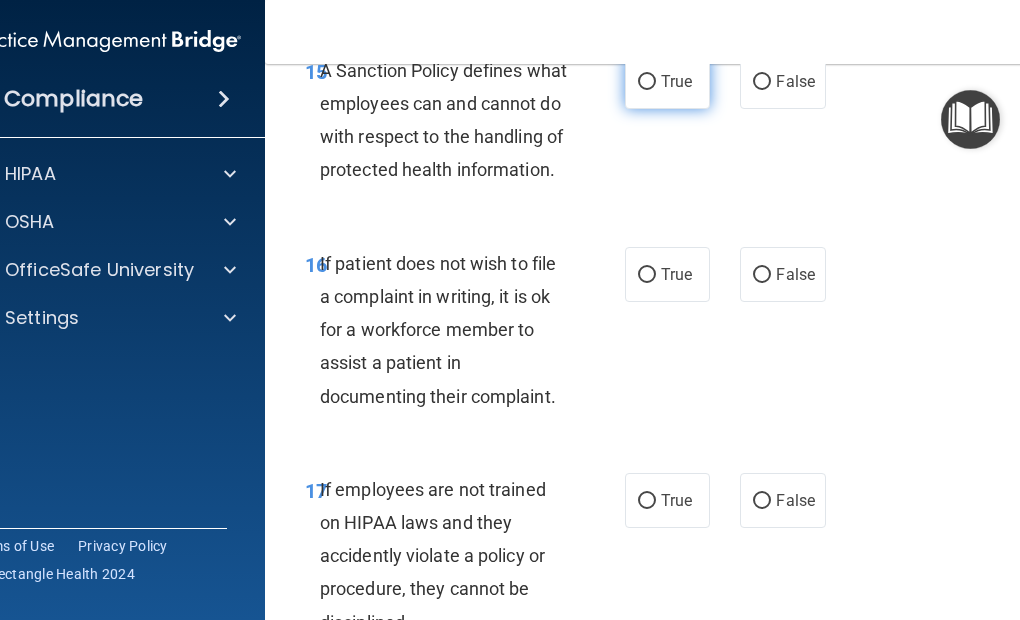 click on "True" at bounding box center [647, 82] 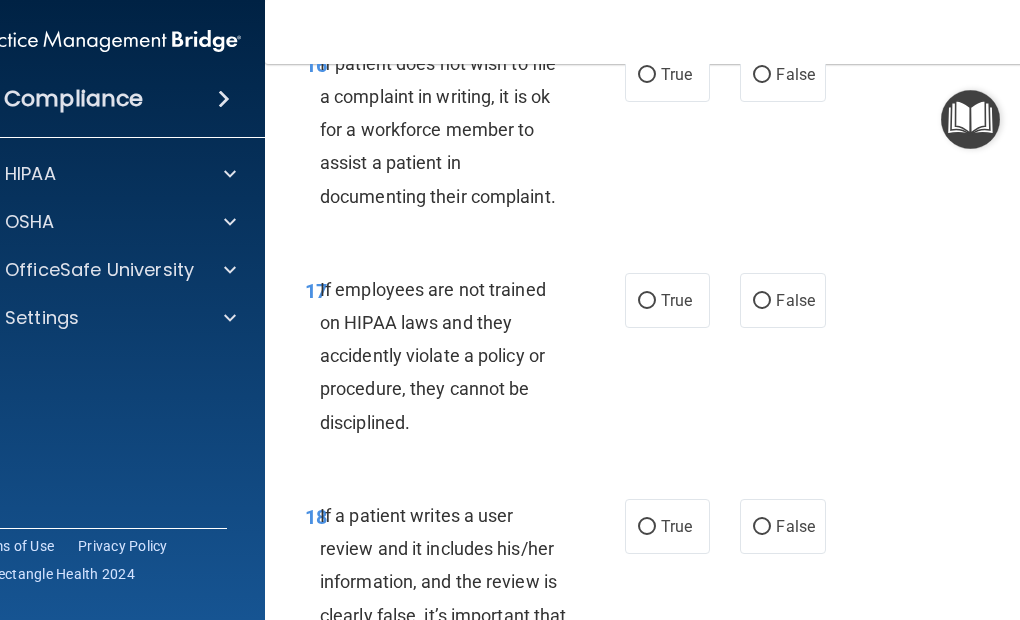 scroll, scrollTop: 4400, scrollLeft: 0, axis: vertical 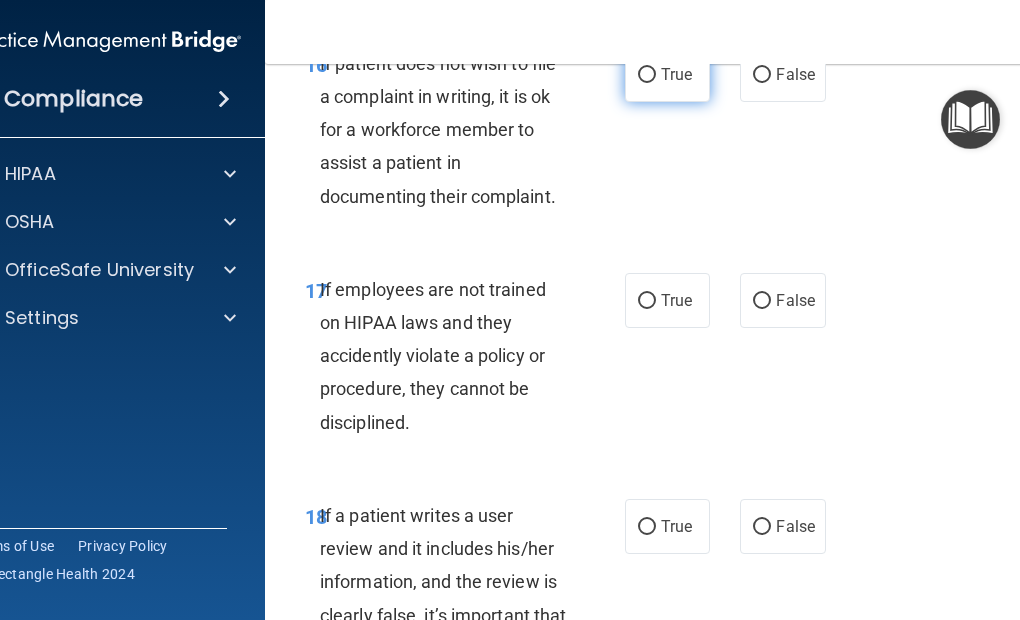 click on "True" at bounding box center [647, 75] 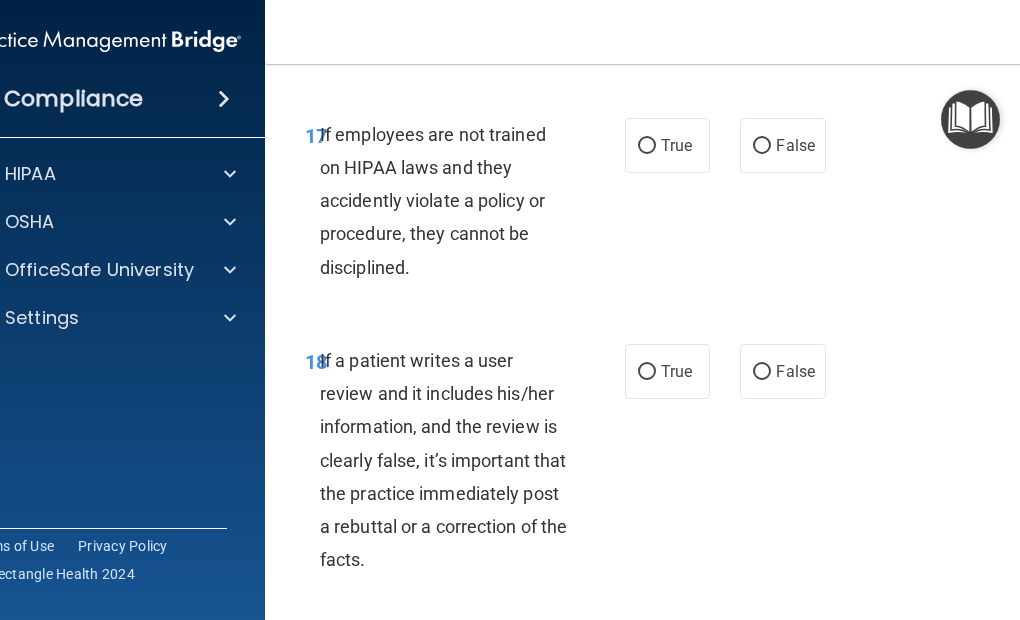 scroll, scrollTop: 4600, scrollLeft: 0, axis: vertical 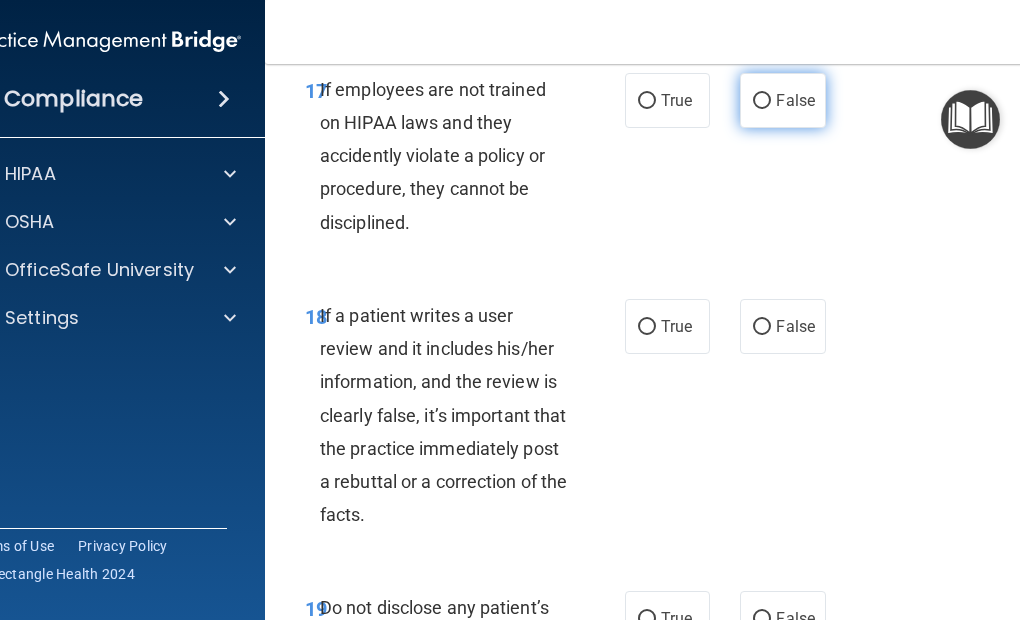 click on "False" at bounding box center (762, 101) 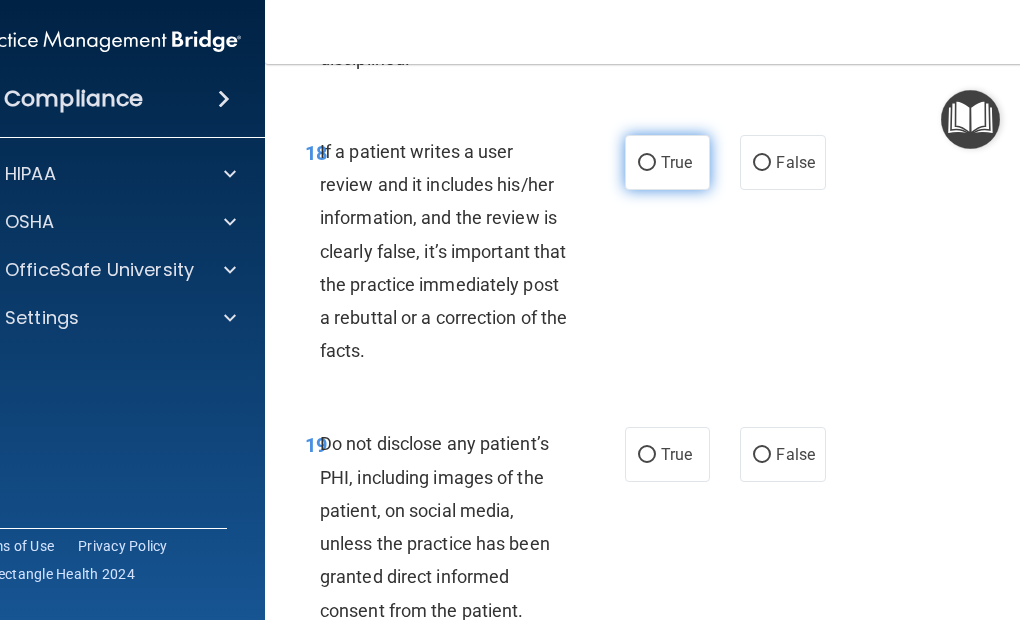 scroll, scrollTop: 4800, scrollLeft: 0, axis: vertical 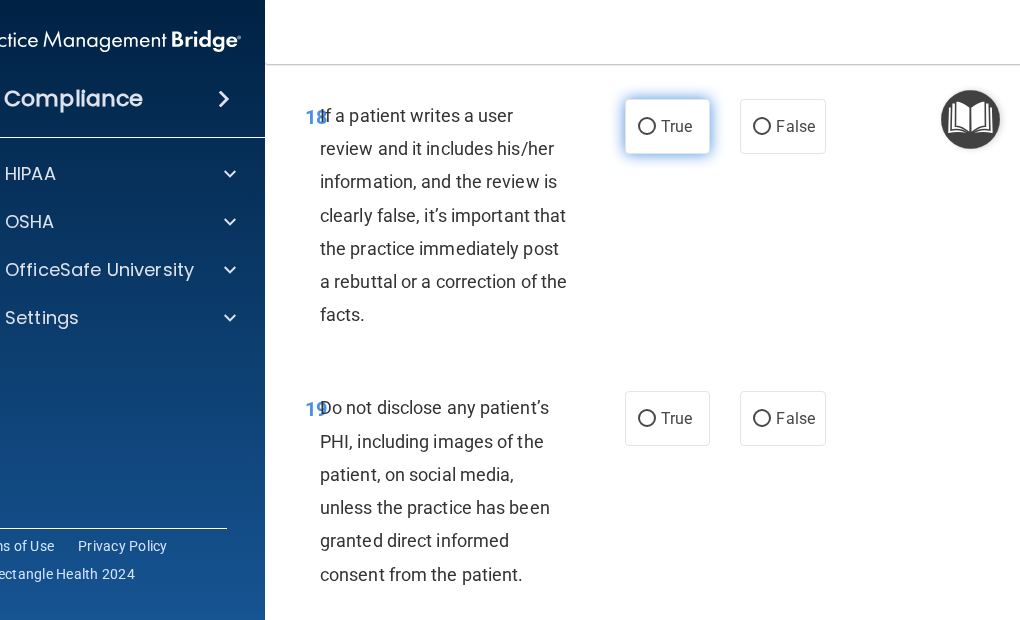 click on "True" at bounding box center [647, 127] 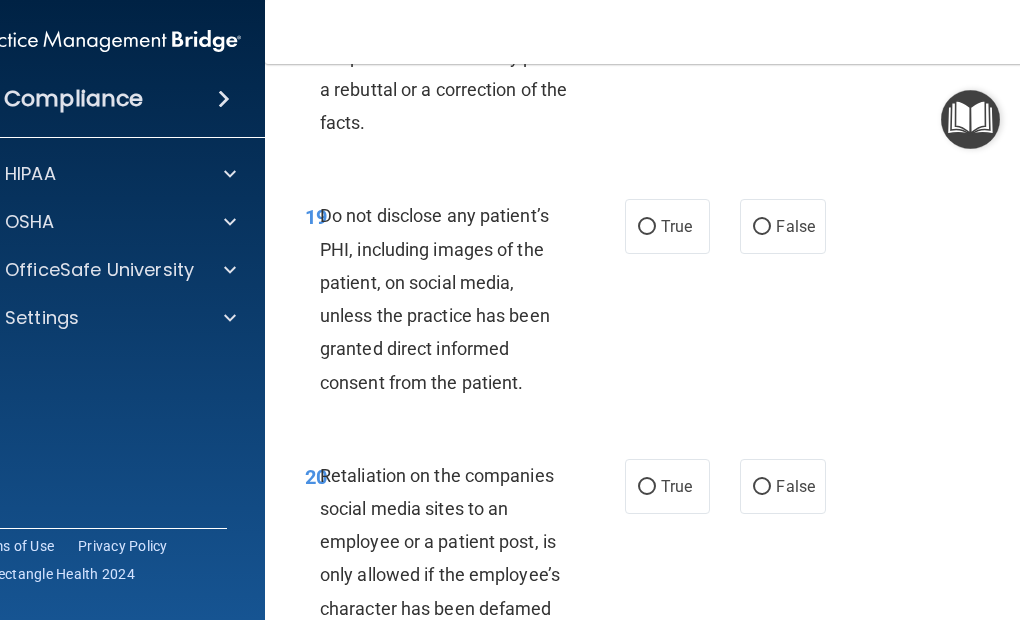 scroll, scrollTop: 5100, scrollLeft: 0, axis: vertical 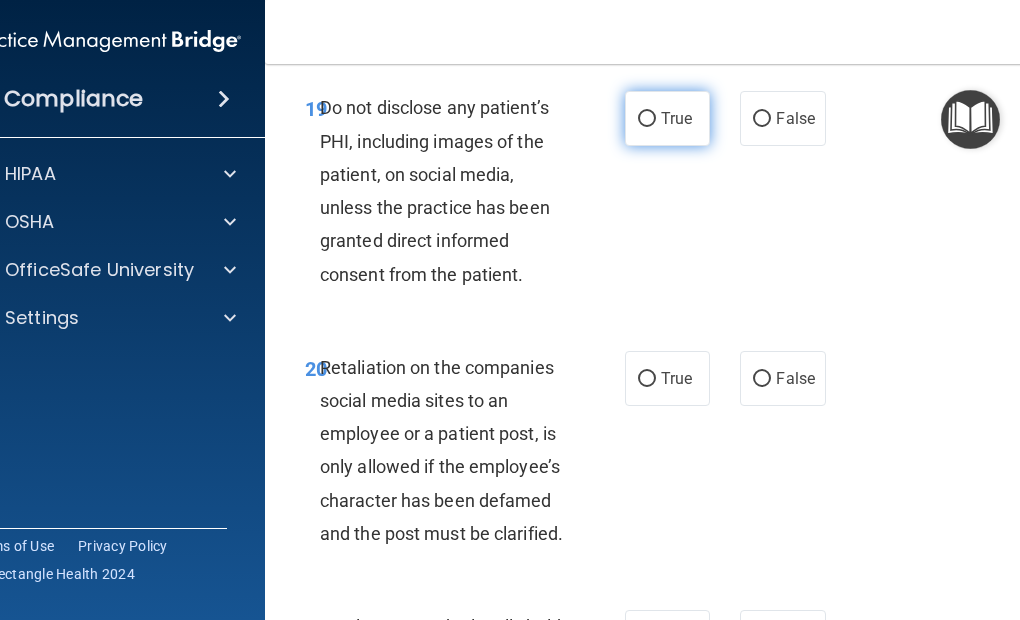click on "True" at bounding box center (647, 119) 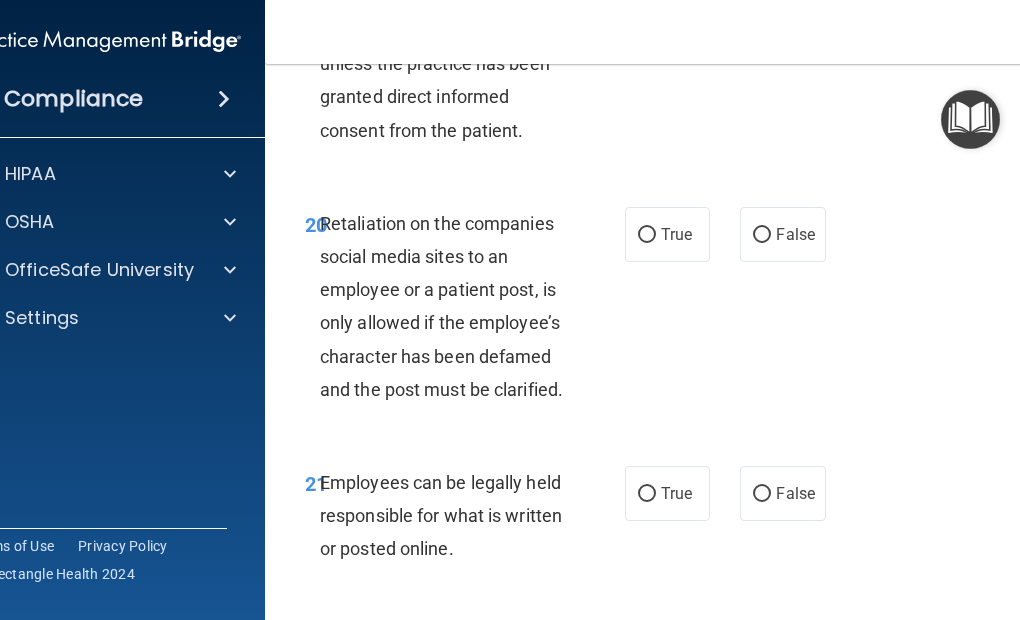 scroll, scrollTop: 5300, scrollLeft: 0, axis: vertical 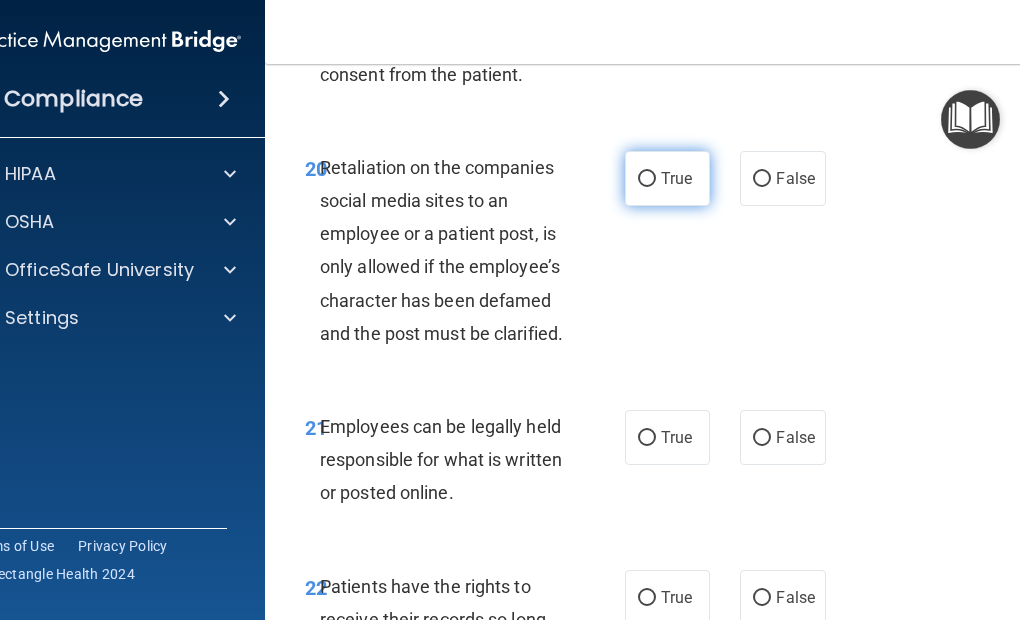 click on "True" at bounding box center [647, 179] 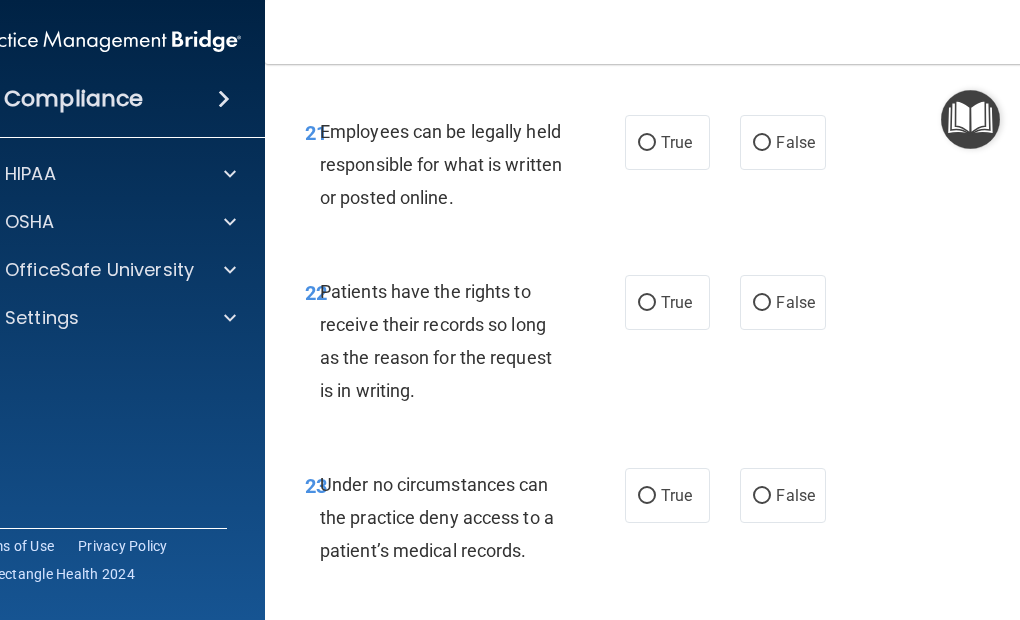 scroll, scrollTop: 5600, scrollLeft: 0, axis: vertical 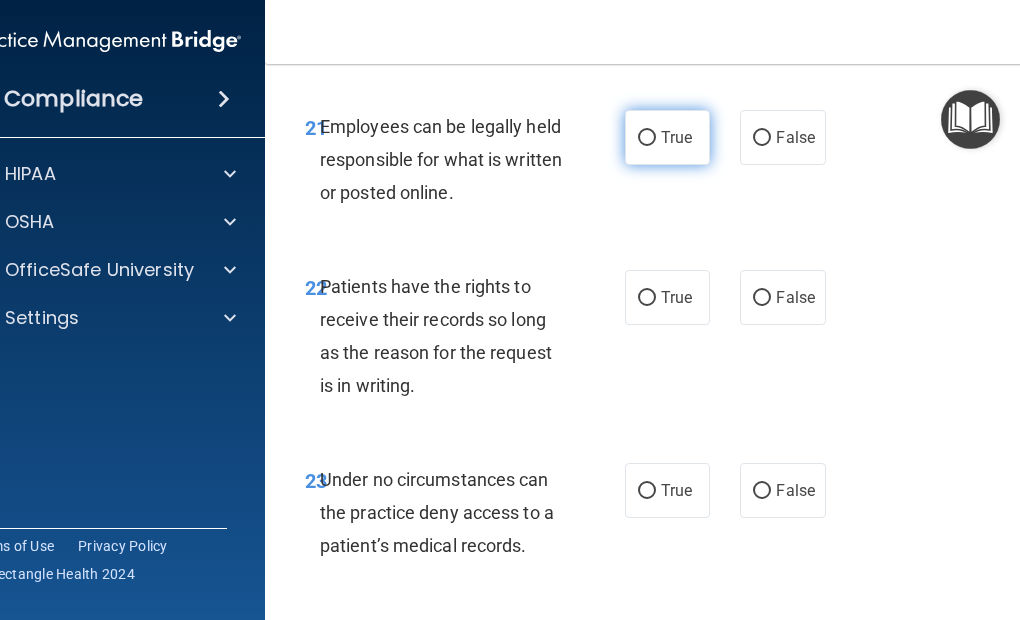 click on "True" at bounding box center [647, 138] 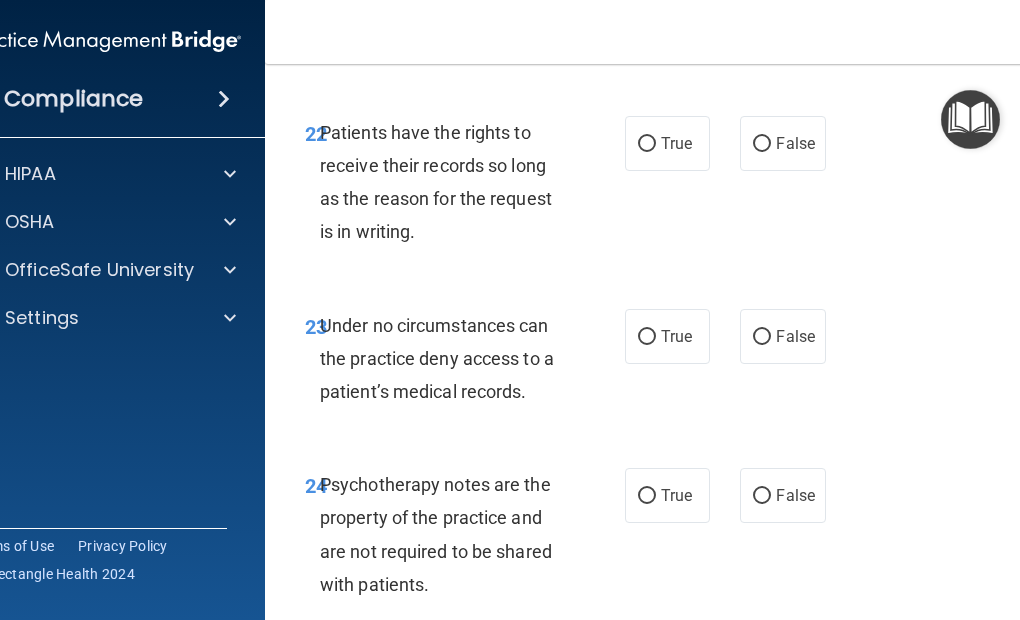 scroll, scrollTop: 5800, scrollLeft: 0, axis: vertical 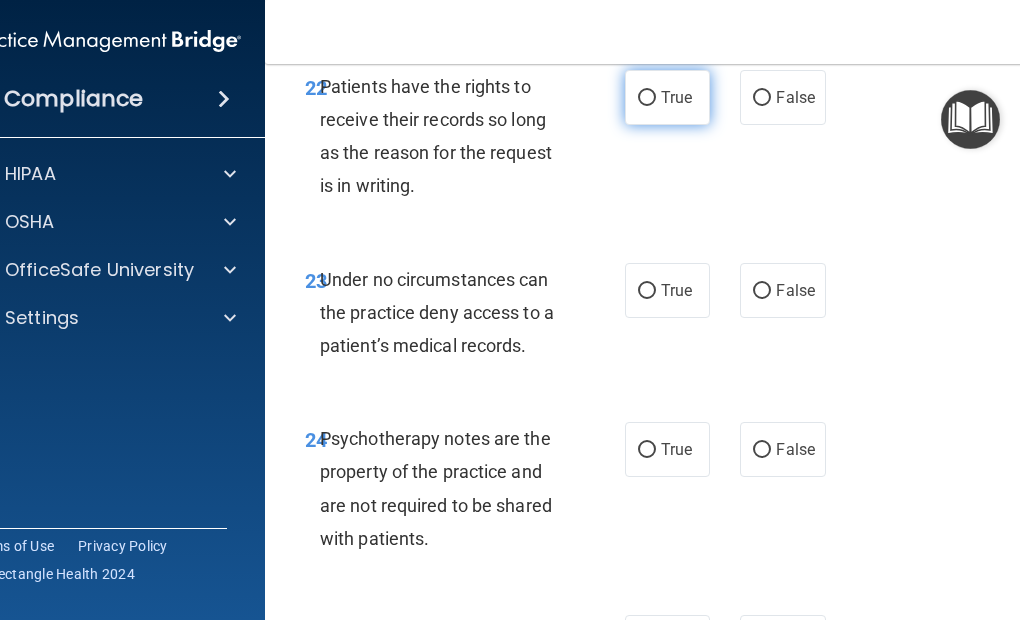 click on "True" at bounding box center [647, 98] 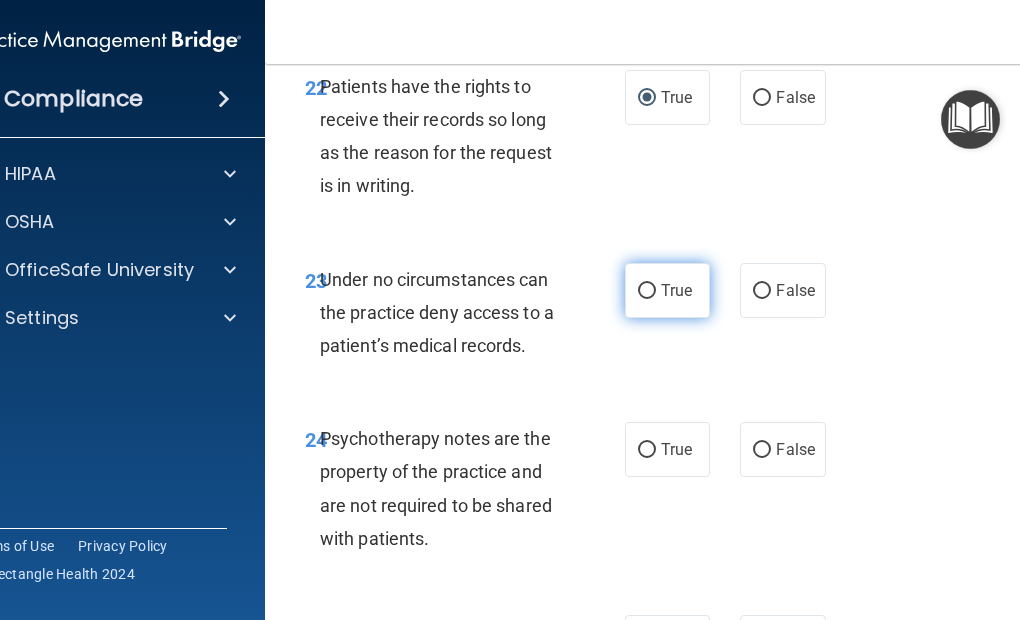 click on "True" at bounding box center (647, 291) 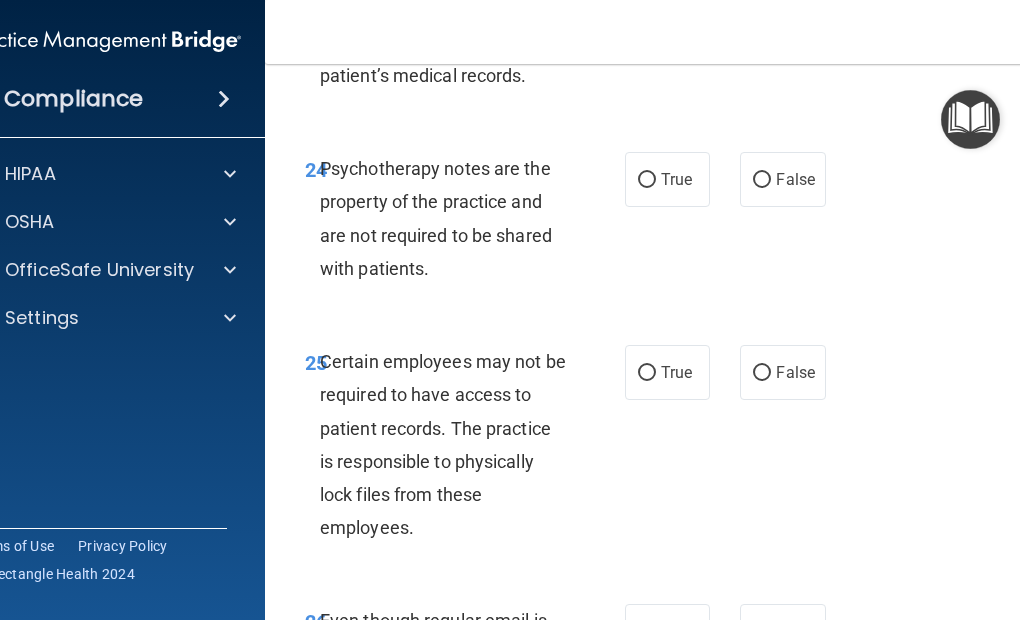 scroll, scrollTop: 6100, scrollLeft: 0, axis: vertical 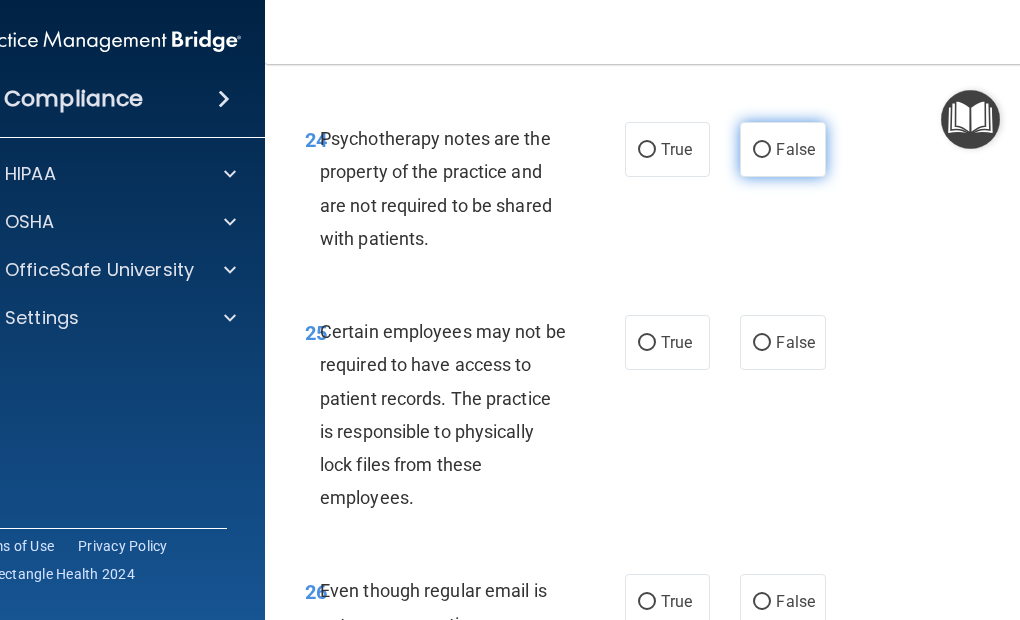 click on "False" at bounding box center [762, 150] 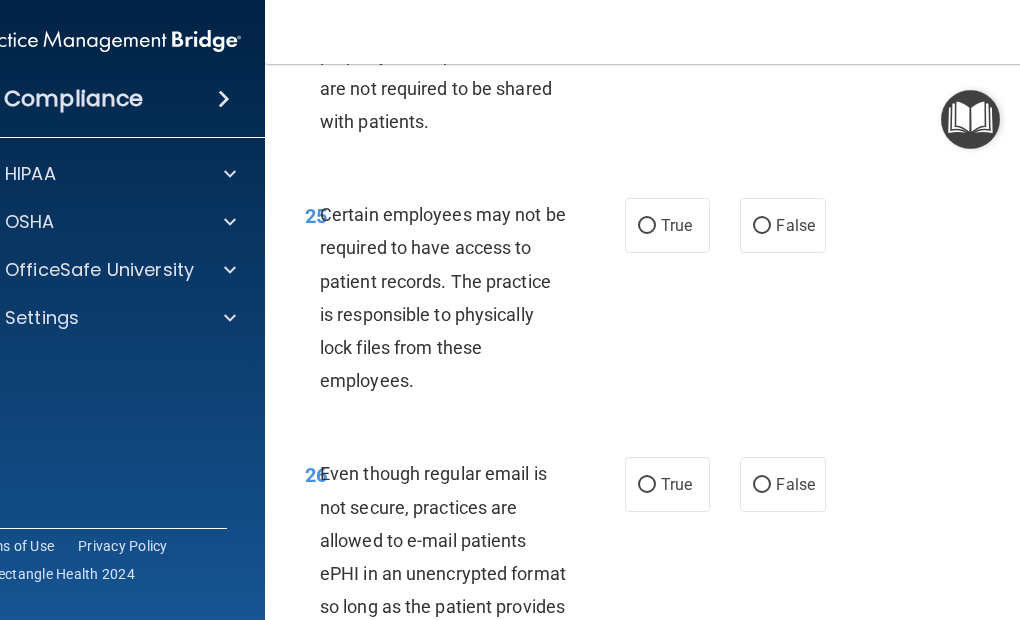 scroll, scrollTop: 6300, scrollLeft: 0, axis: vertical 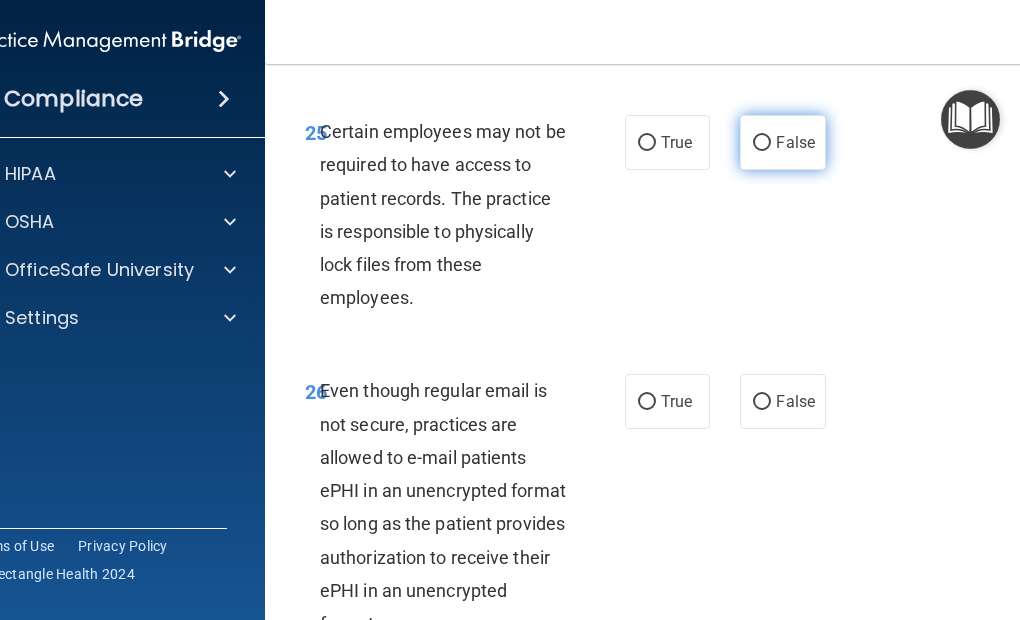click on "False" at bounding box center (762, 143) 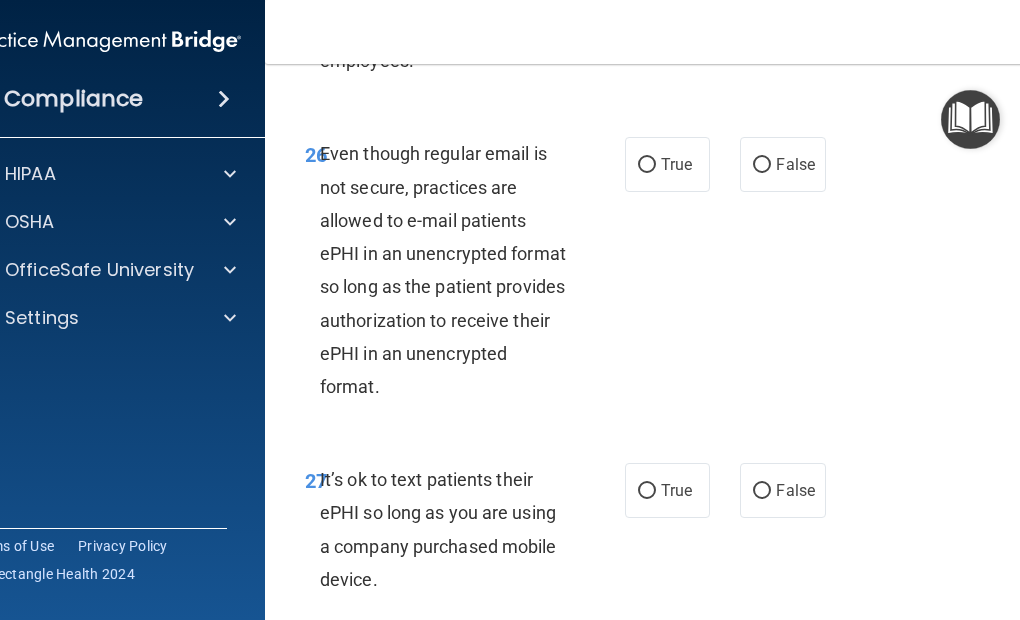 scroll, scrollTop: 6600, scrollLeft: 0, axis: vertical 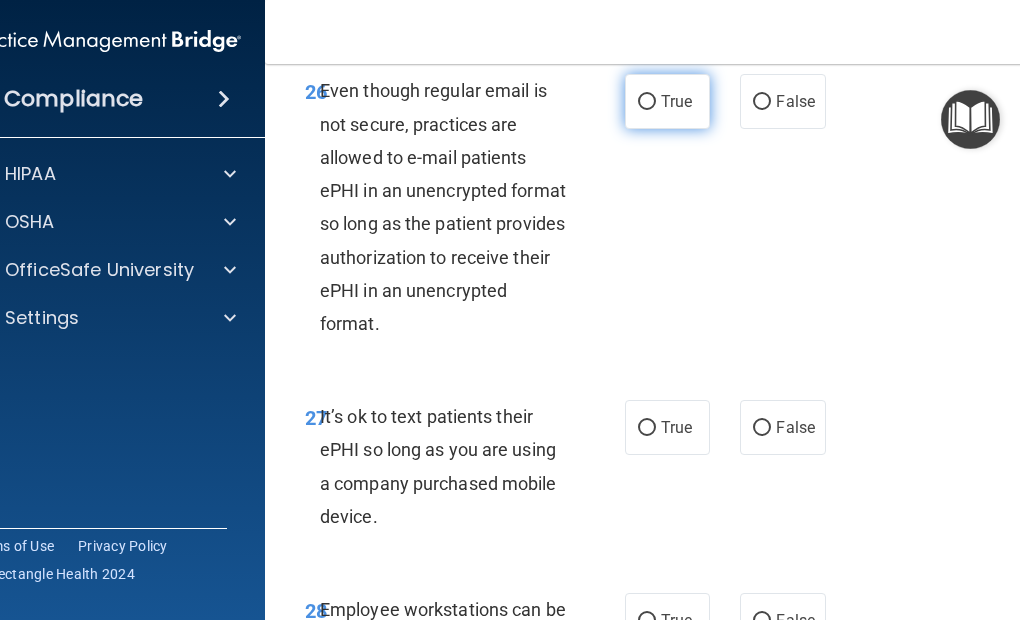 click on "True" at bounding box center (647, 102) 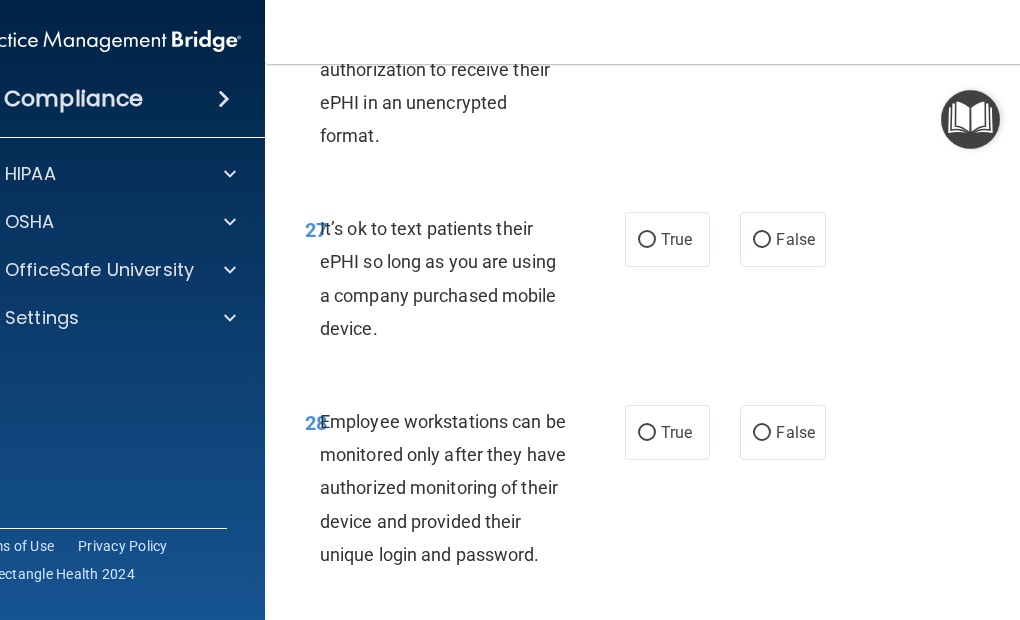 scroll, scrollTop: 6800, scrollLeft: 0, axis: vertical 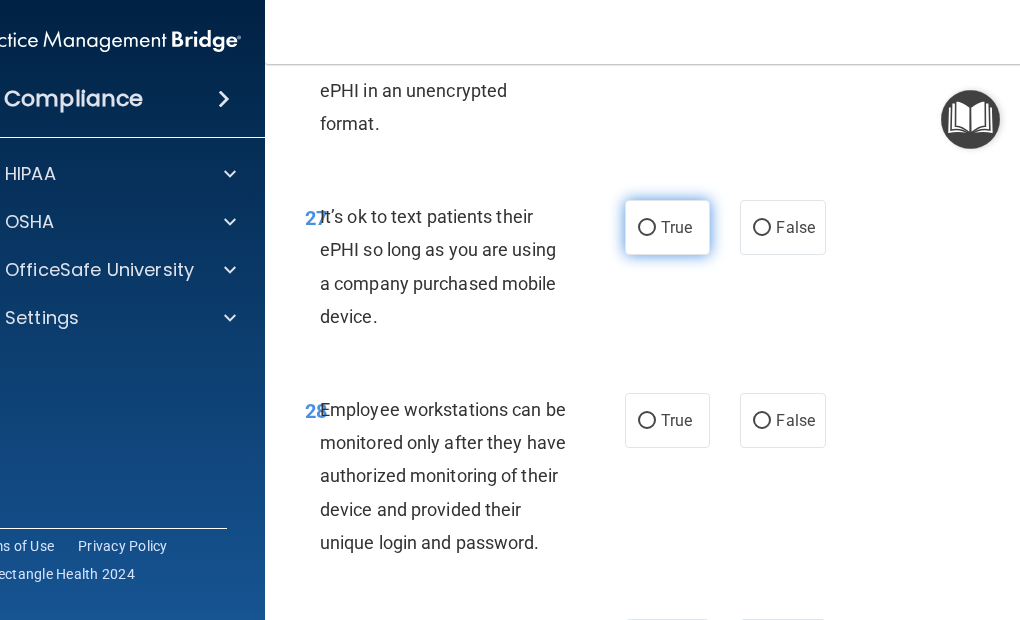 click on "True" at bounding box center [647, 228] 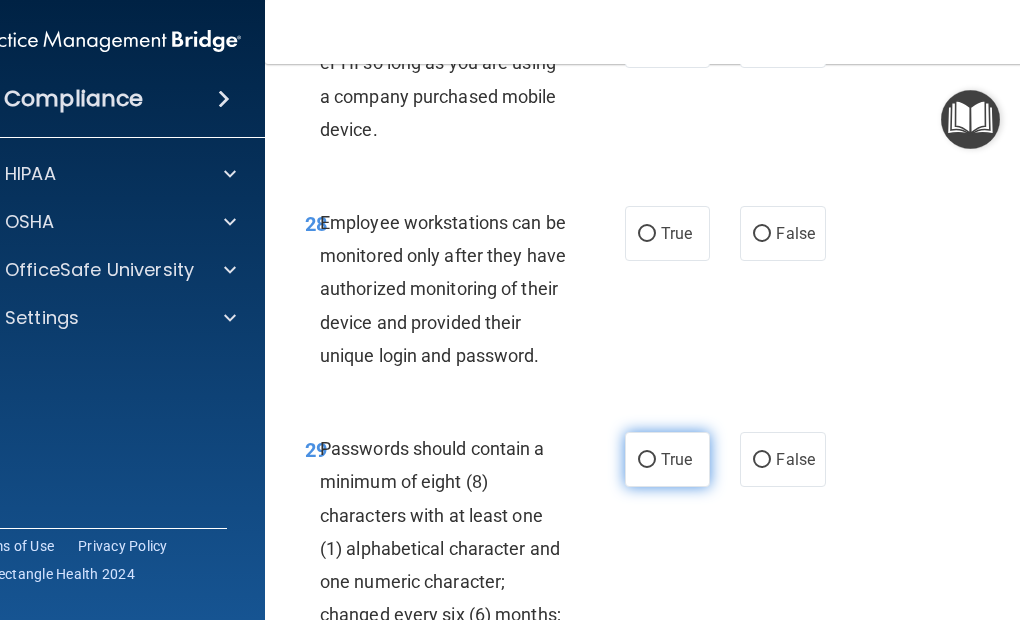 scroll, scrollTop: 7100, scrollLeft: 0, axis: vertical 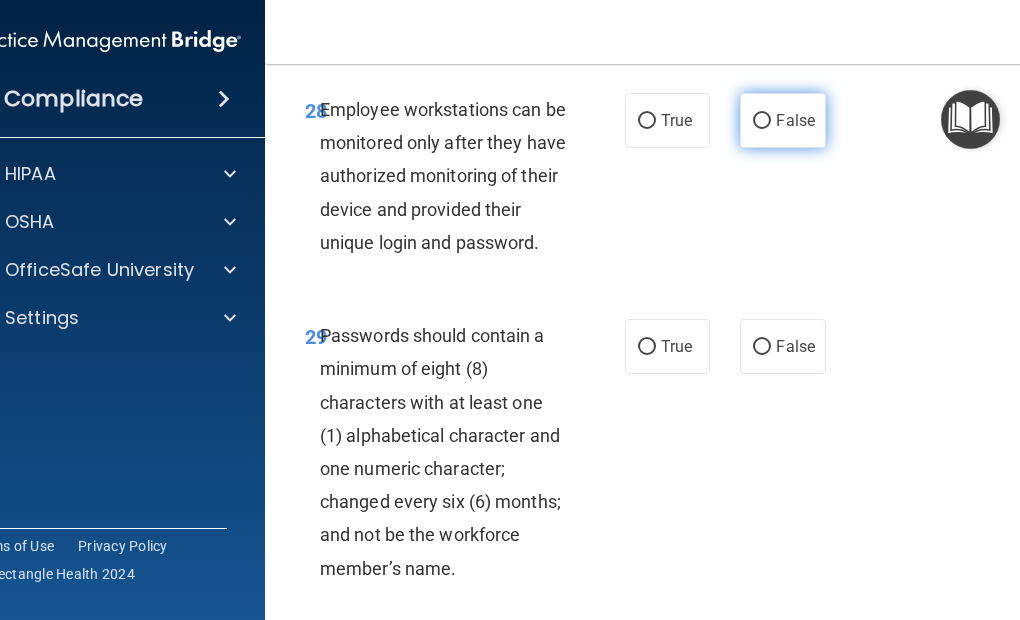click on "False" at bounding box center [762, 121] 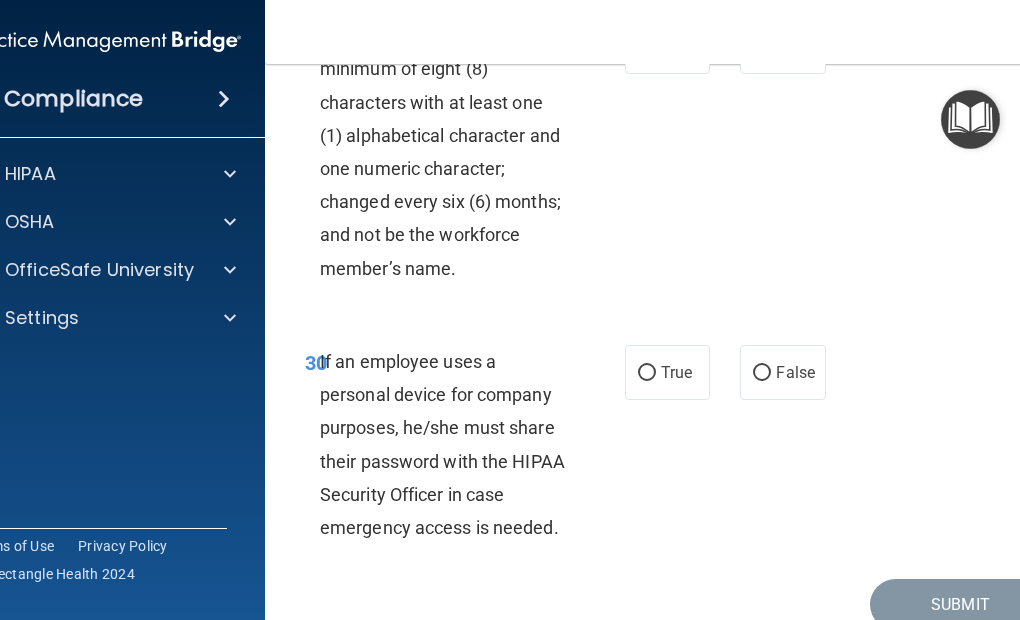 scroll, scrollTop: 7300, scrollLeft: 0, axis: vertical 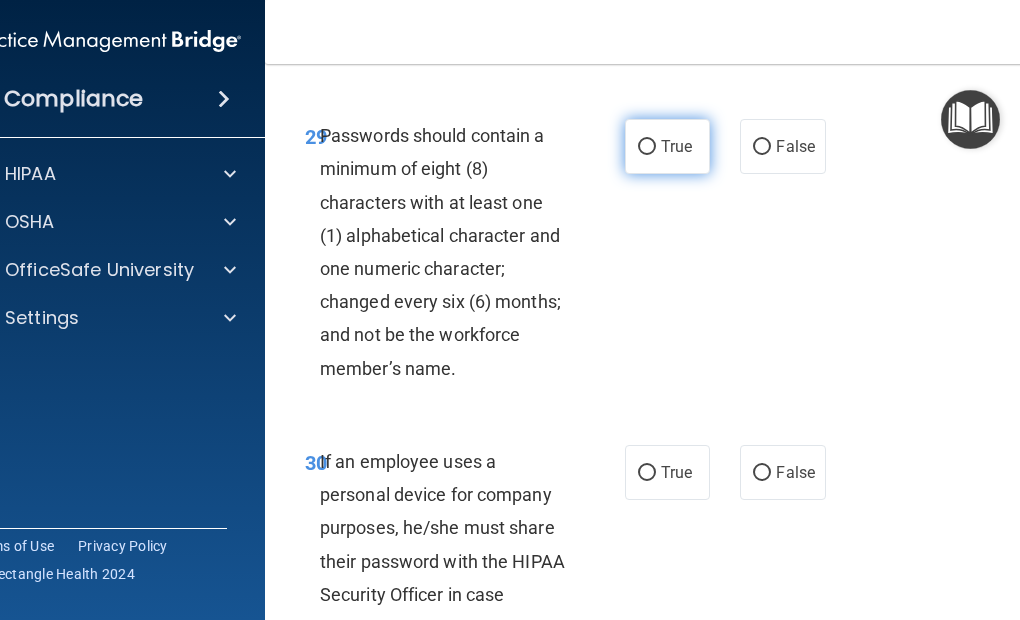 click on "True" at bounding box center [647, 147] 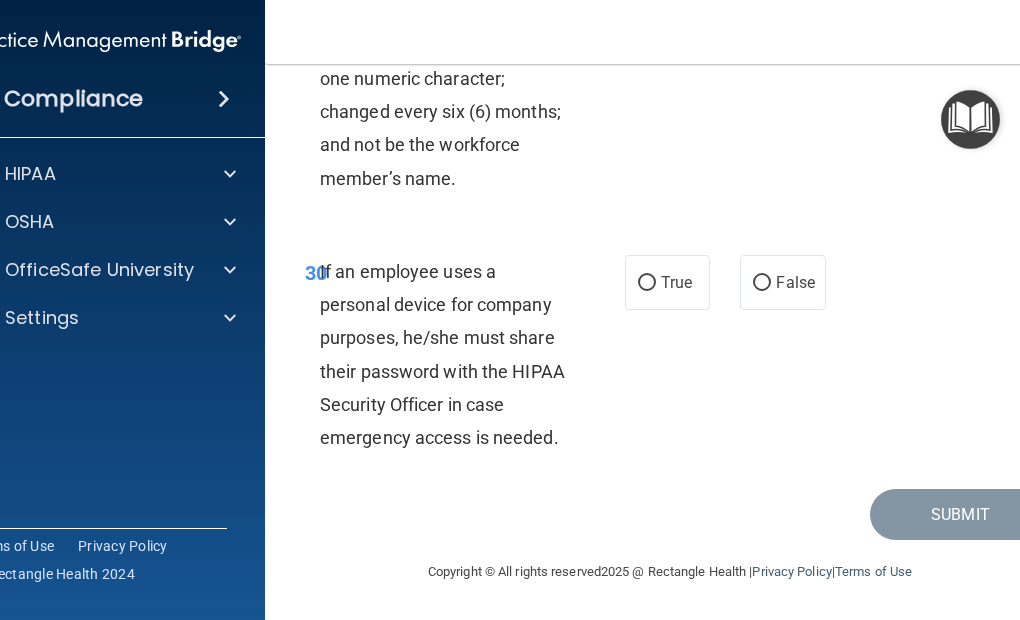 scroll, scrollTop: 7556, scrollLeft: 0, axis: vertical 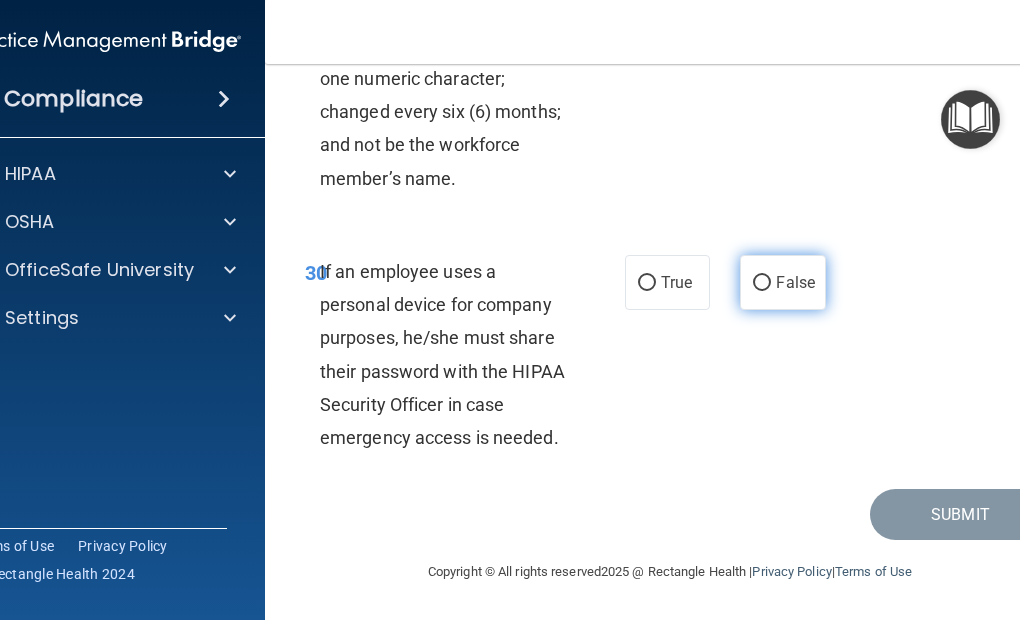 click on "False" at bounding box center (762, 283) 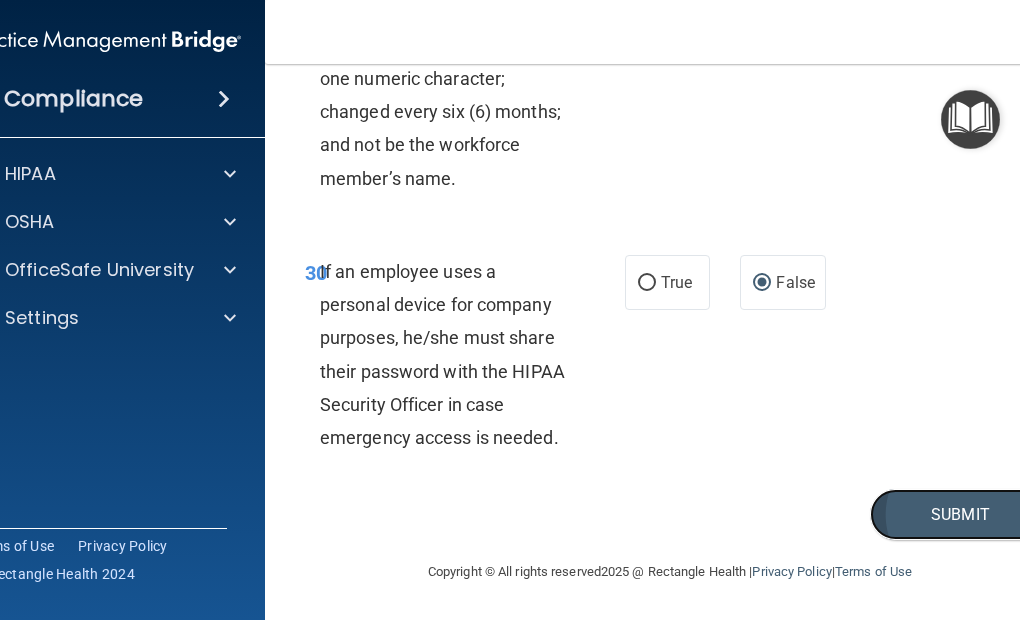 click on "Submit" at bounding box center (960, 514) 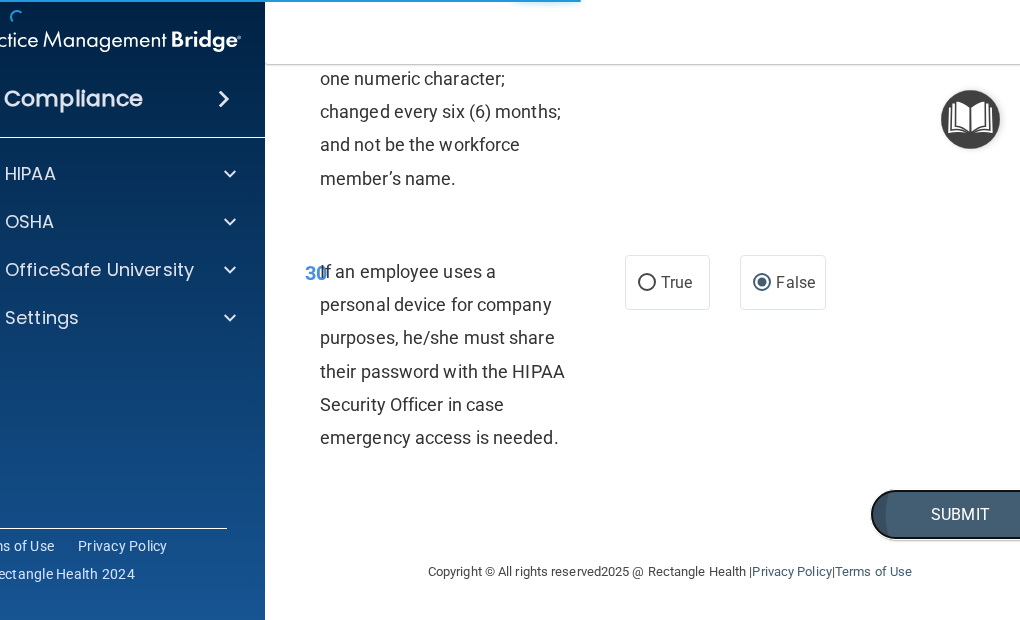 click on "Submit" at bounding box center (960, 514) 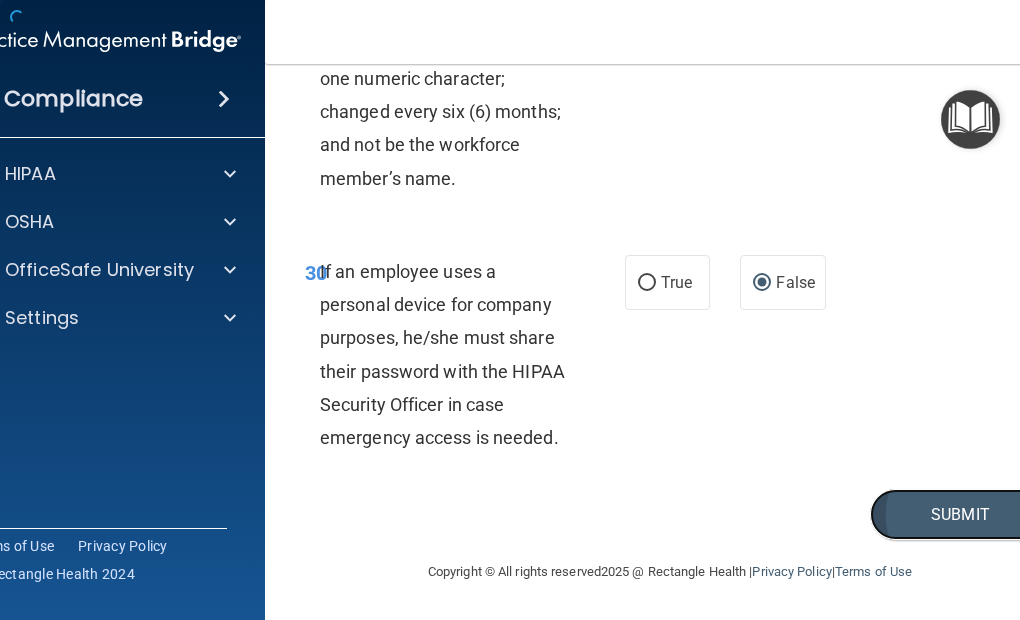 click on "Submit" at bounding box center [960, 514] 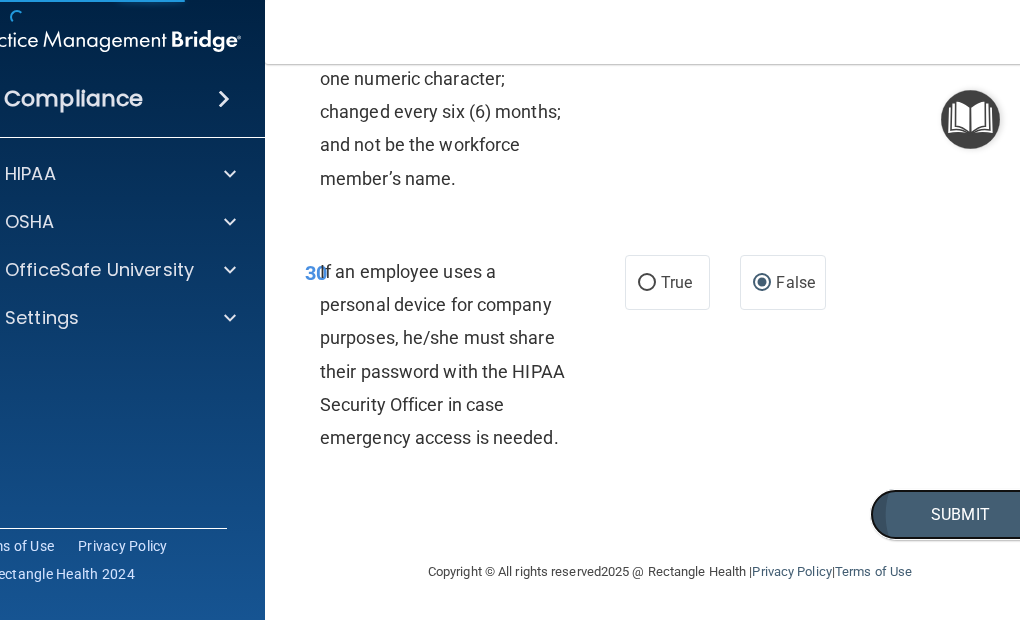 click on "Submit" at bounding box center (960, 514) 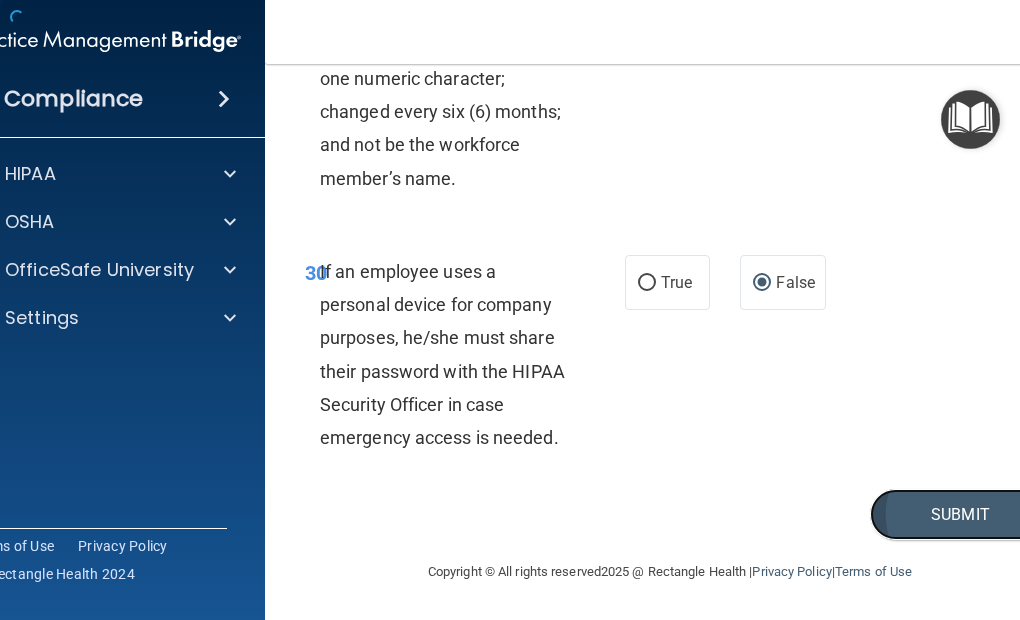 click on "Submit" at bounding box center (960, 514) 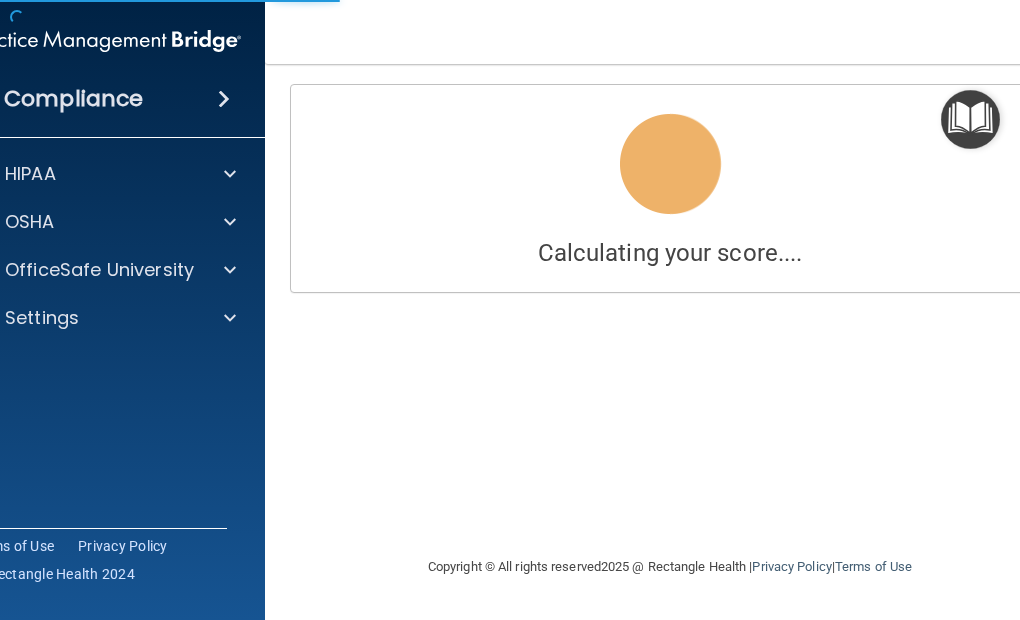 scroll, scrollTop: 0, scrollLeft: 0, axis: both 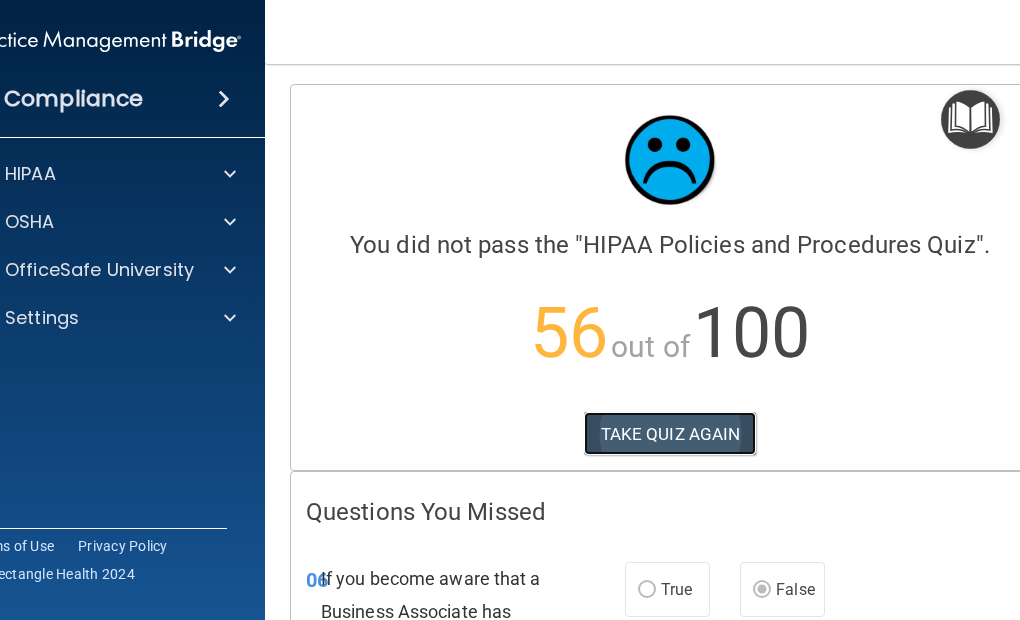 click on "TAKE QUIZ AGAIN" at bounding box center (670, 434) 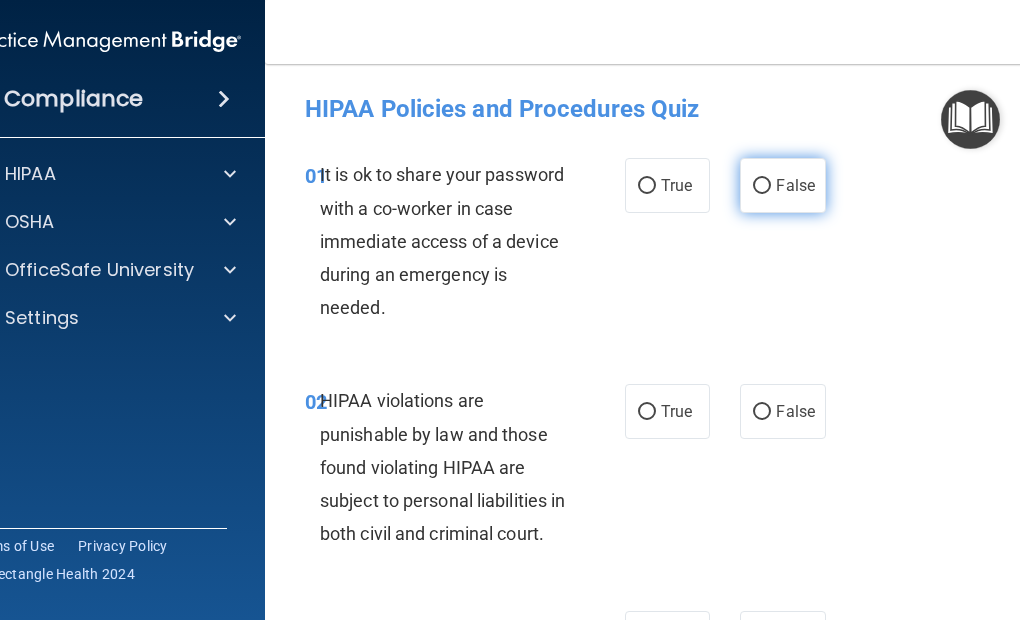 click on "False" at bounding box center [762, 186] 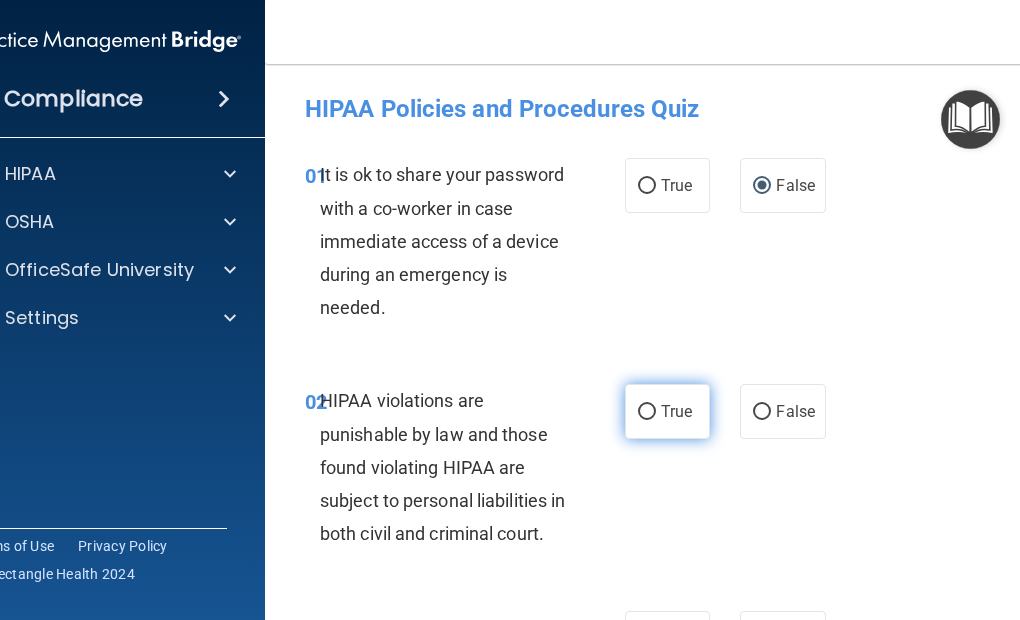 click on "True" at bounding box center (647, 412) 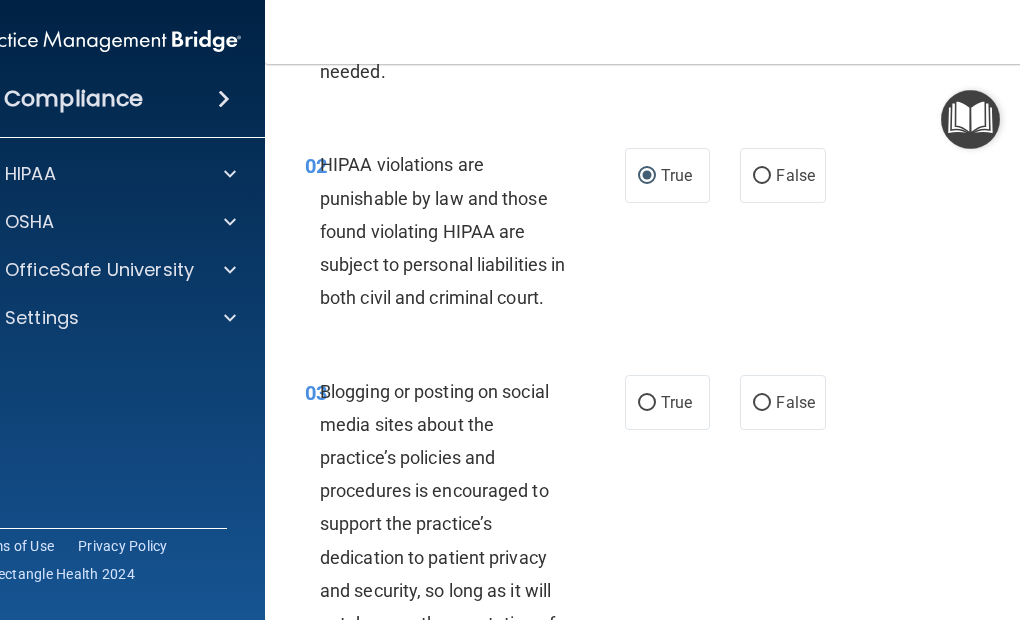 scroll, scrollTop: 300, scrollLeft: 0, axis: vertical 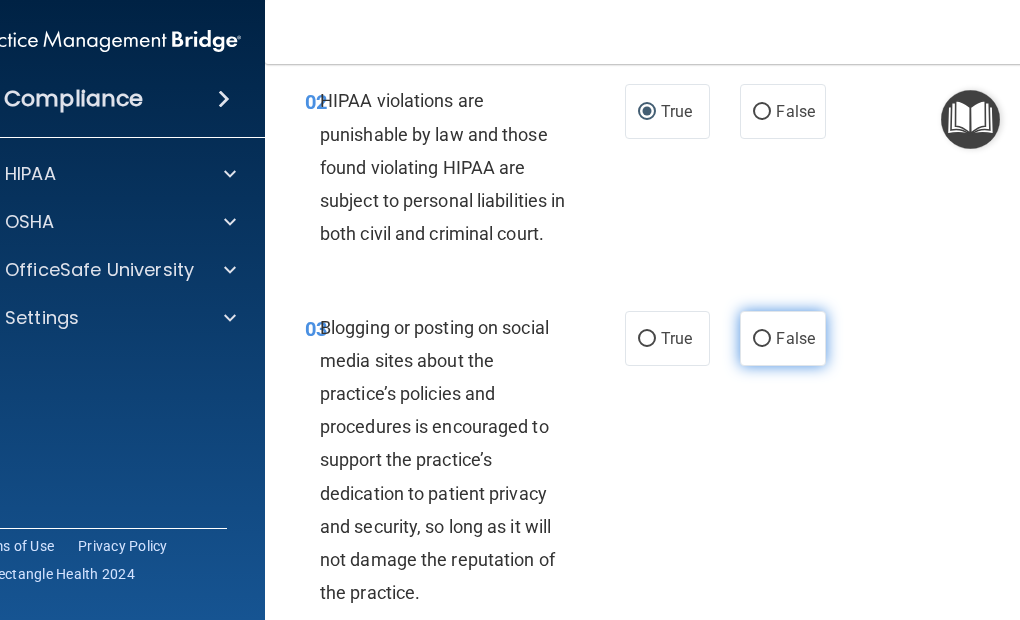 click on "False" at bounding box center [762, 339] 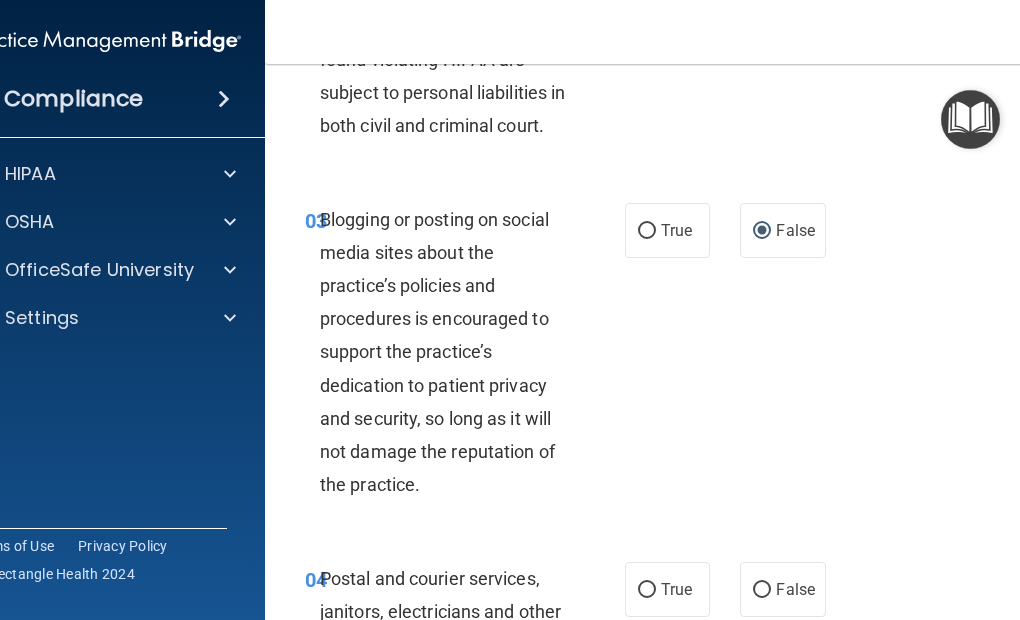 scroll, scrollTop: 600, scrollLeft: 0, axis: vertical 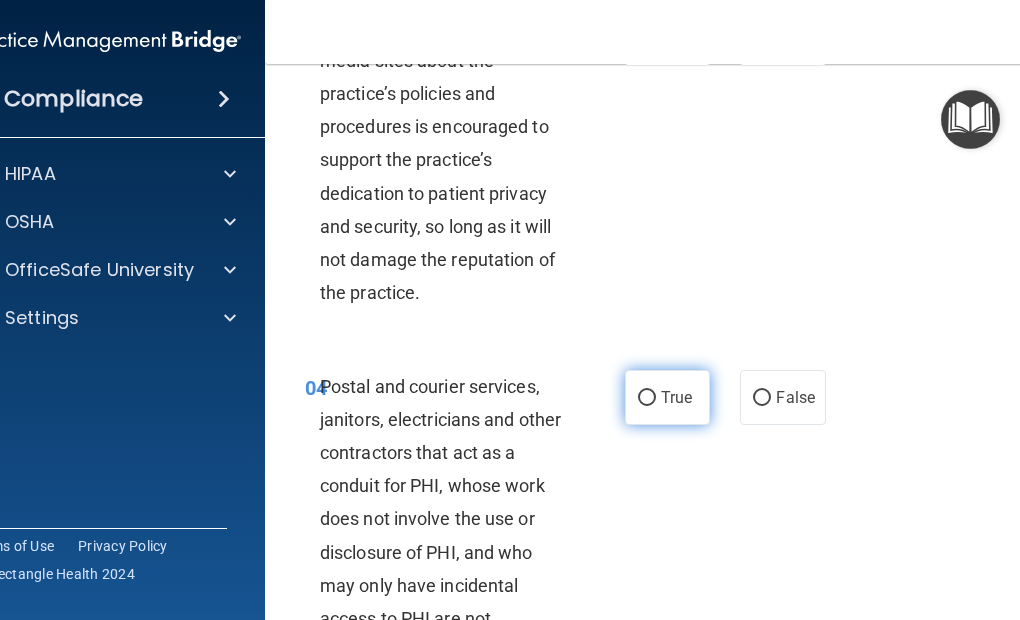click on "True" at bounding box center [647, 398] 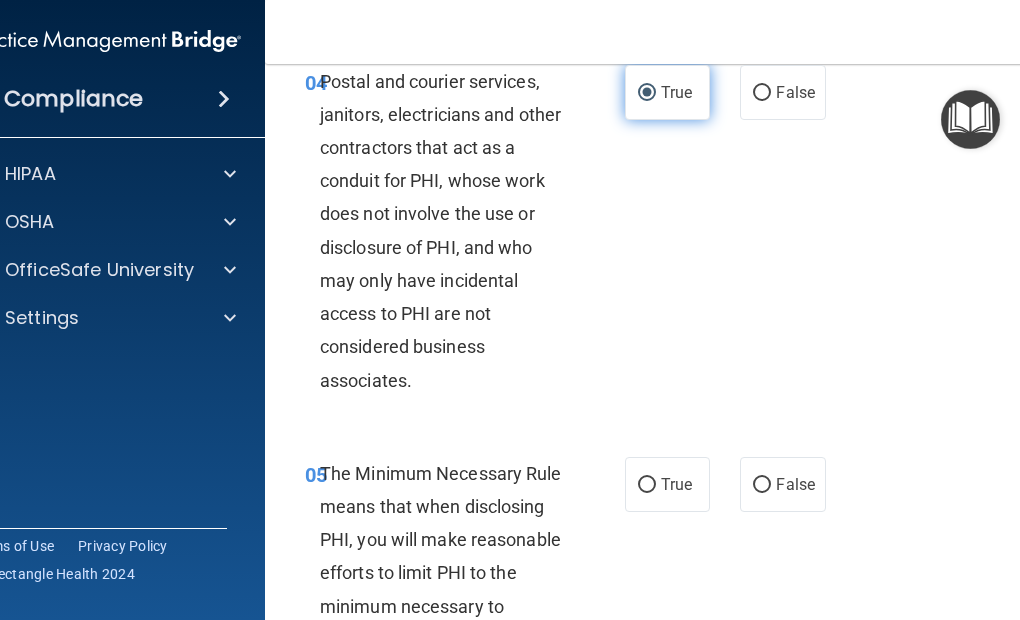 scroll, scrollTop: 1000, scrollLeft: 0, axis: vertical 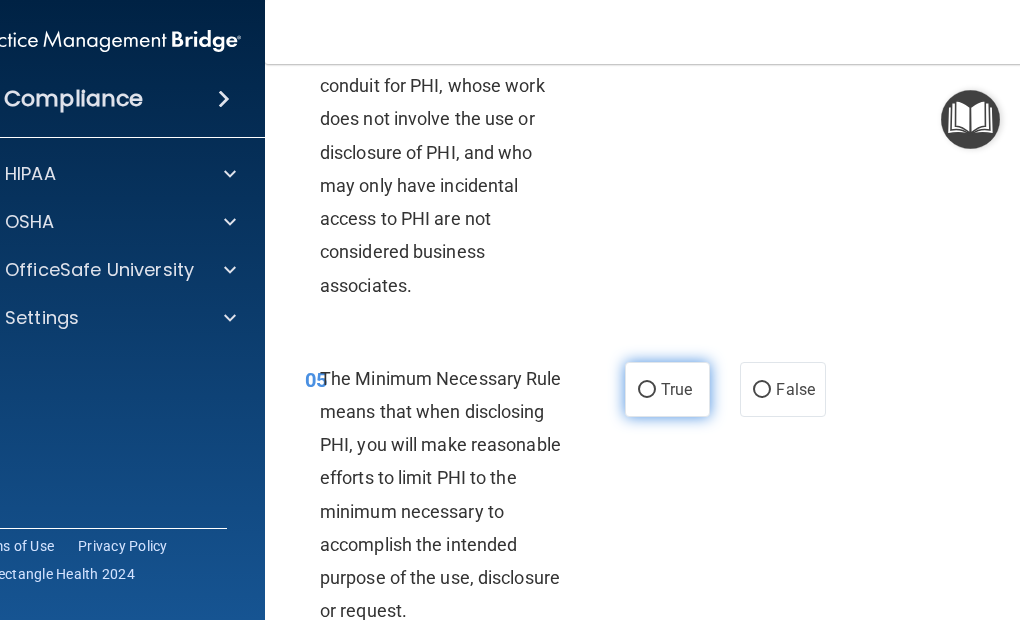 click on "True" at bounding box center [647, 390] 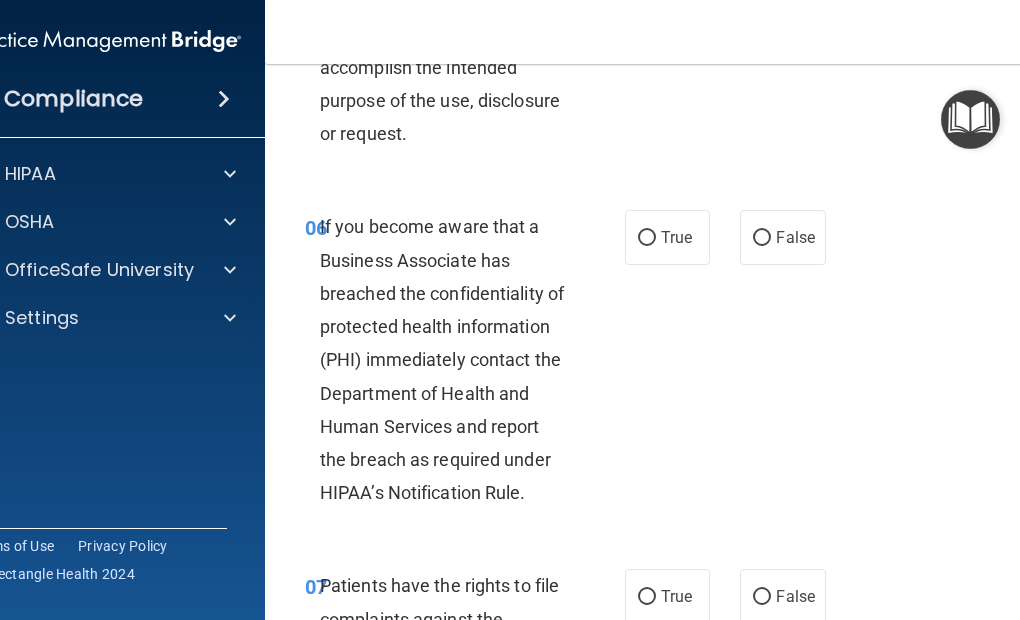 scroll, scrollTop: 1500, scrollLeft: 0, axis: vertical 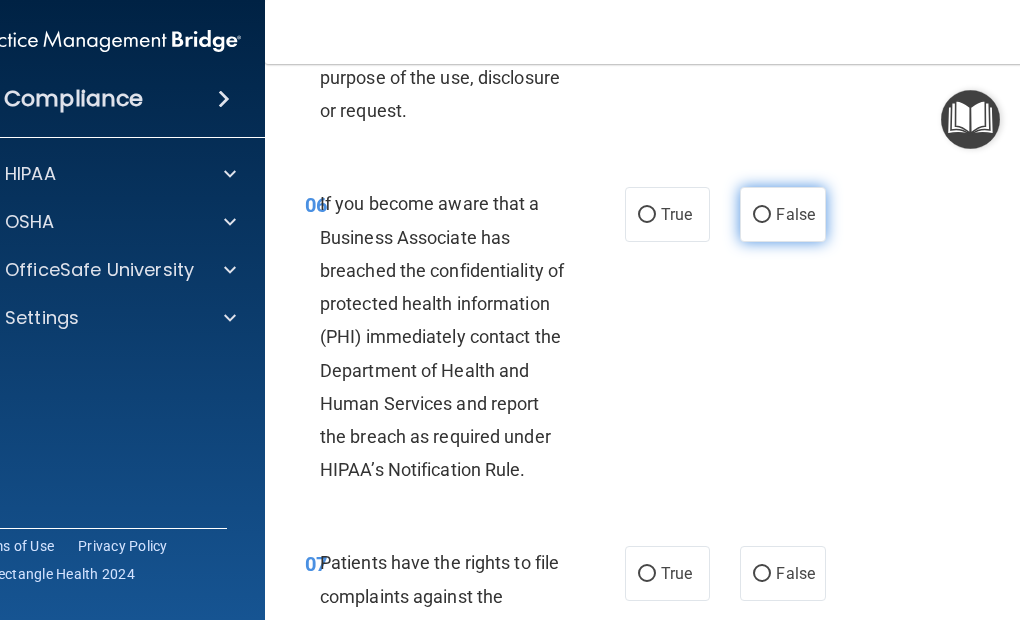 click on "False" at bounding box center (762, 215) 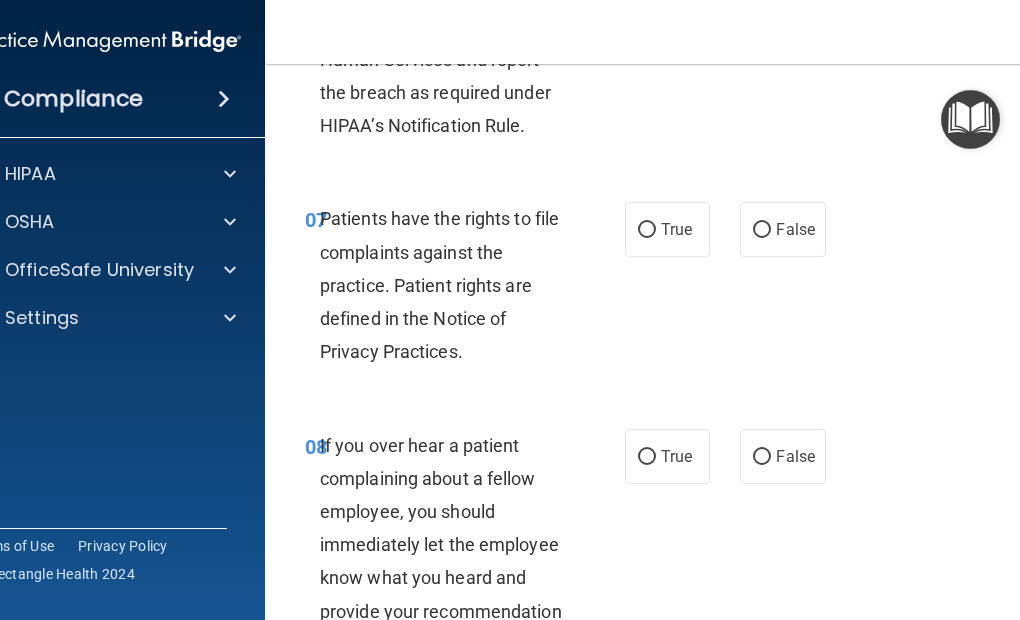 scroll, scrollTop: 1900, scrollLeft: 0, axis: vertical 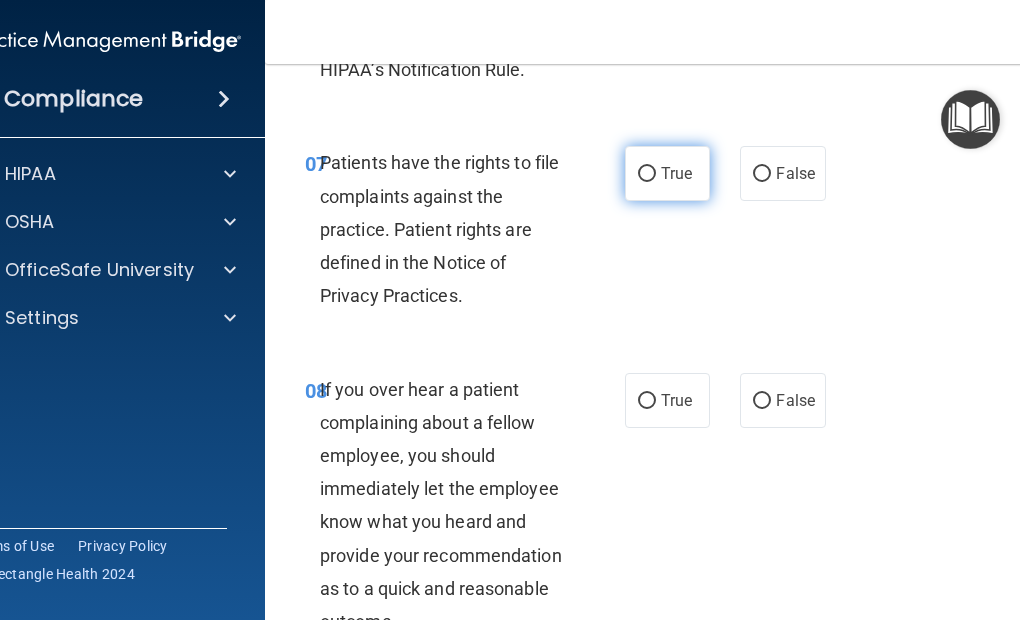 click on "True" at bounding box center [647, 174] 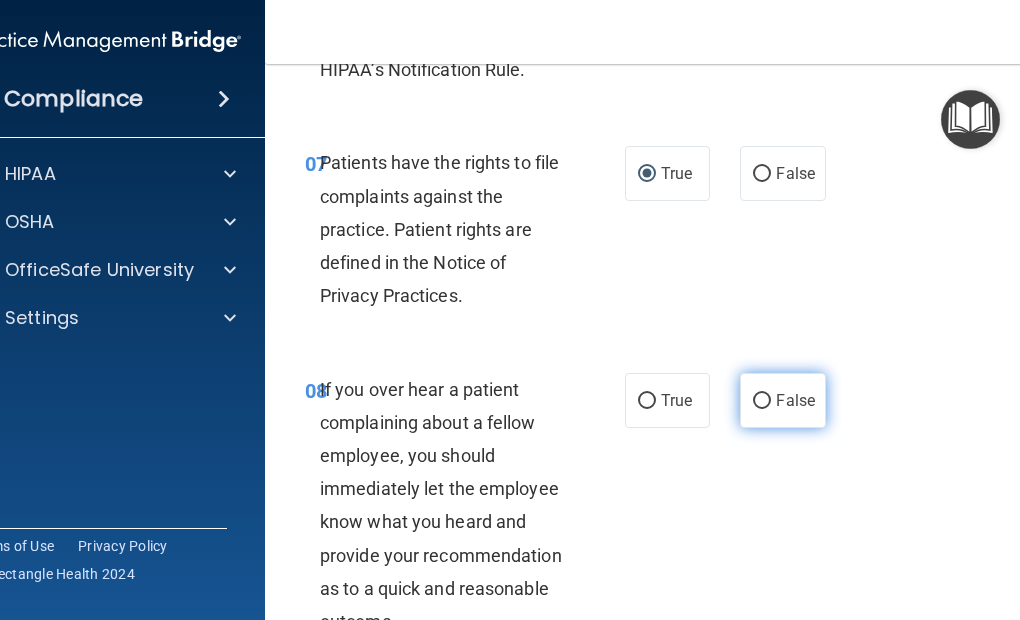 click on "False" at bounding box center (762, 401) 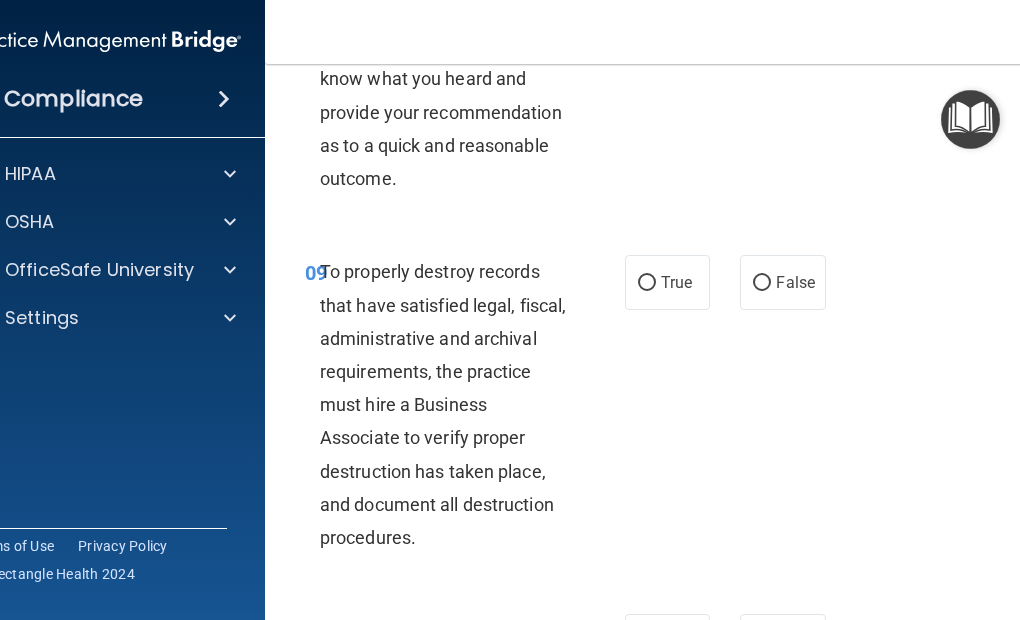 scroll, scrollTop: 2400, scrollLeft: 0, axis: vertical 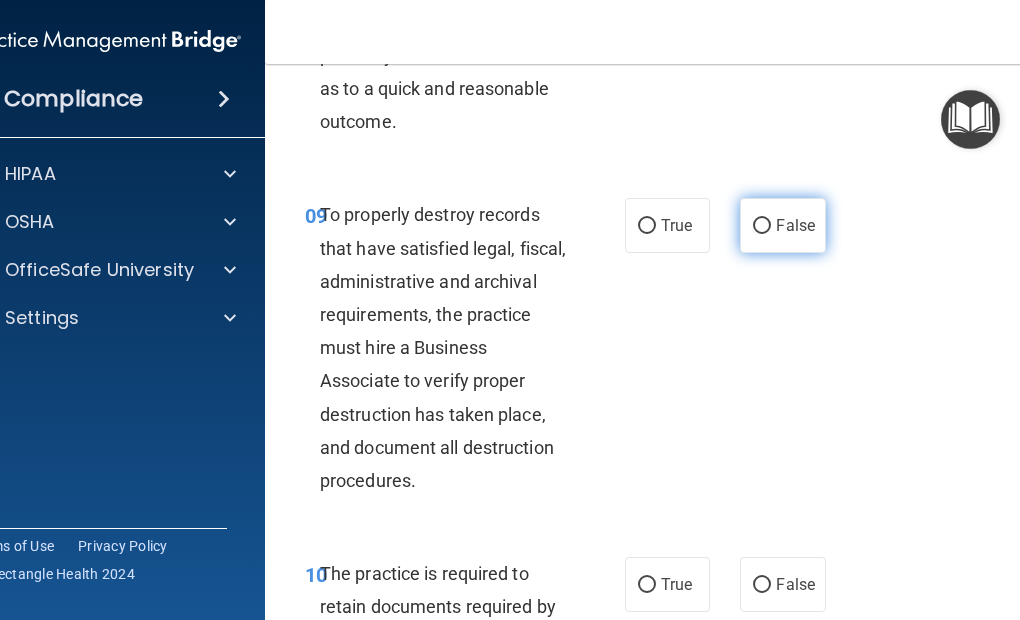 click on "False" at bounding box center (762, 226) 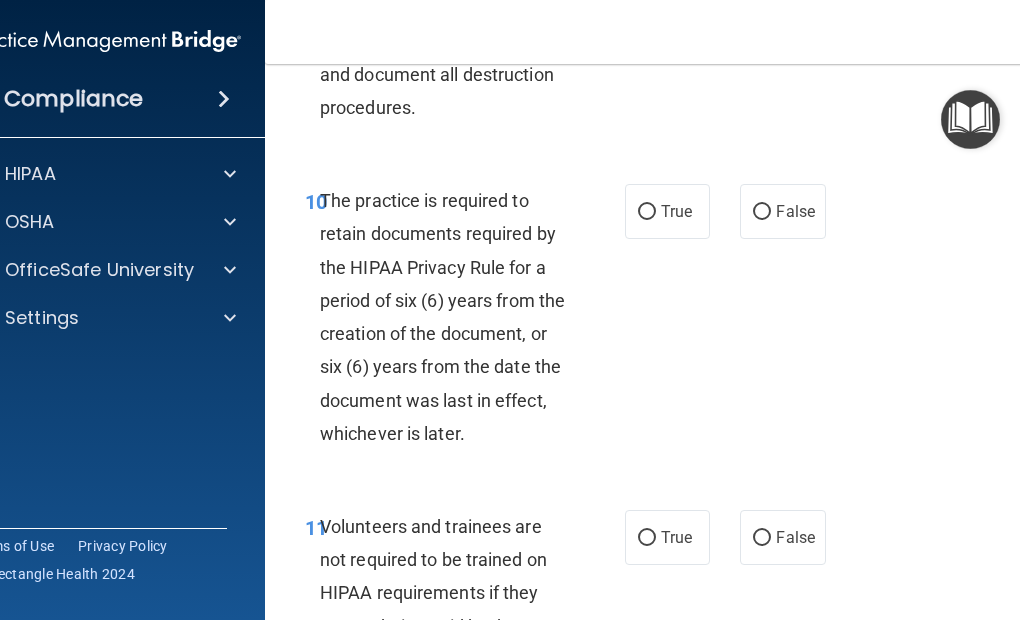 scroll, scrollTop: 2800, scrollLeft: 0, axis: vertical 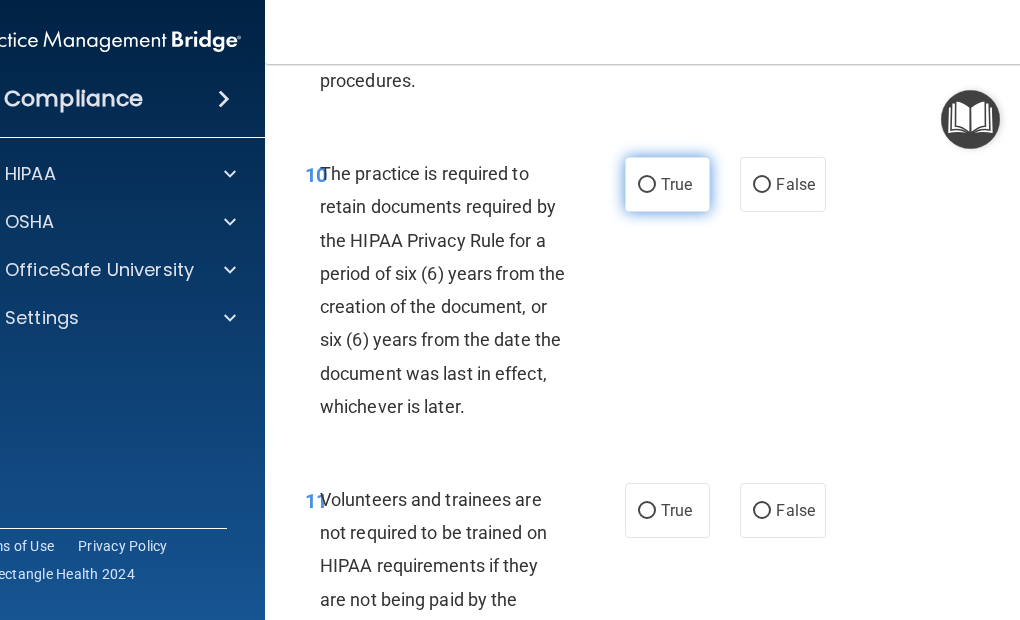 click on "True" at bounding box center (647, 185) 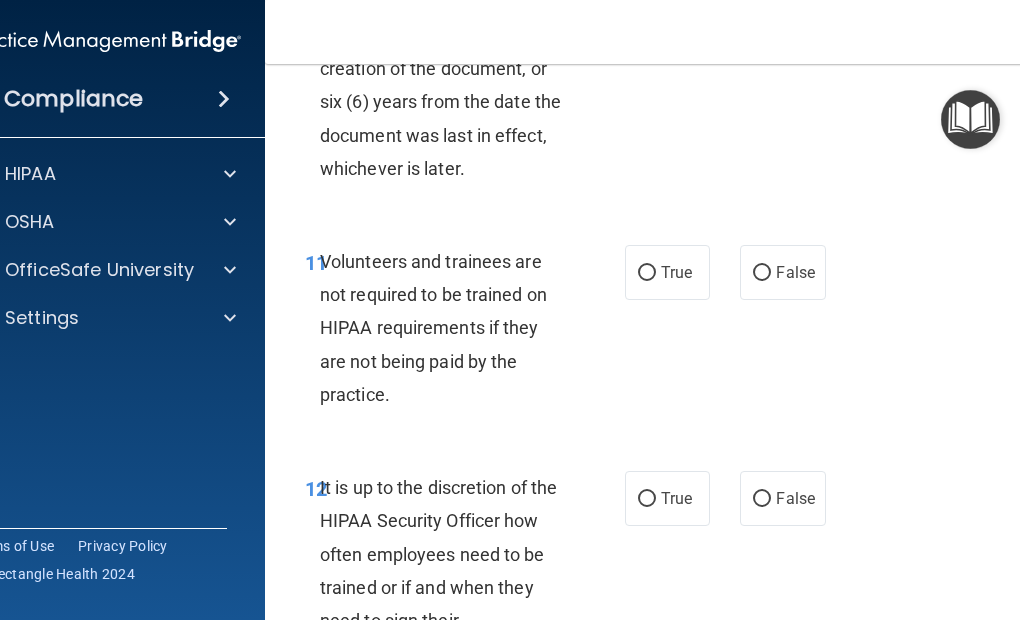 scroll, scrollTop: 3100, scrollLeft: 0, axis: vertical 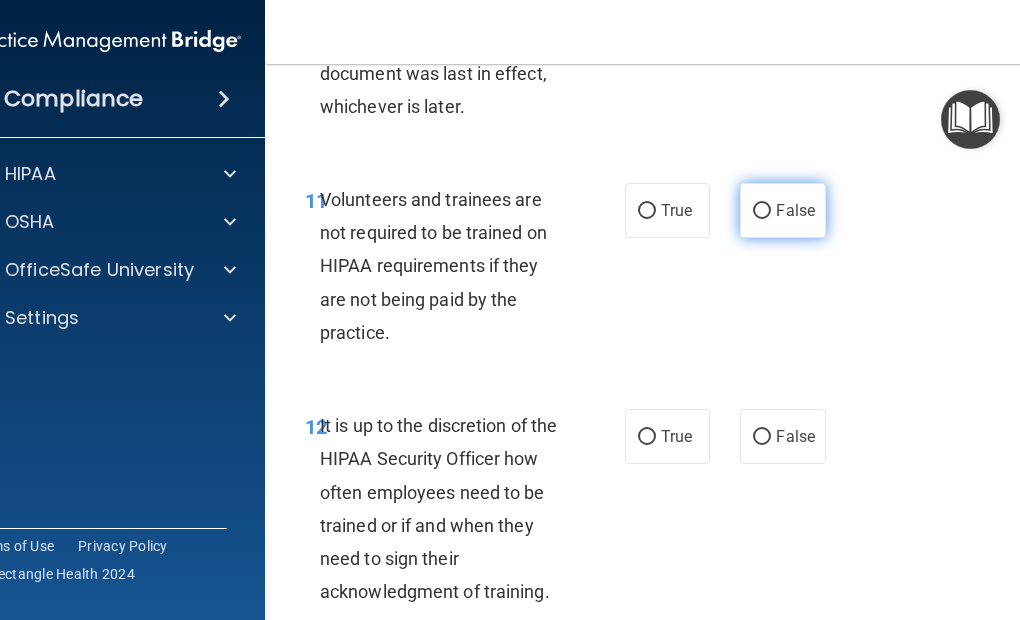 click on "False" at bounding box center (762, 211) 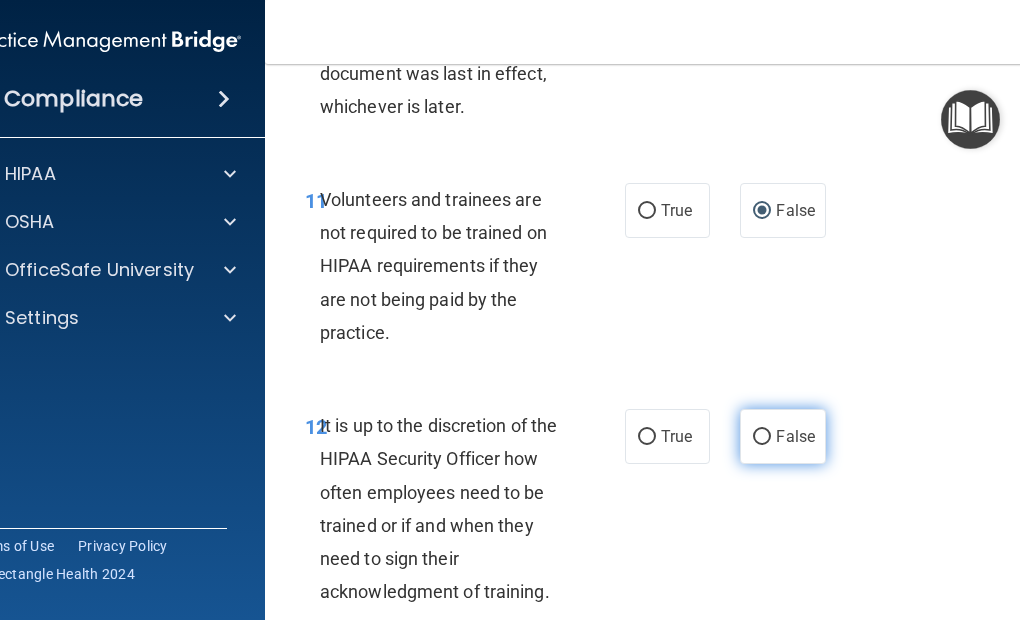 click on "False" at bounding box center [762, 437] 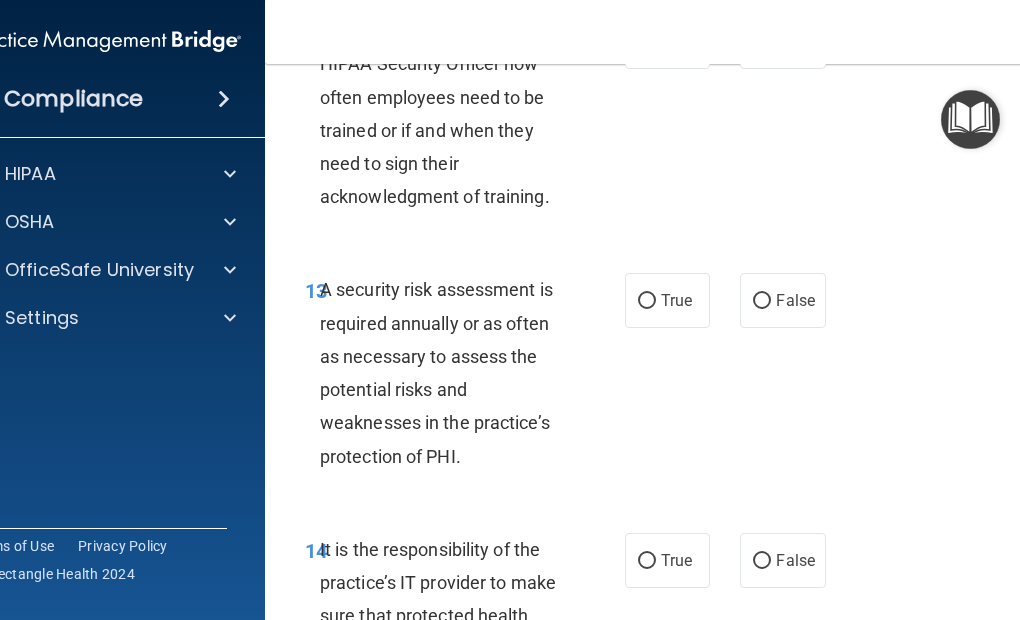 scroll, scrollTop: 3500, scrollLeft: 0, axis: vertical 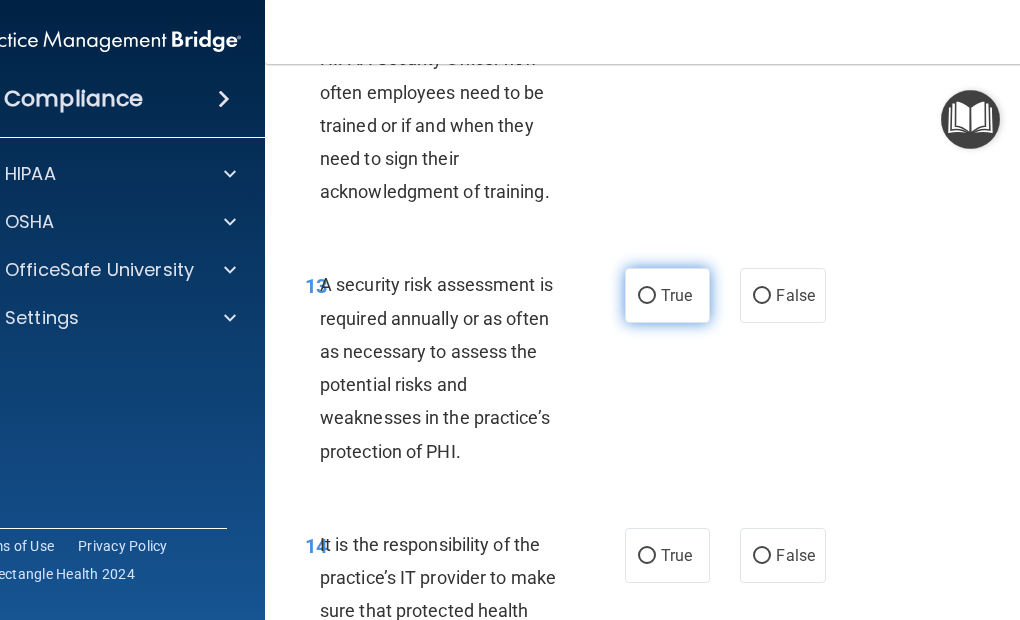 click on "True" at bounding box center (647, 296) 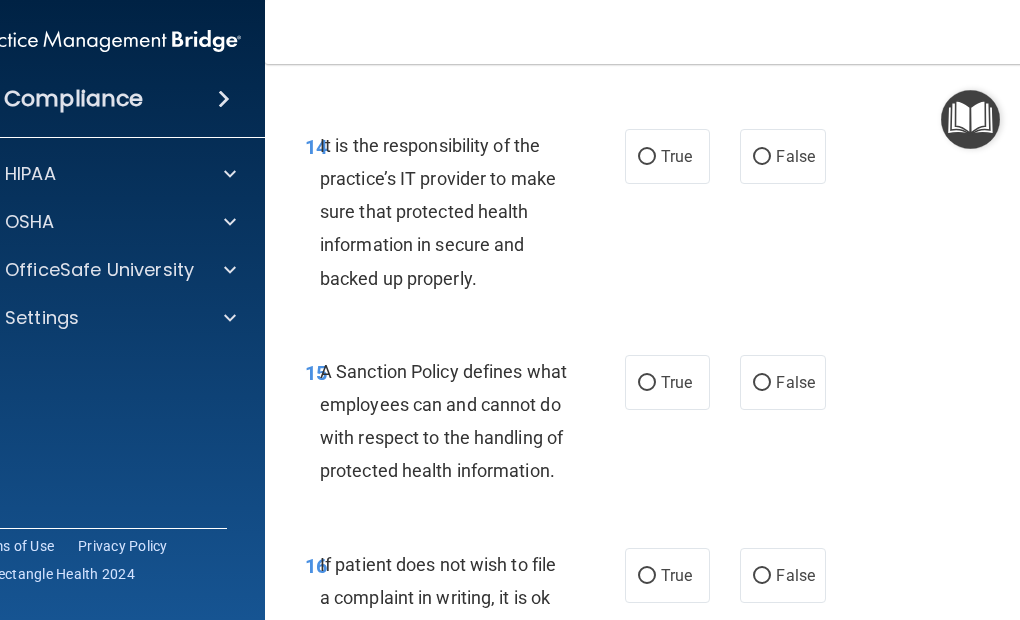 scroll, scrollTop: 3900, scrollLeft: 0, axis: vertical 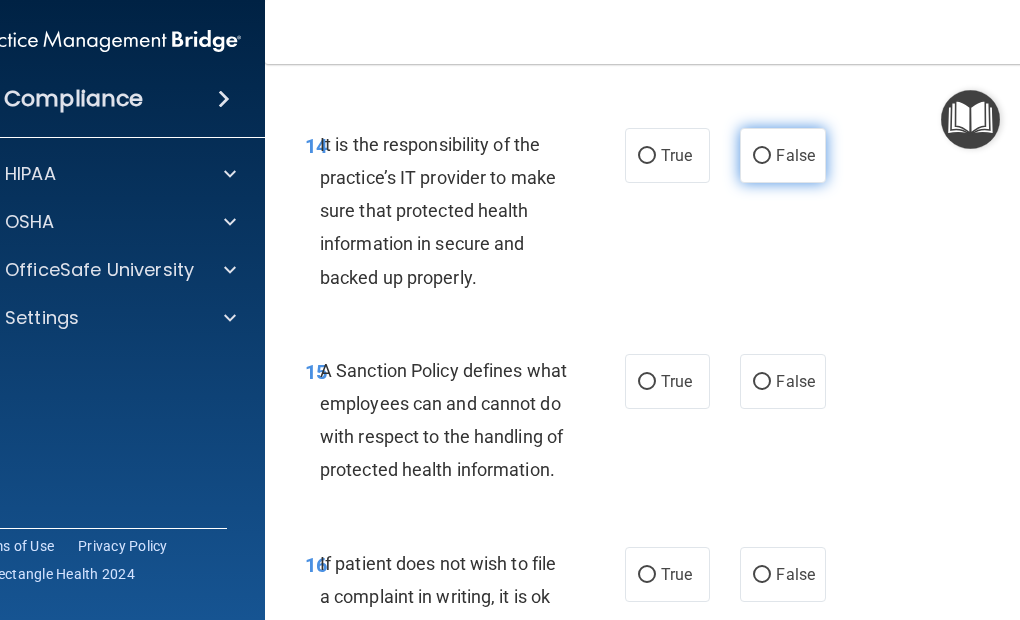 click on "False" at bounding box center [762, 156] 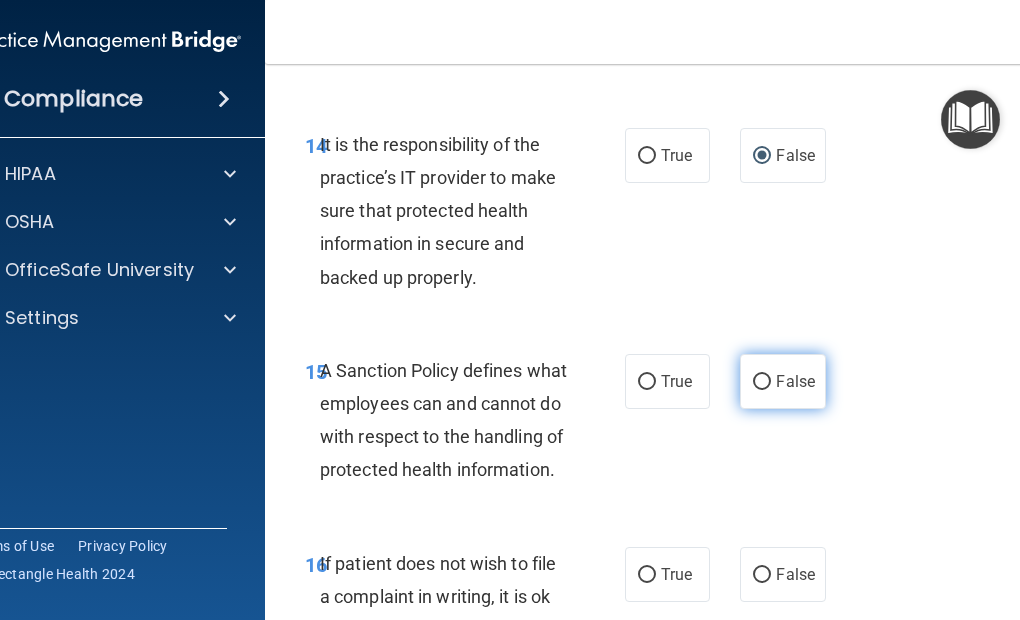 click on "False" at bounding box center (762, 382) 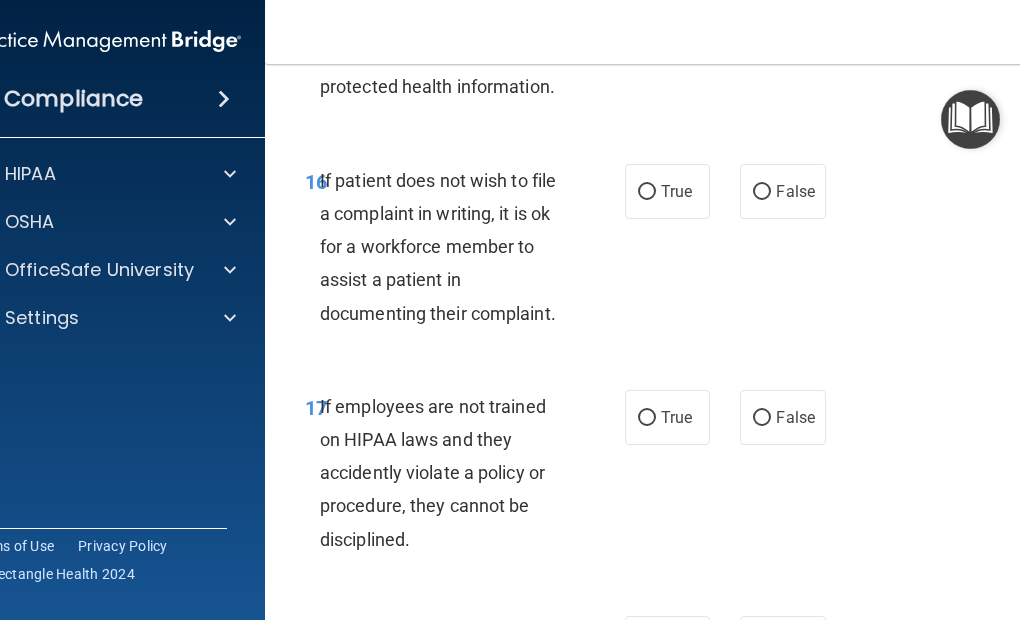 scroll, scrollTop: 4300, scrollLeft: 0, axis: vertical 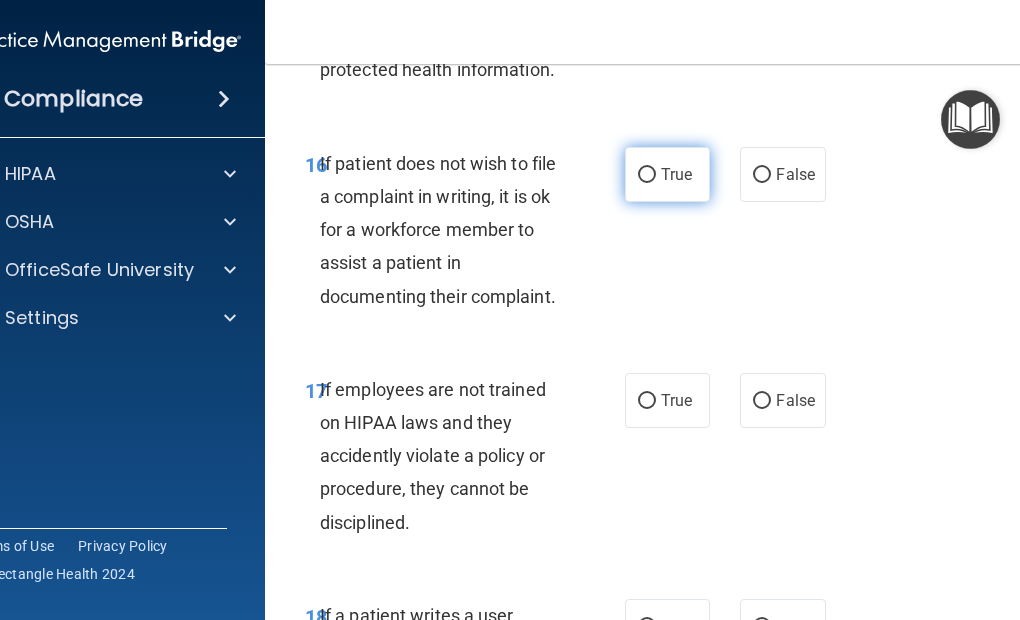 click on "True" at bounding box center (647, 175) 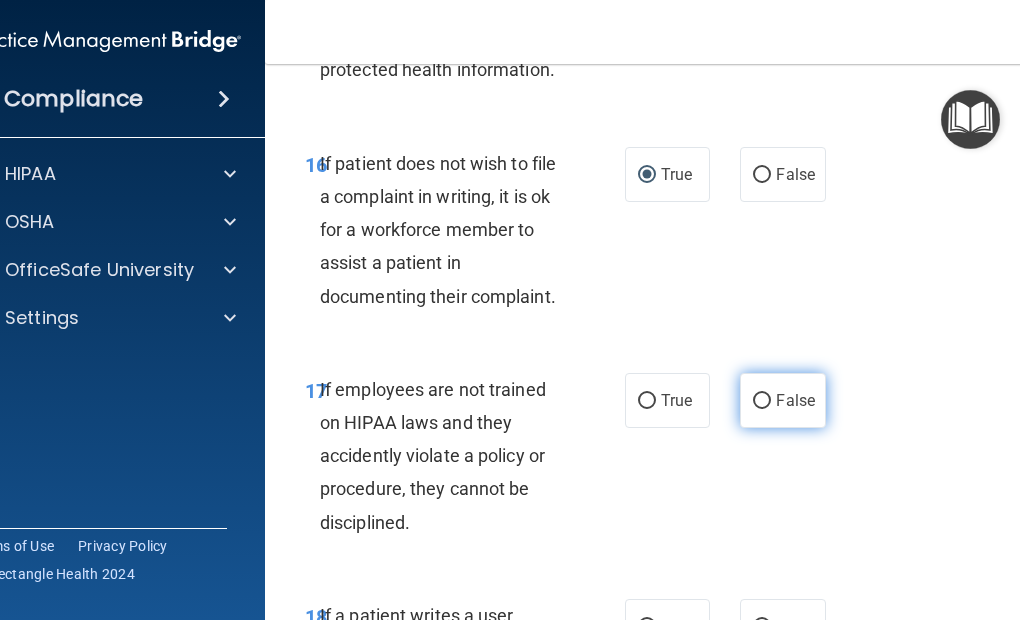 click on "False" at bounding box center [762, 401] 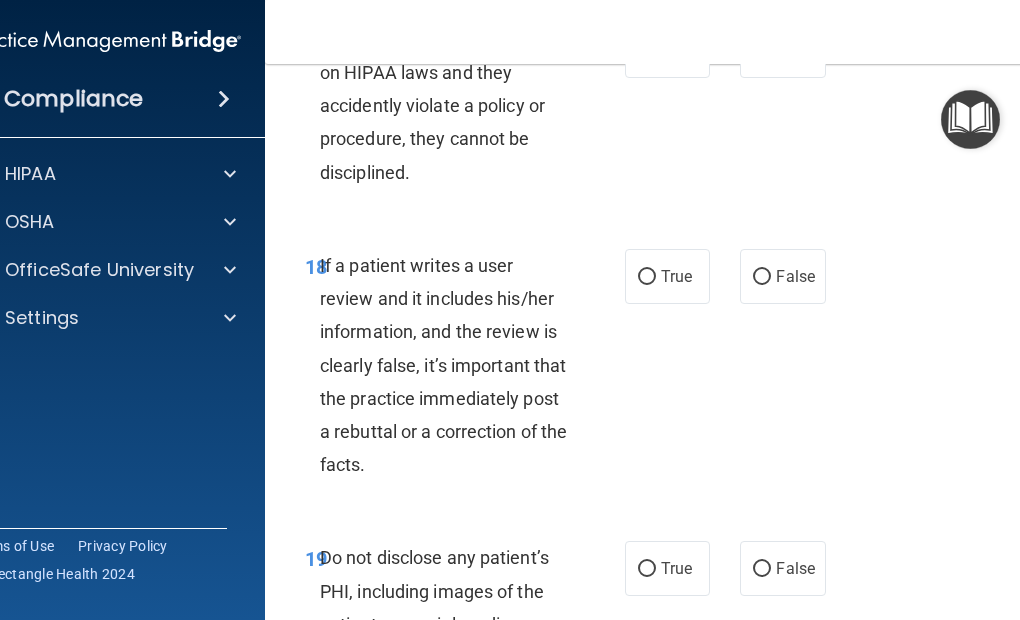 scroll, scrollTop: 4700, scrollLeft: 0, axis: vertical 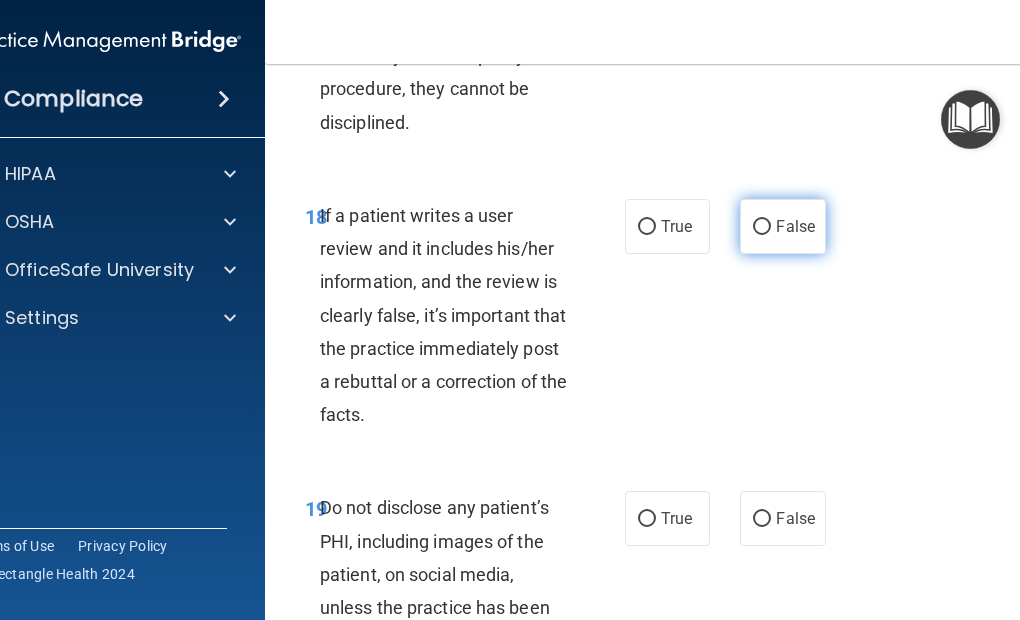 click on "False" at bounding box center (762, 227) 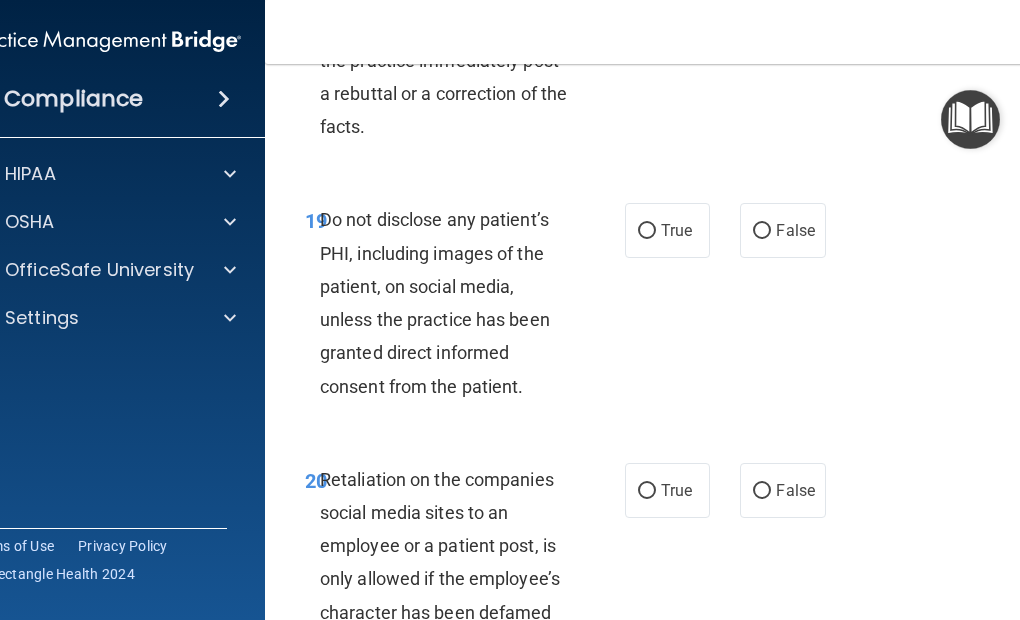 scroll, scrollTop: 5000, scrollLeft: 0, axis: vertical 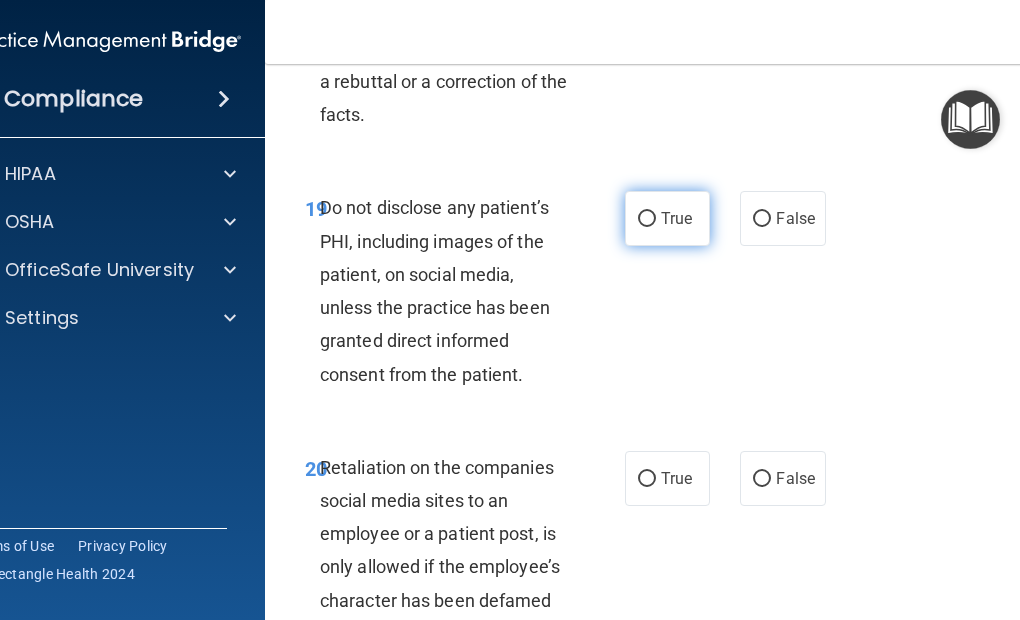 click on "True" at bounding box center (647, 219) 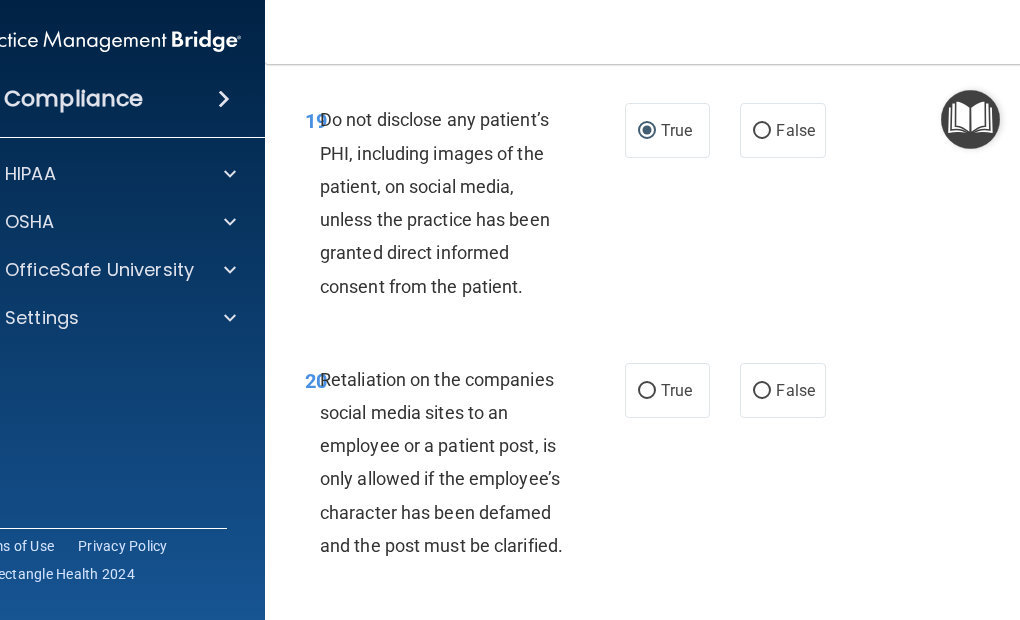 scroll, scrollTop: 5400, scrollLeft: 0, axis: vertical 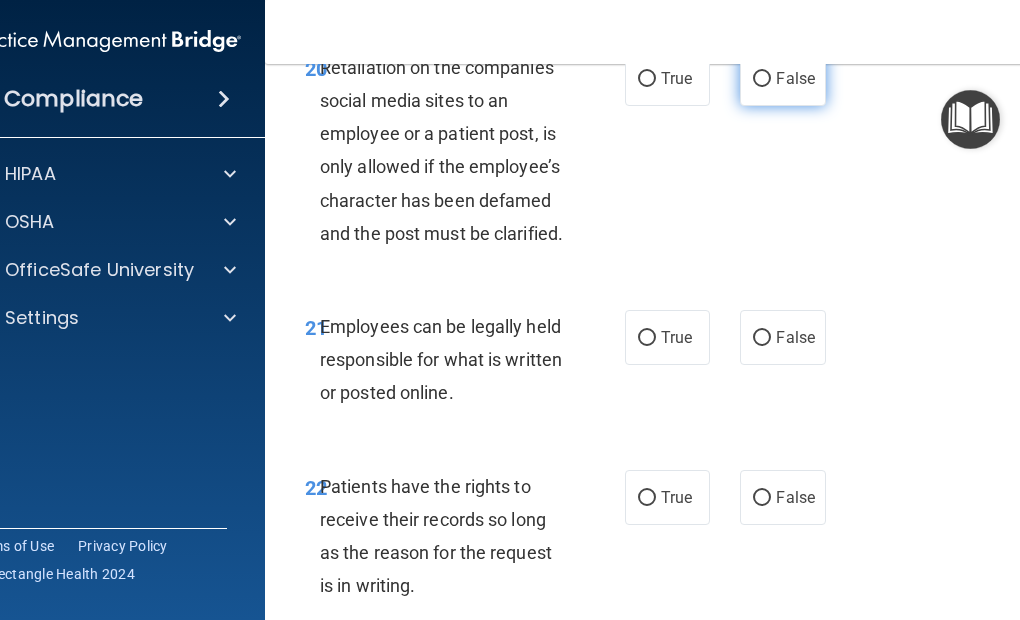 click on "False" at bounding box center [762, 79] 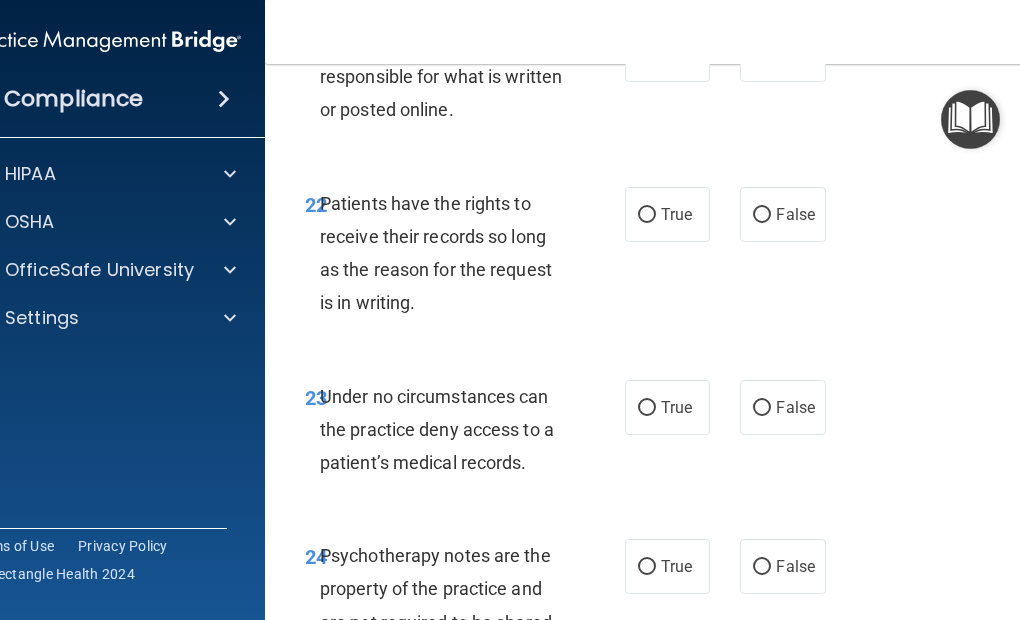 scroll, scrollTop: 5700, scrollLeft: 0, axis: vertical 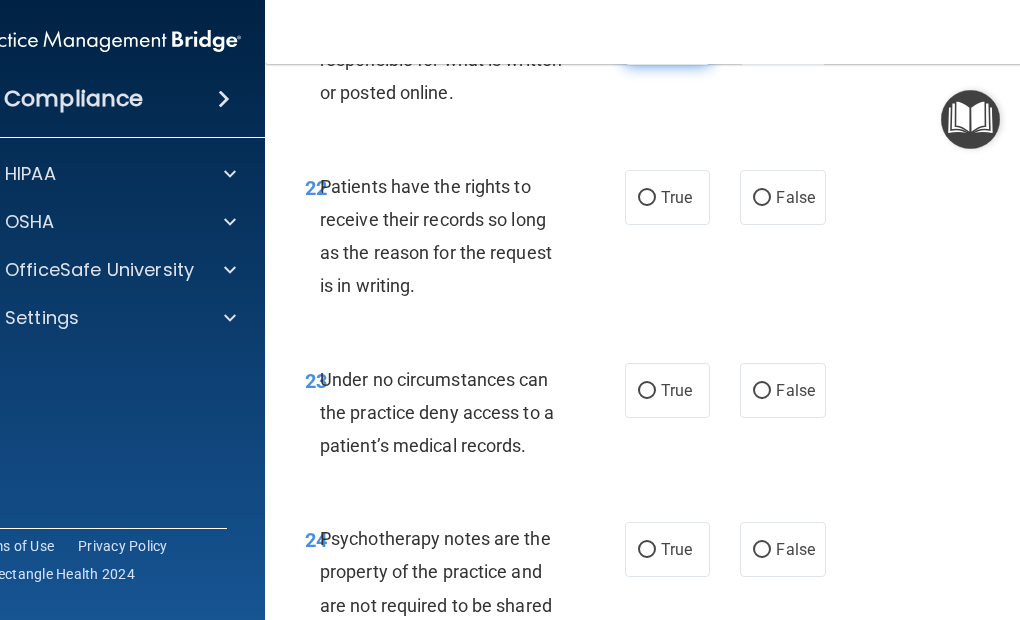 click on "True" at bounding box center (647, 38) 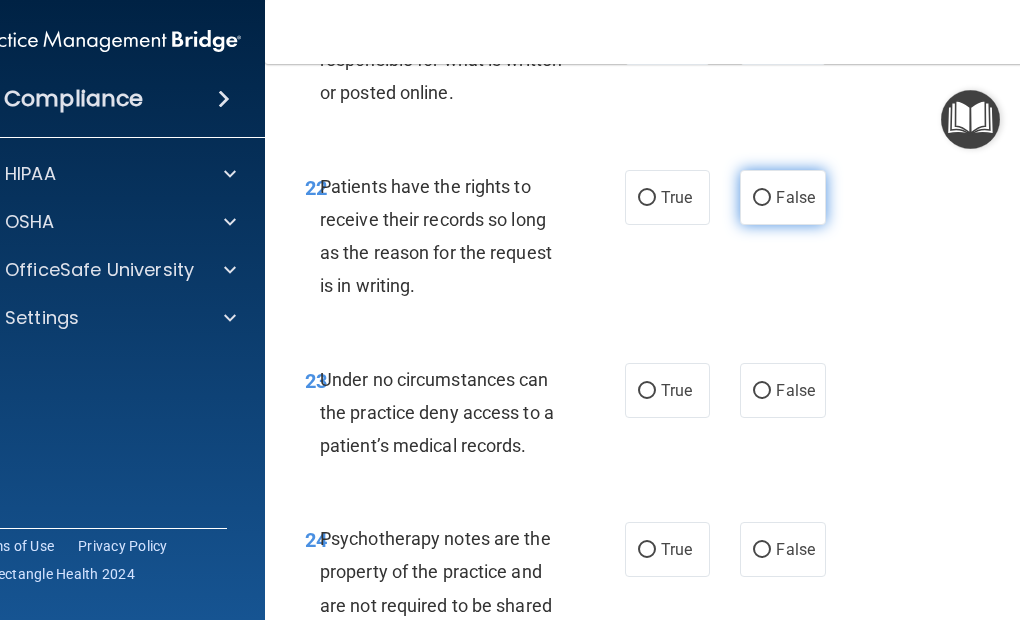 click on "False" at bounding box center [762, 198] 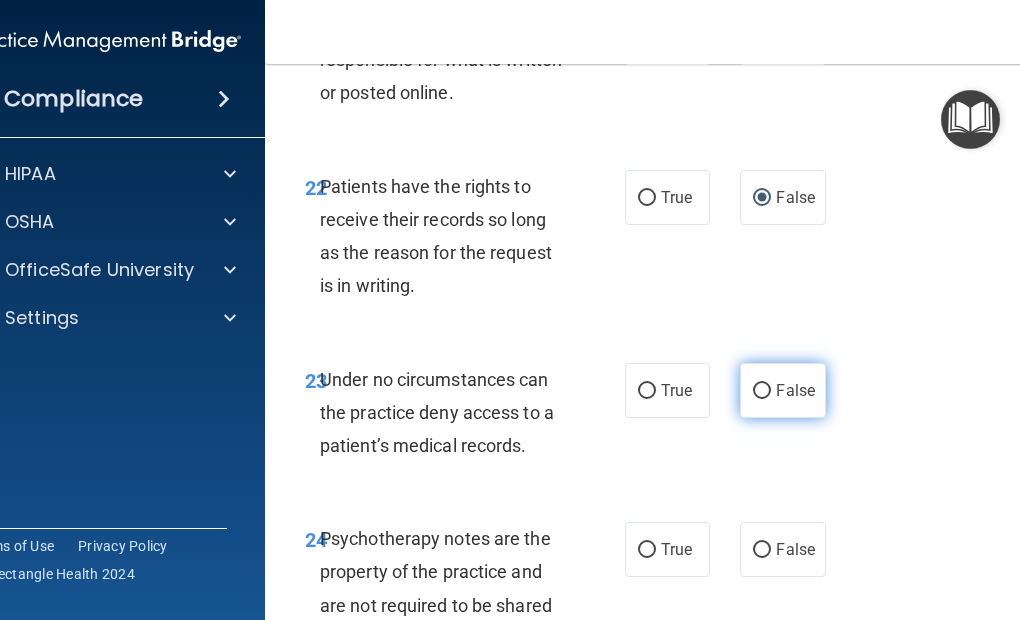 click on "False" at bounding box center [762, 391] 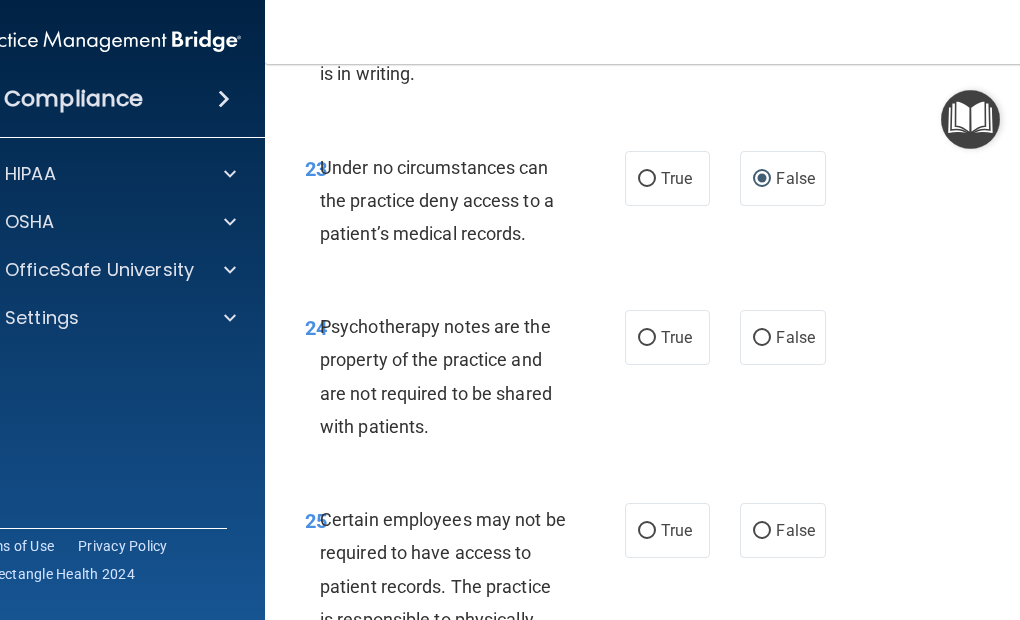 scroll, scrollTop: 6000, scrollLeft: 0, axis: vertical 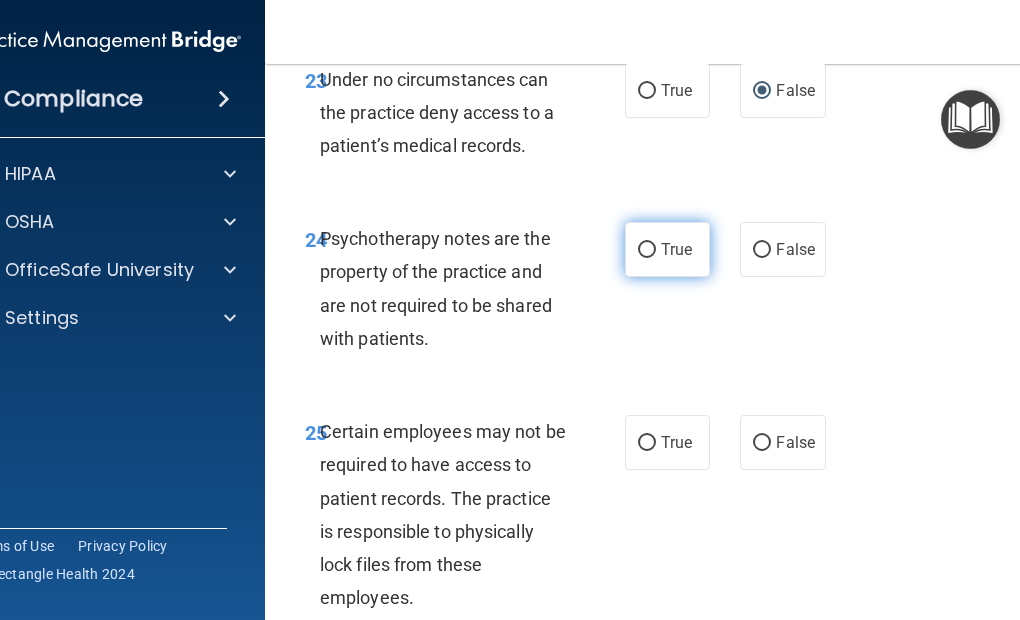click on "True" at bounding box center (647, 250) 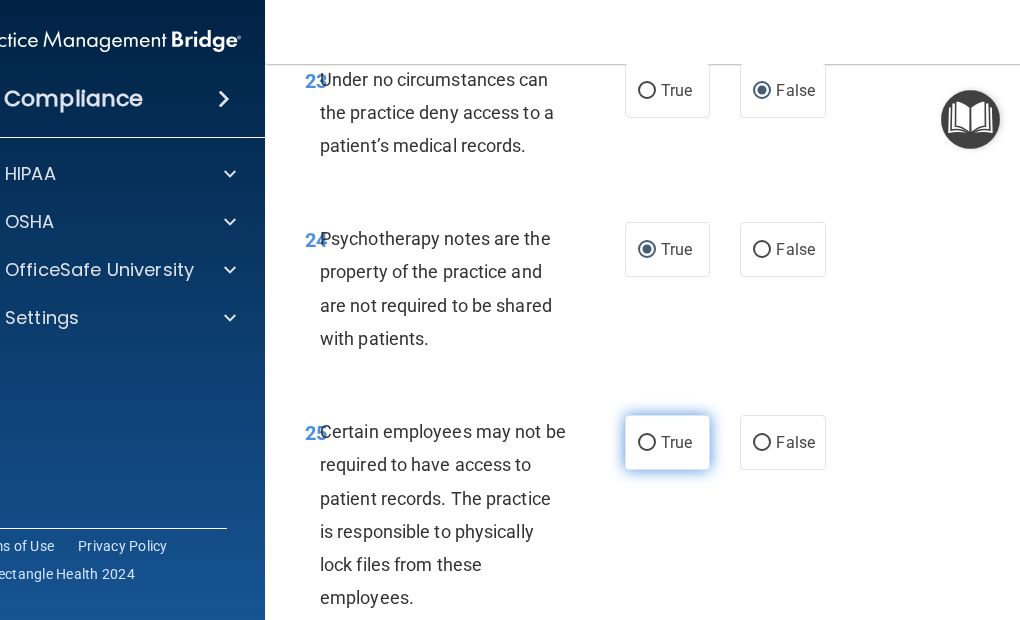 click on "True" at bounding box center [647, 443] 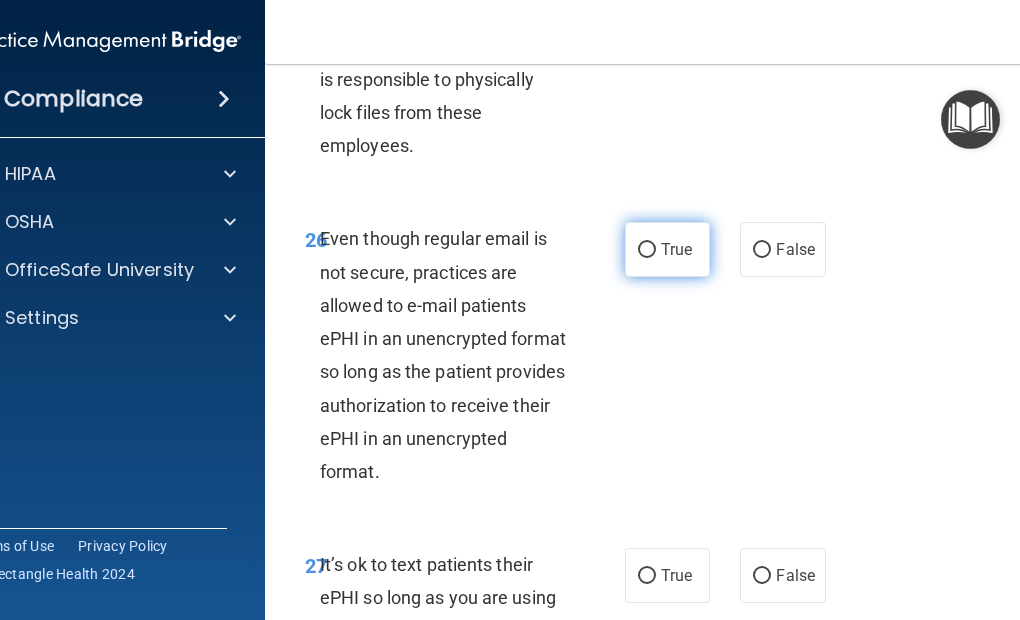 scroll, scrollTop: 6500, scrollLeft: 0, axis: vertical 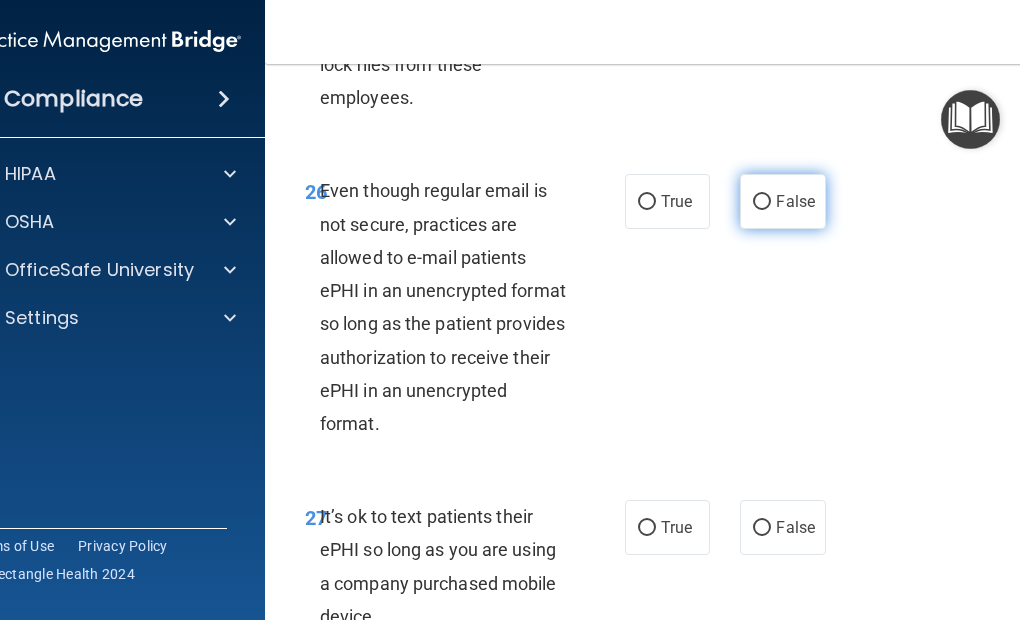 click on "False" at bounding box center [762, 202] 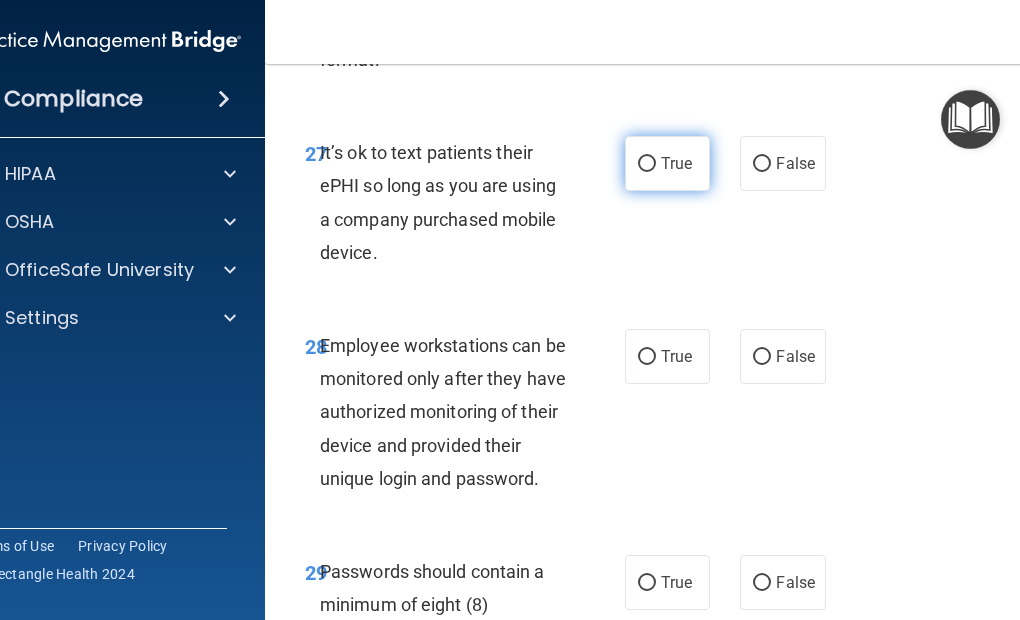 scroll, scrollTop: 6900, scrollLeft: 0, axis: vertical 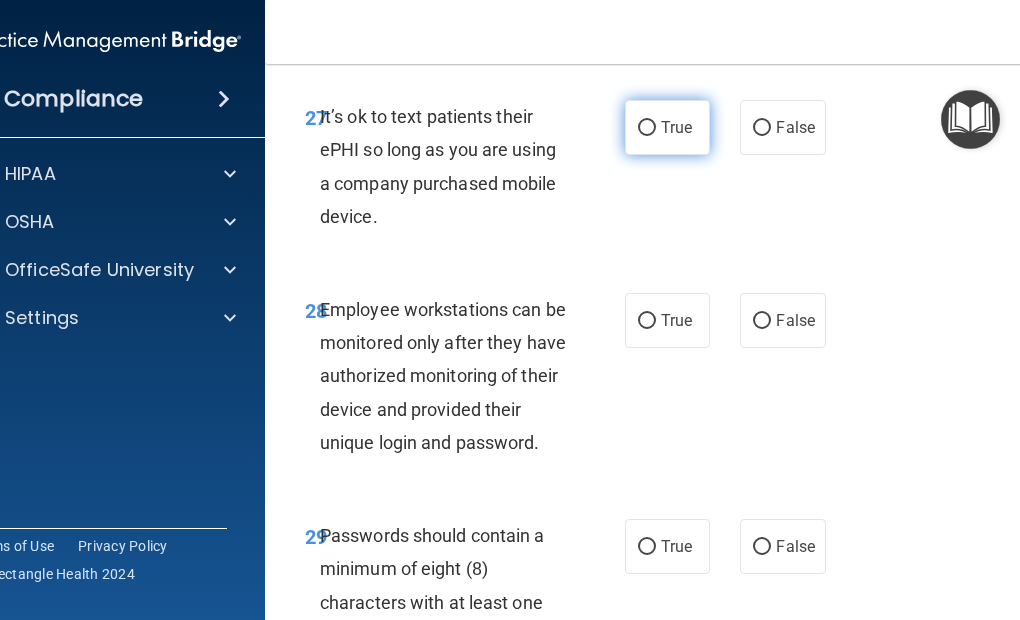 click on "True" at bounding box center [647, 128] 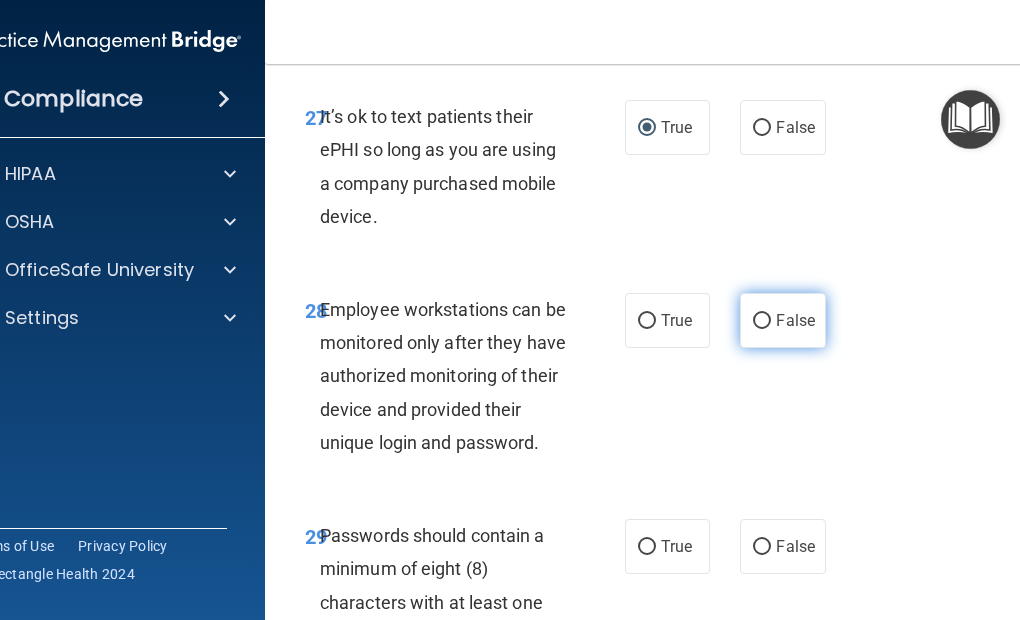 click on "False" at bounding box center [762, 321] 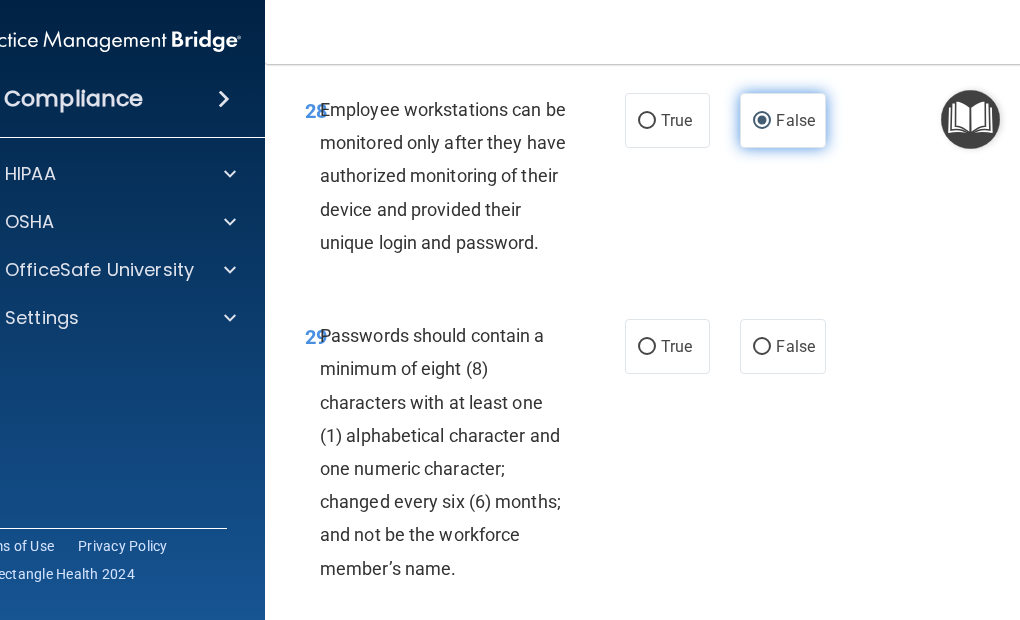 scroll, scrollTop: 7300, scrollLeft: 0, axis: vertical 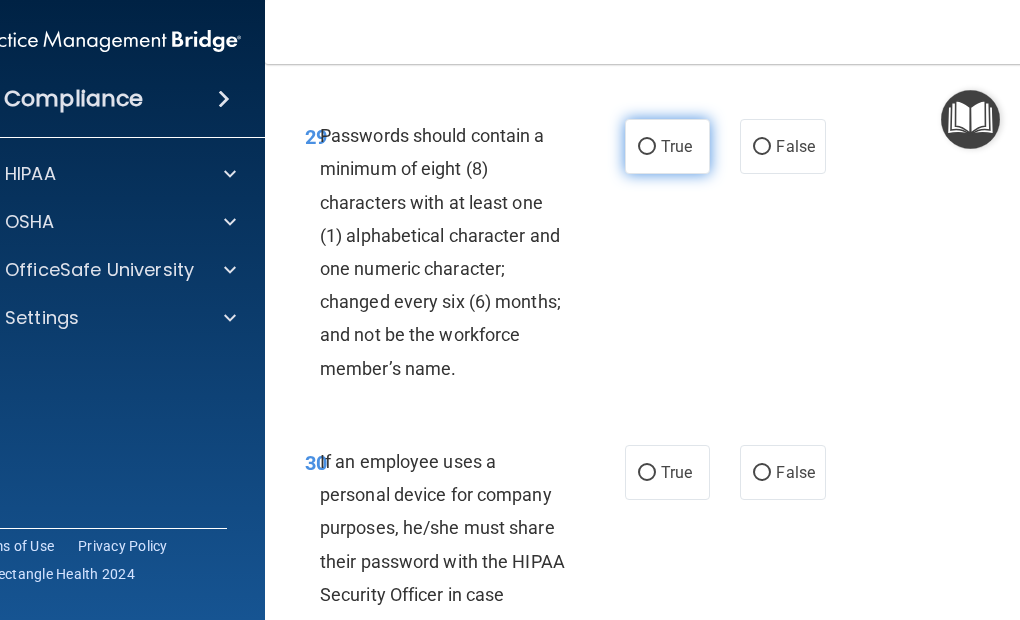click on "True" at bounding box center [647, 147] 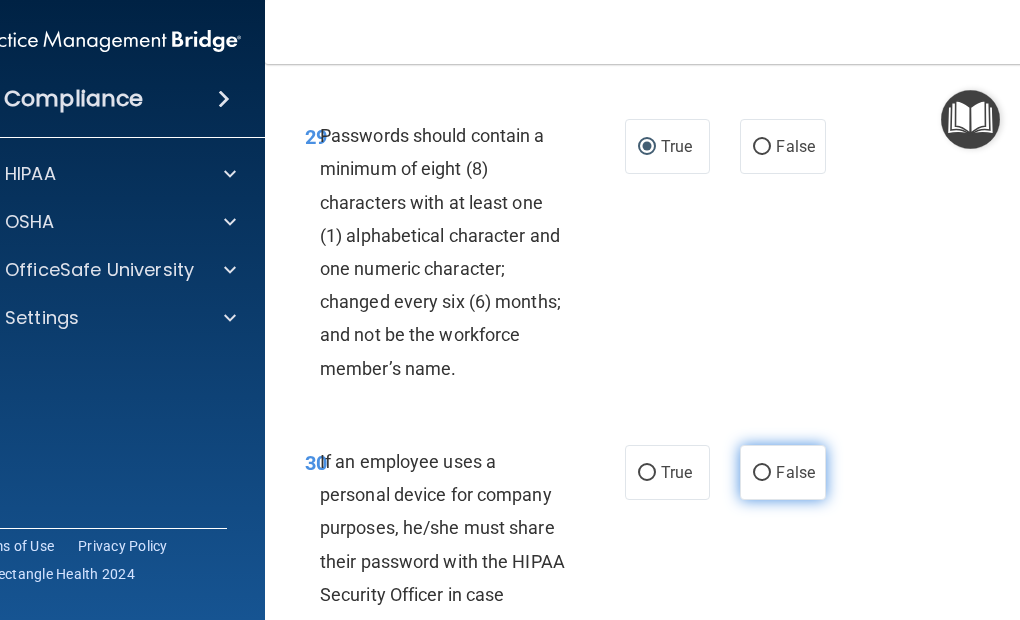 click on "False" at bounding box center (762, 473) 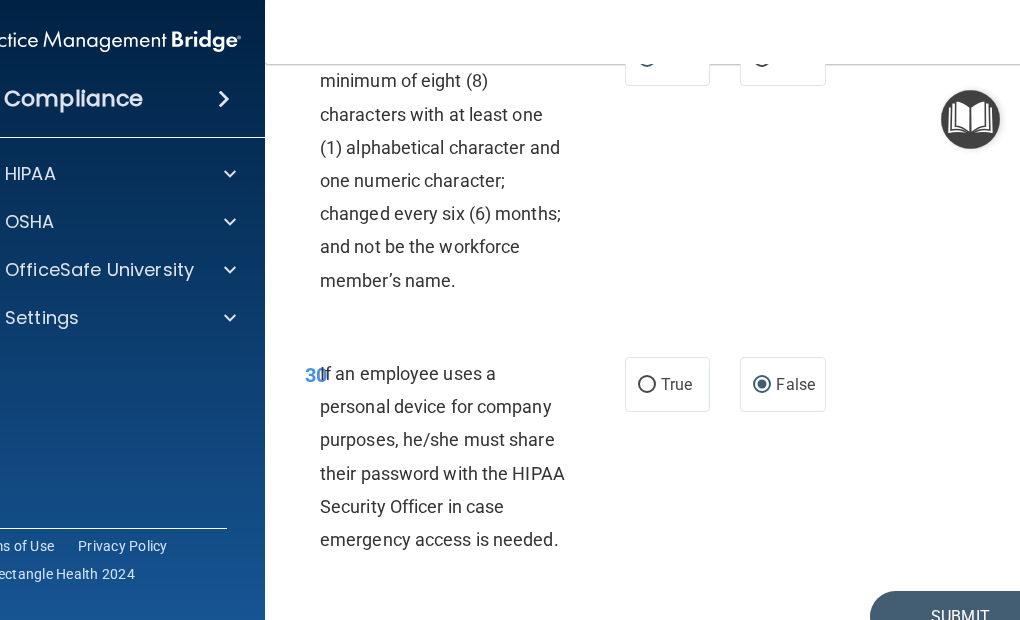 scroll, scrollTop: 7556, scrollLeft: 0, axis: vertical 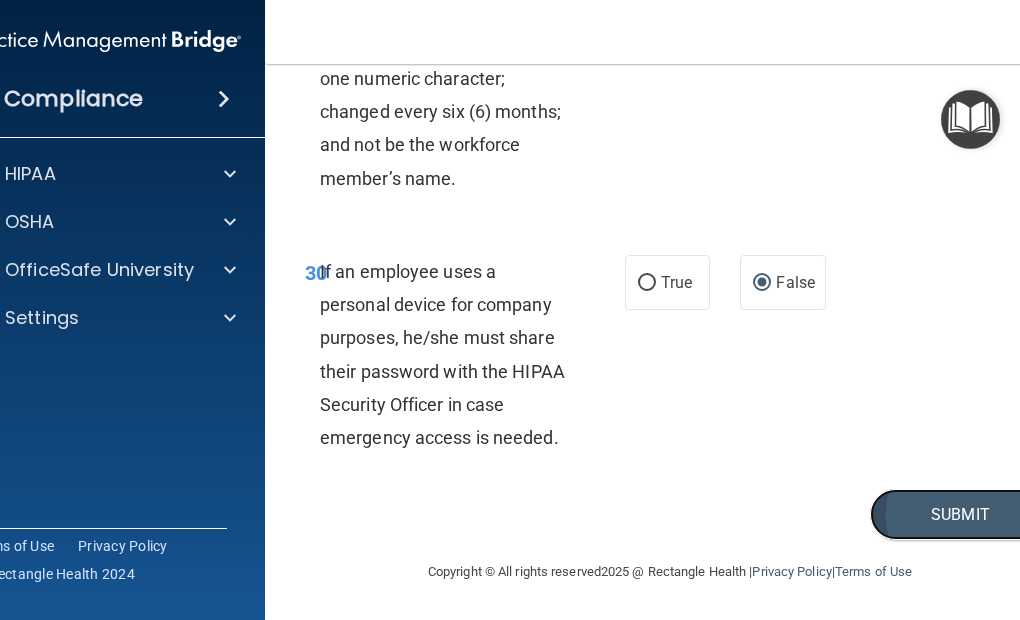 click on "Submit" at bounding box center [960, 514] 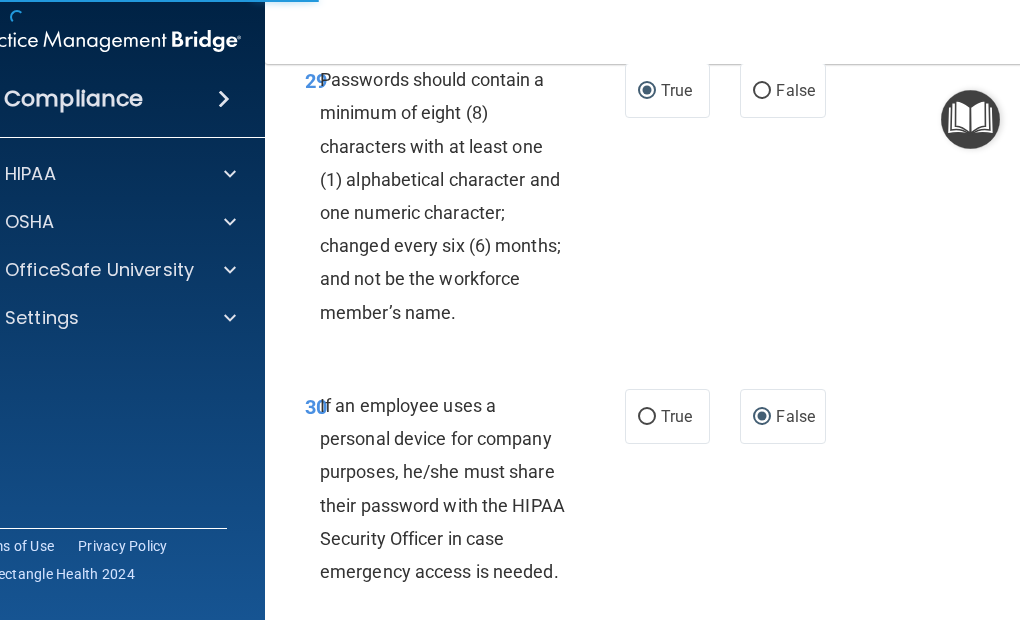 scroll, scrollTop: 7456, scrollLeft: 0, axis: vertical 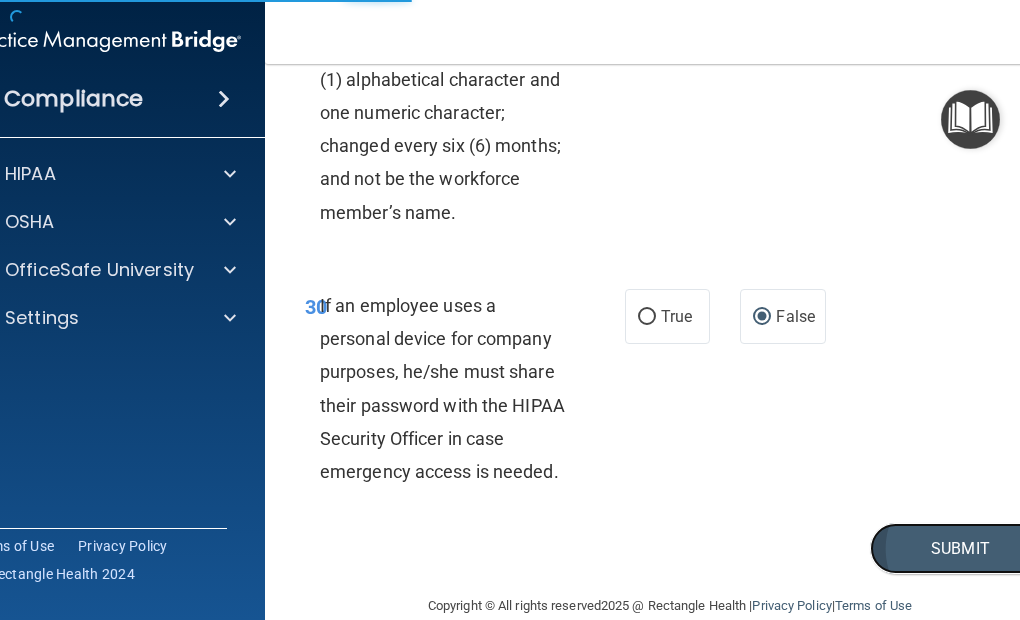 click on "Submit" at bounding box center [960, 548] 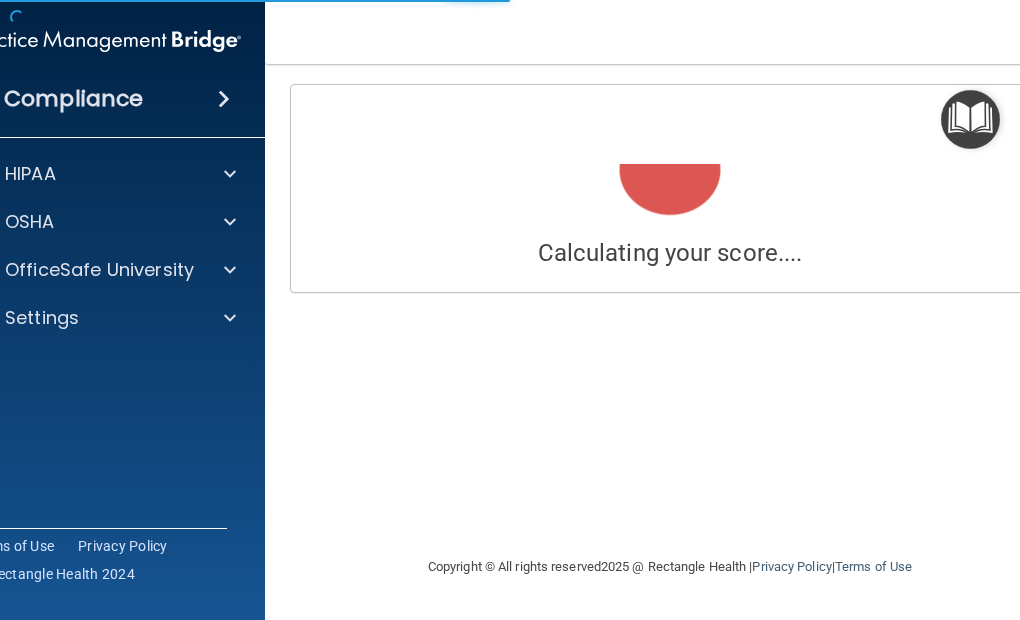 scroll, scrollTop: 0, scrollLeft: 0, axis: both 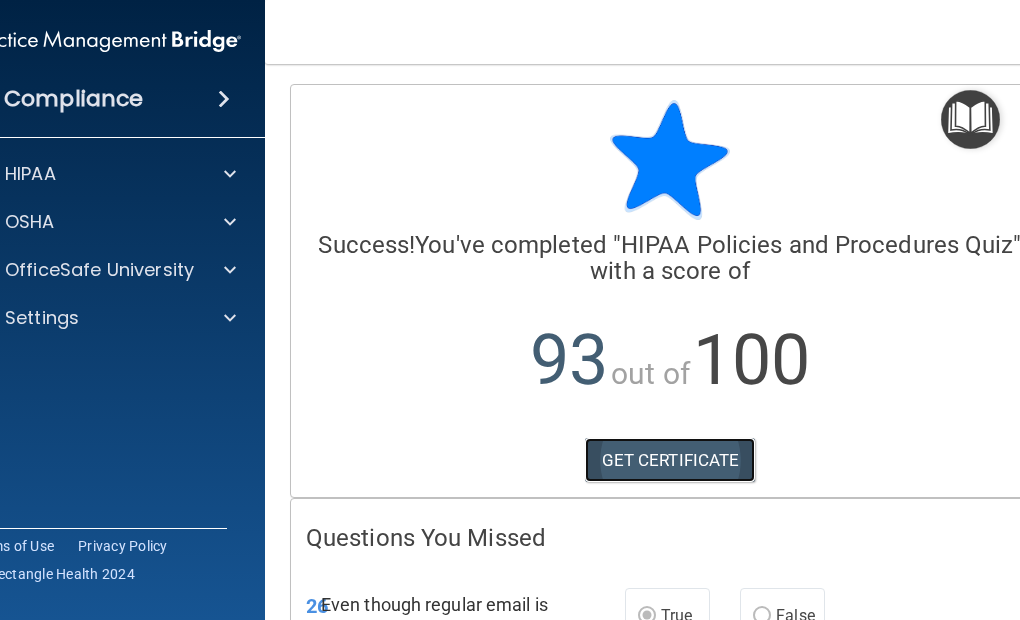 click on "GET CERTIFICATE" at bounding box center [670, 460] 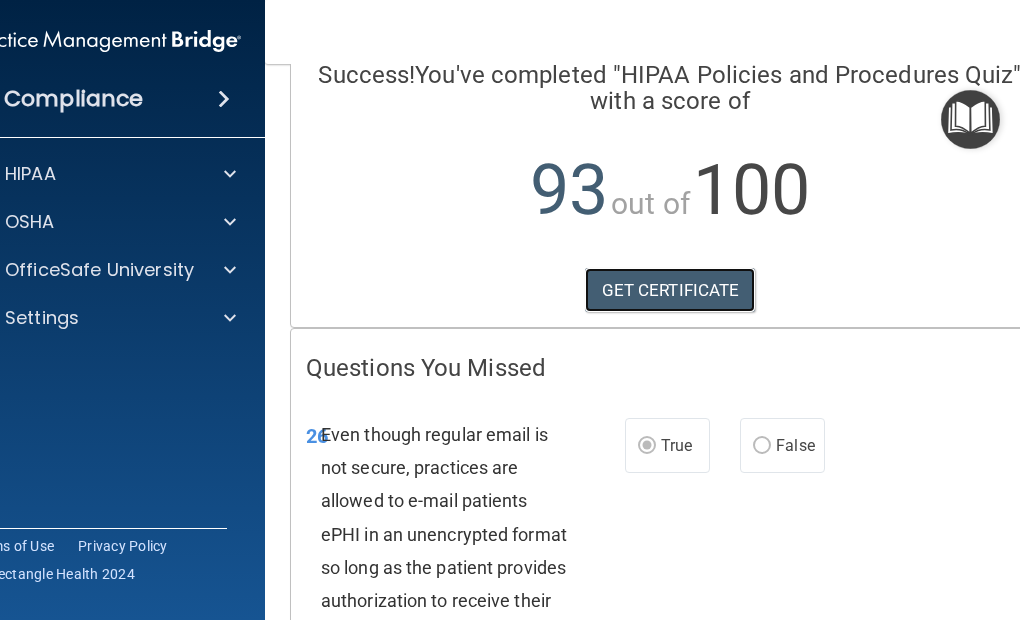scroll, scrollTop: 0, scrollLeft: 0, axis: both 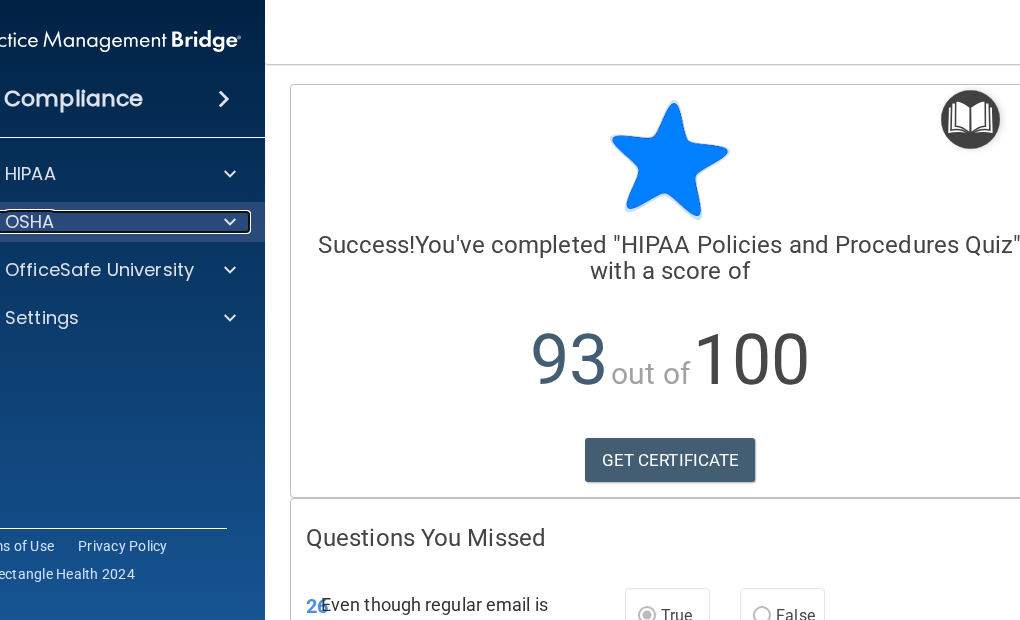 click on "OSHA" at bounding box center [78, 222] 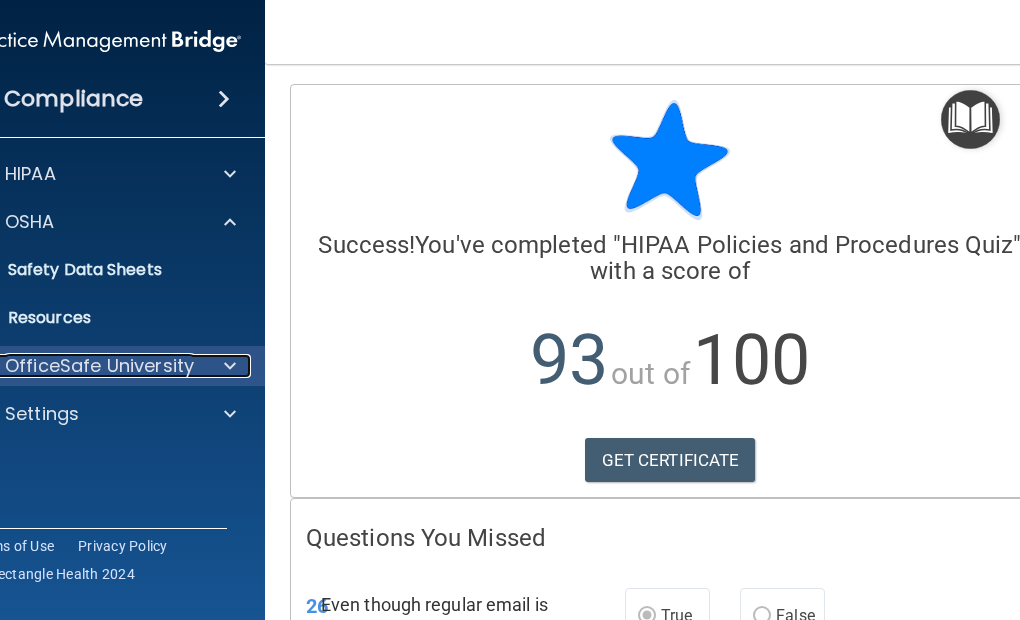 click on "OfficeSafe University" at bounding box center [99, 366] 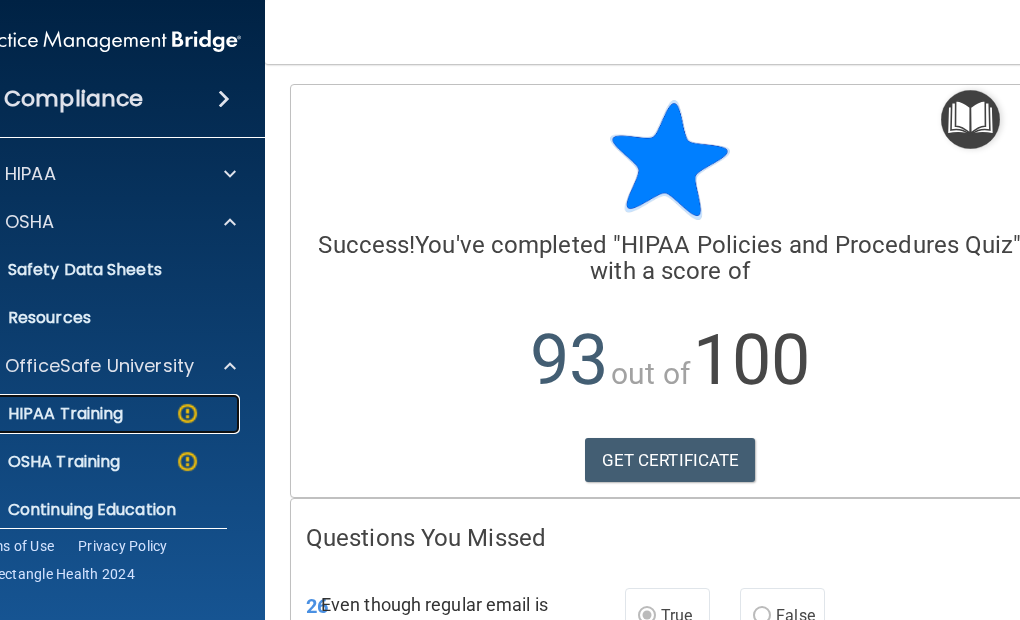 click on "HIPAA Training" at bounding box center (94, 414) 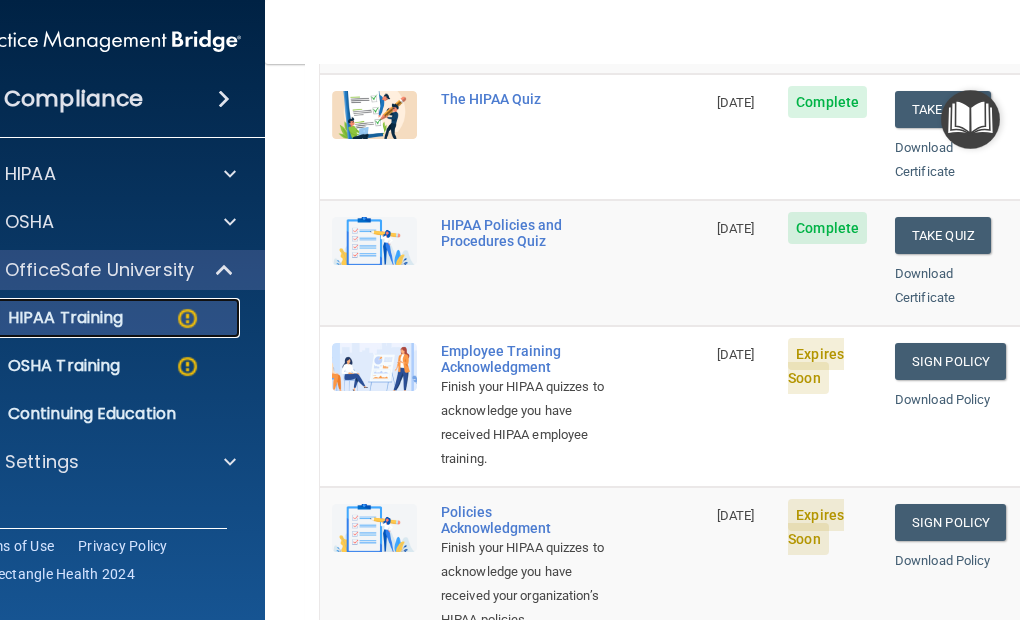 scroll, scrollTop: 400, scrollLeft: 0, axis: vertical 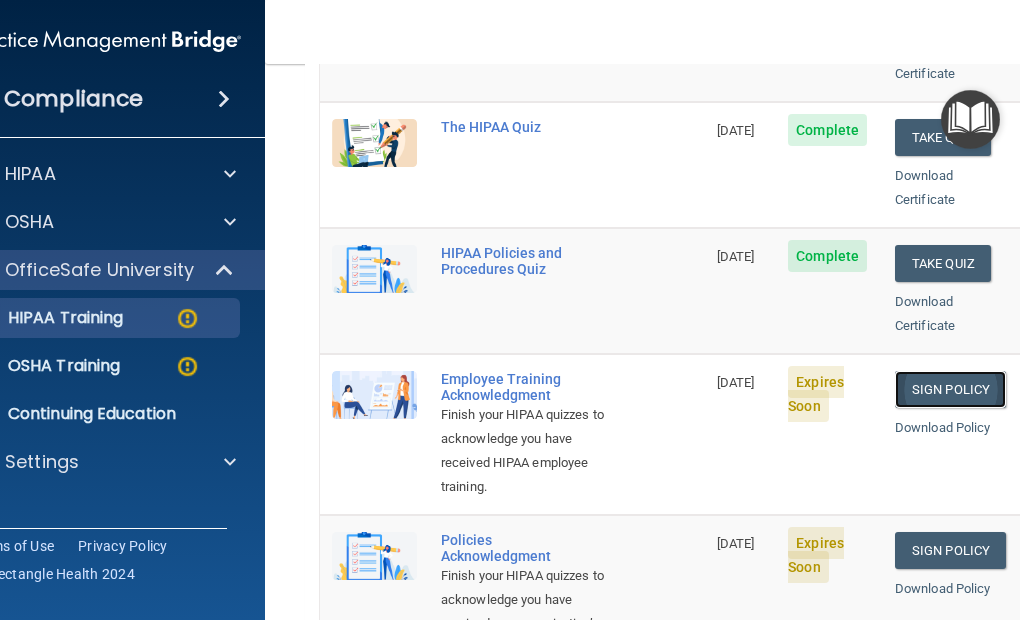 click on "Sign Policy" at bounding box center [950, 389] 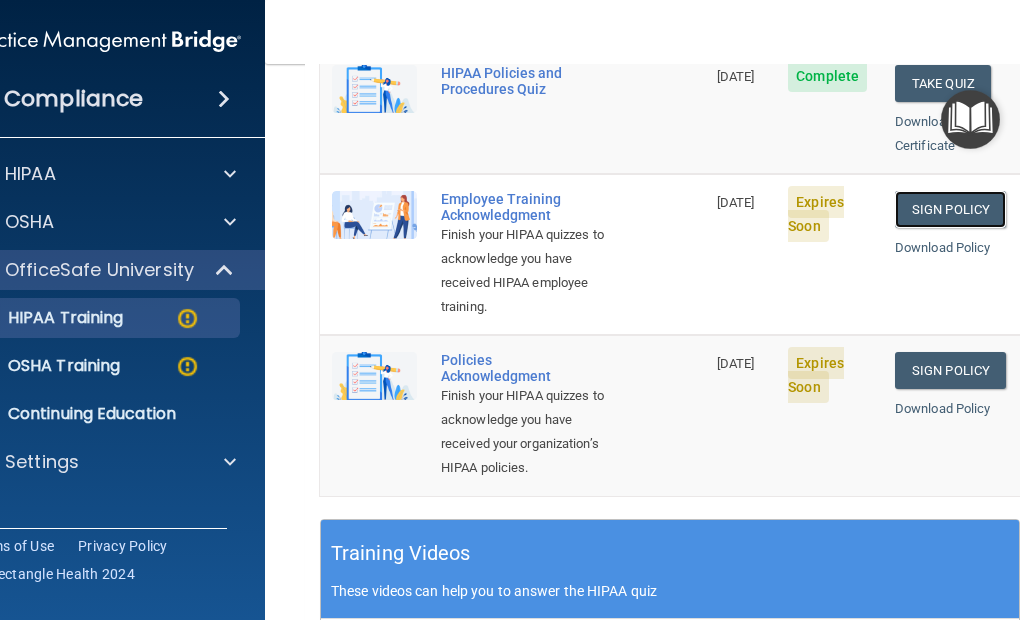 scroll, scrollTop: 600, scrollLeft: 0, axis: vertical 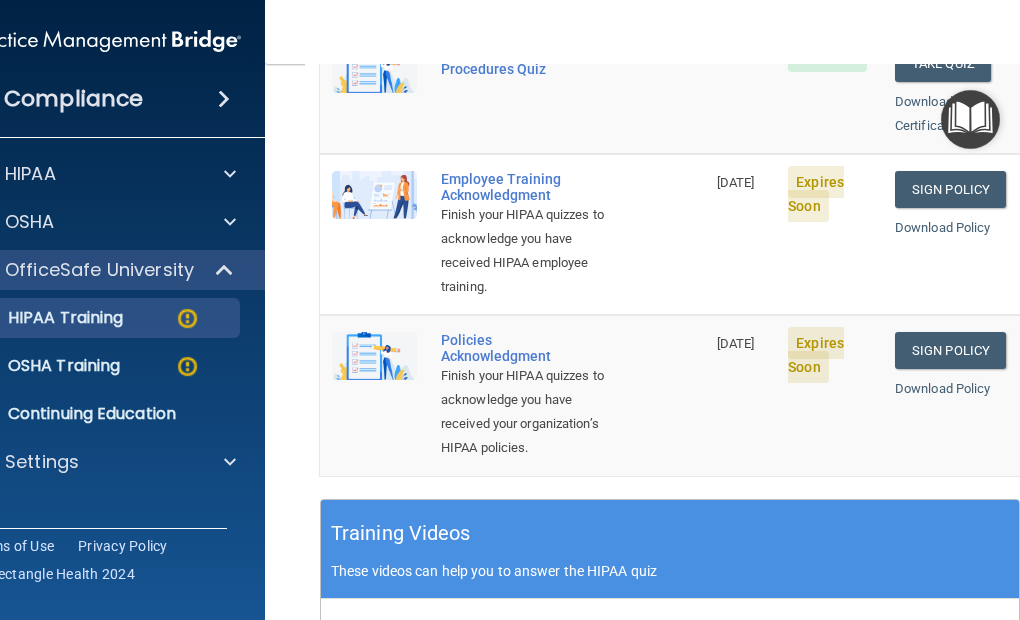 click on "Employee Training Acknowledgment" at bounding box center [523, 187] 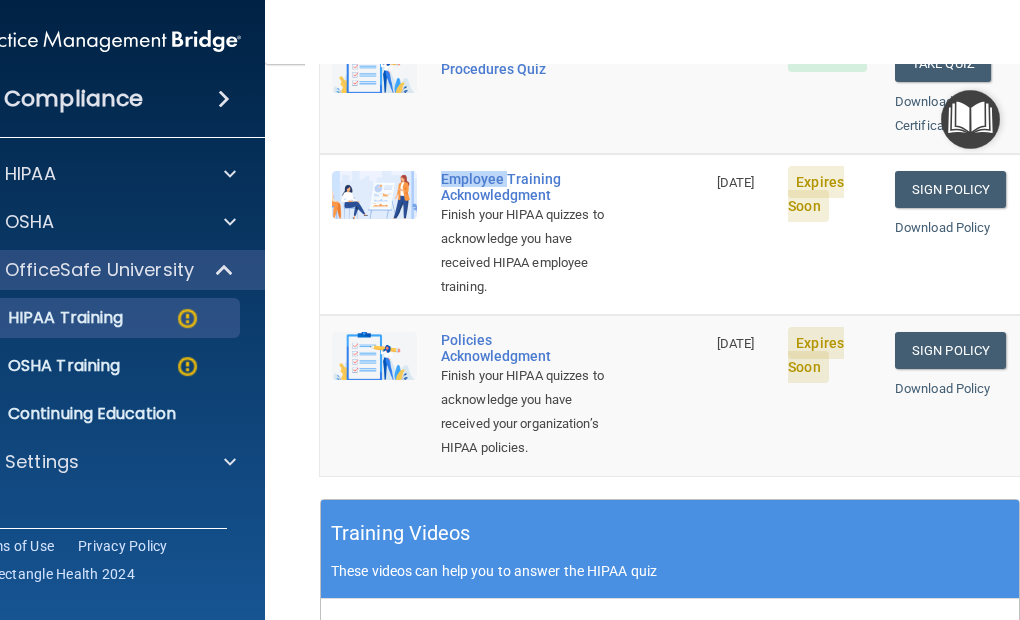 click on "Employee Training Acknowledgment" at bounding box center [523, 187] 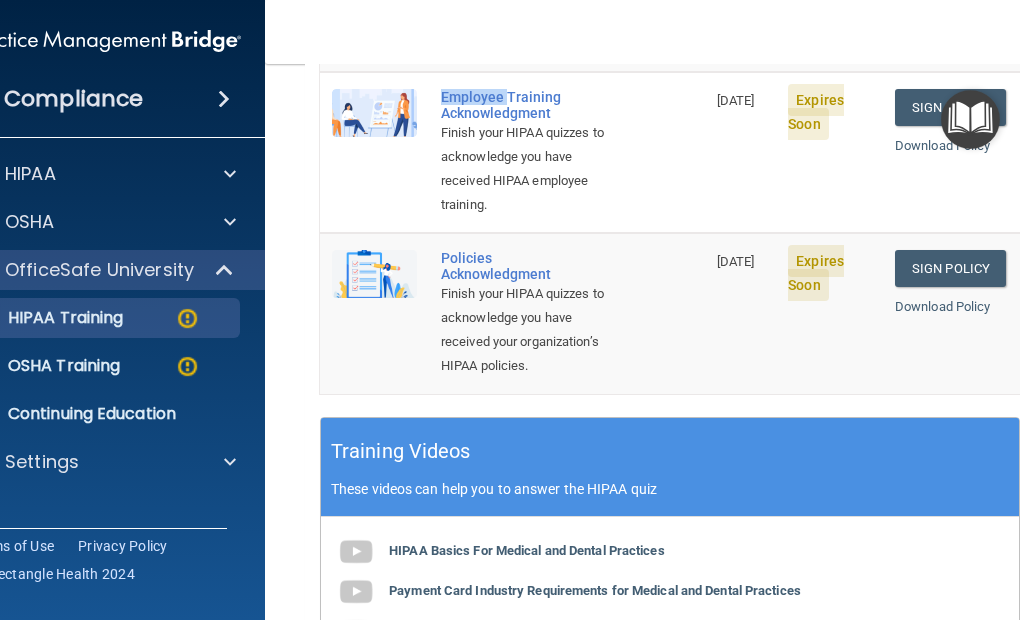 scroll, scrollTop: 600, scrollLeft: 0, axis: vertical 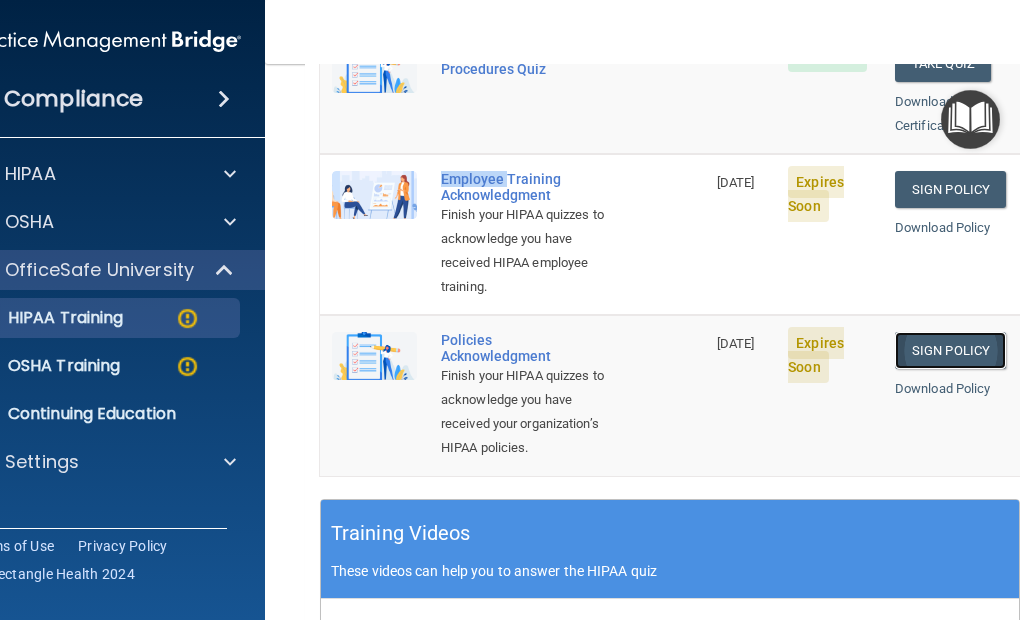 click on "Sign Policy" at bounding box center [950, 350] 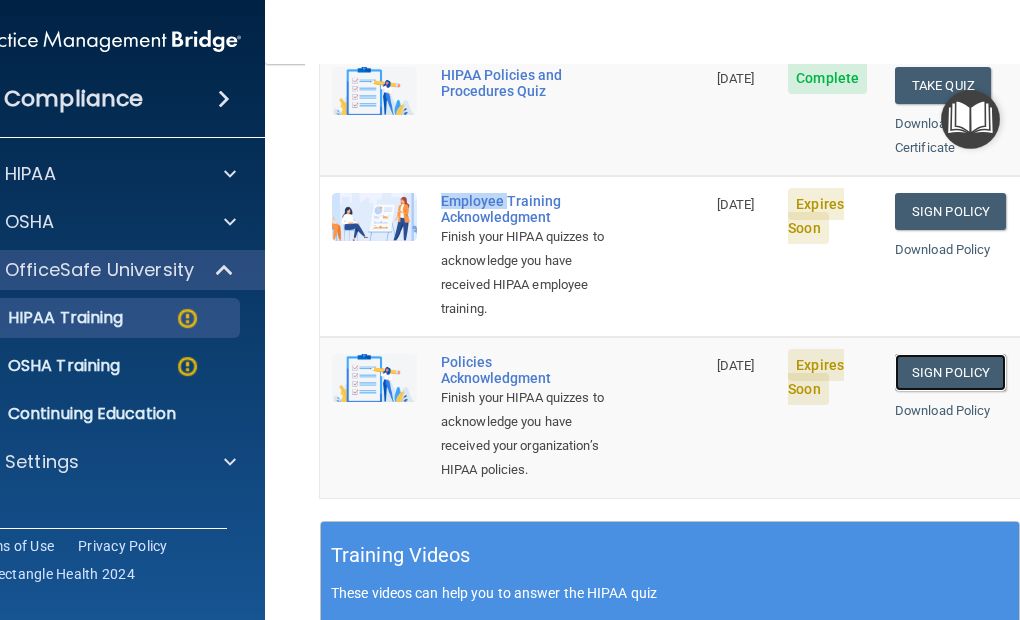 scroll, scrollTop: 600, scrollLeft: 0, axis: vertical 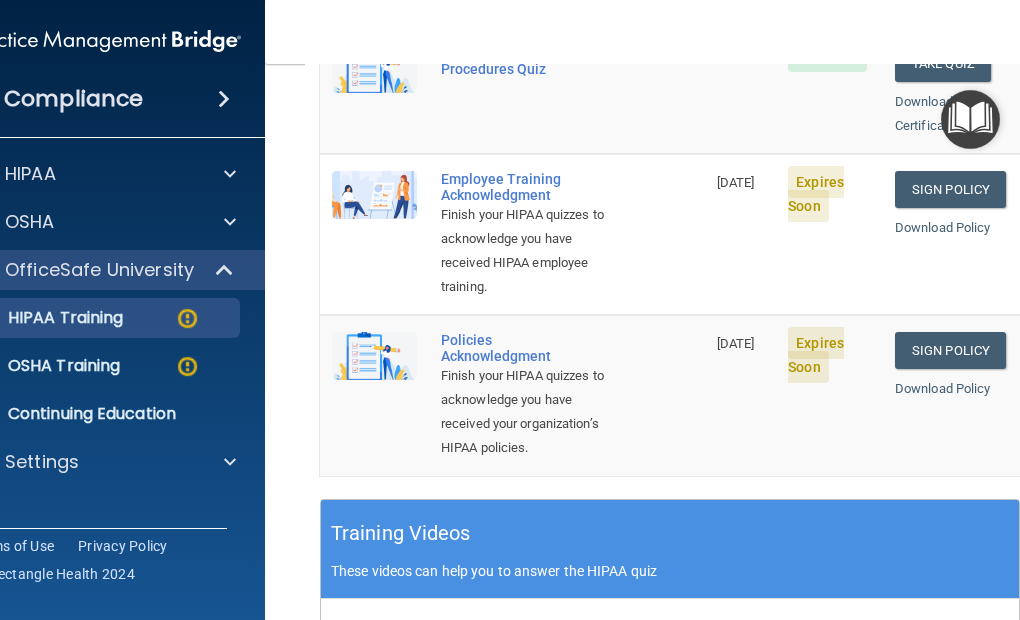 click on "Employee Training Acknowledgment" at bounding box center (523, 187) 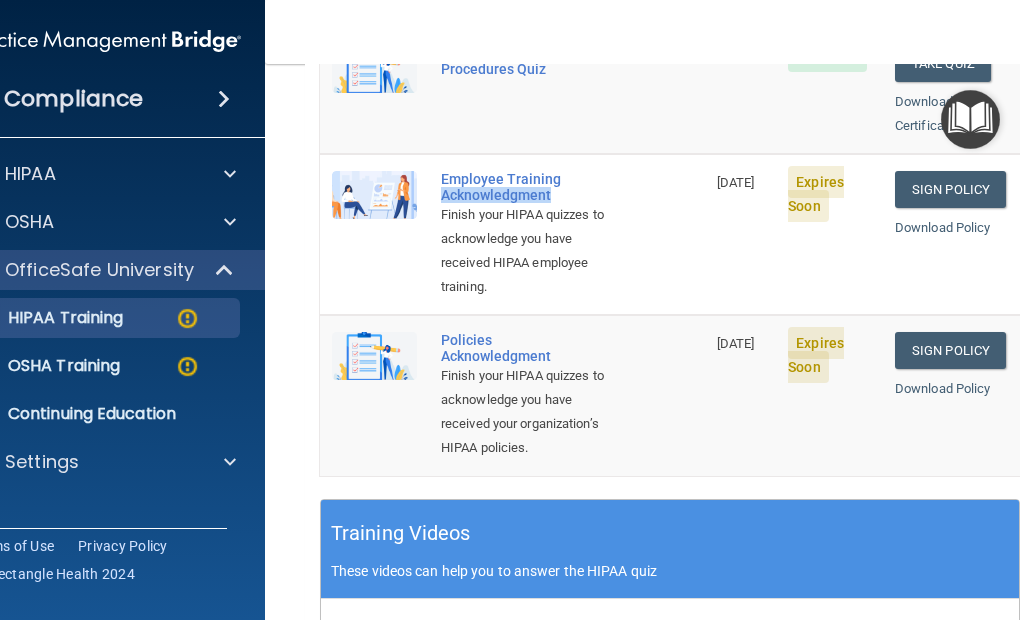 click on "Employee Training Acknowledgment" at bounding box center (523, 187) 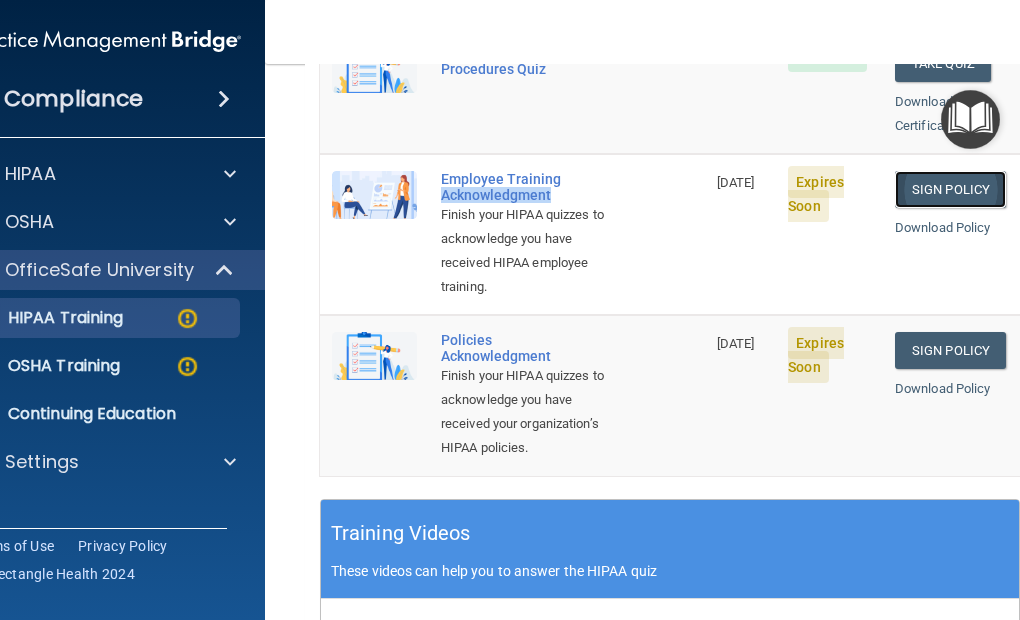click on "Sign Policy" at bounding box center [950, 189] 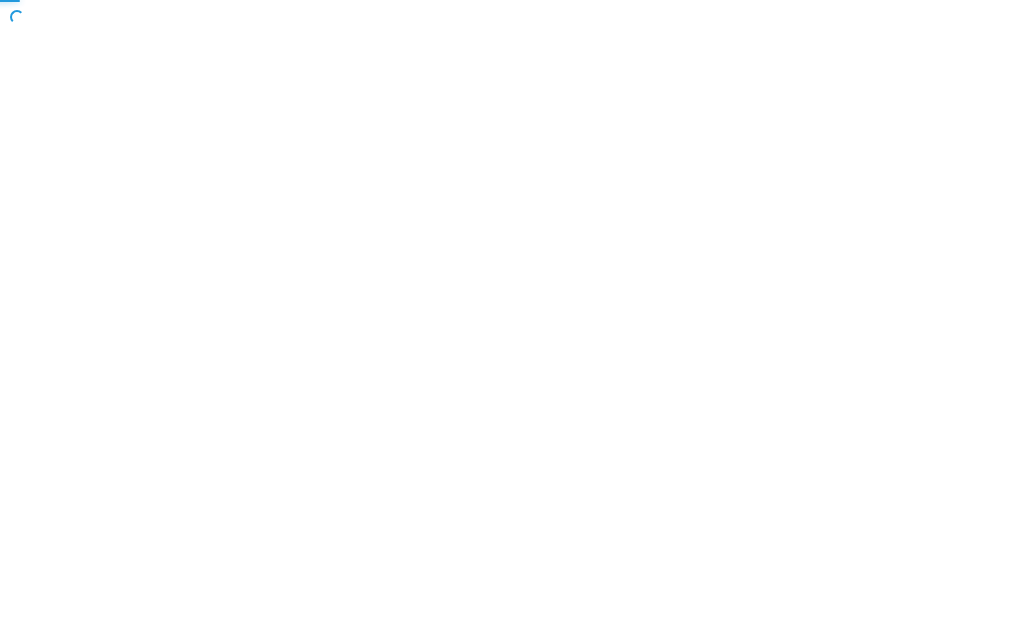 scroll, scrollTop: 0, scrollLeft: 0, axis: both 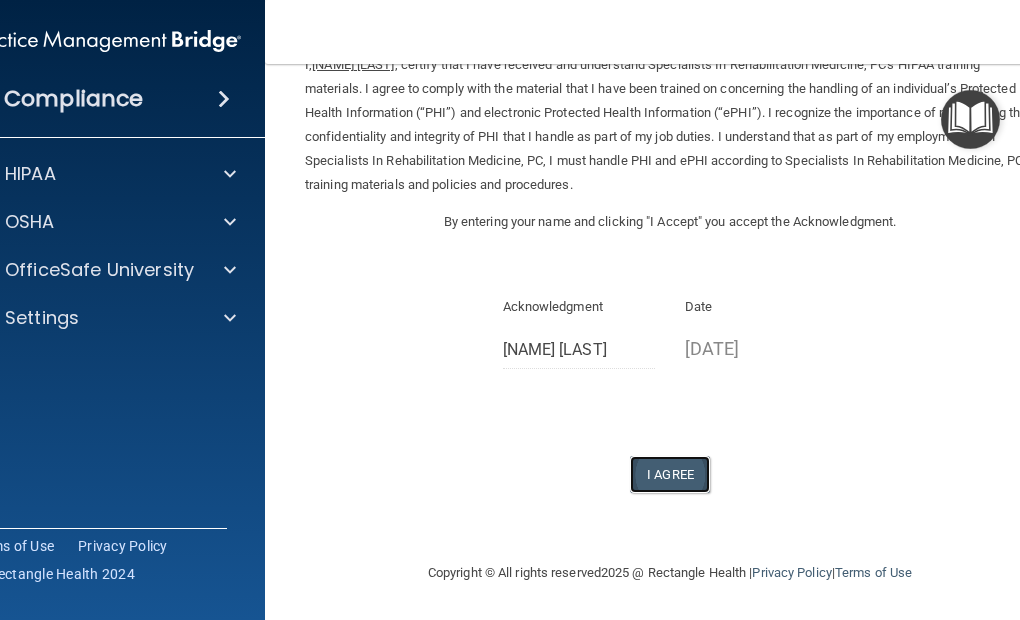 click on "I Agree" at bounding box center [670, 474] 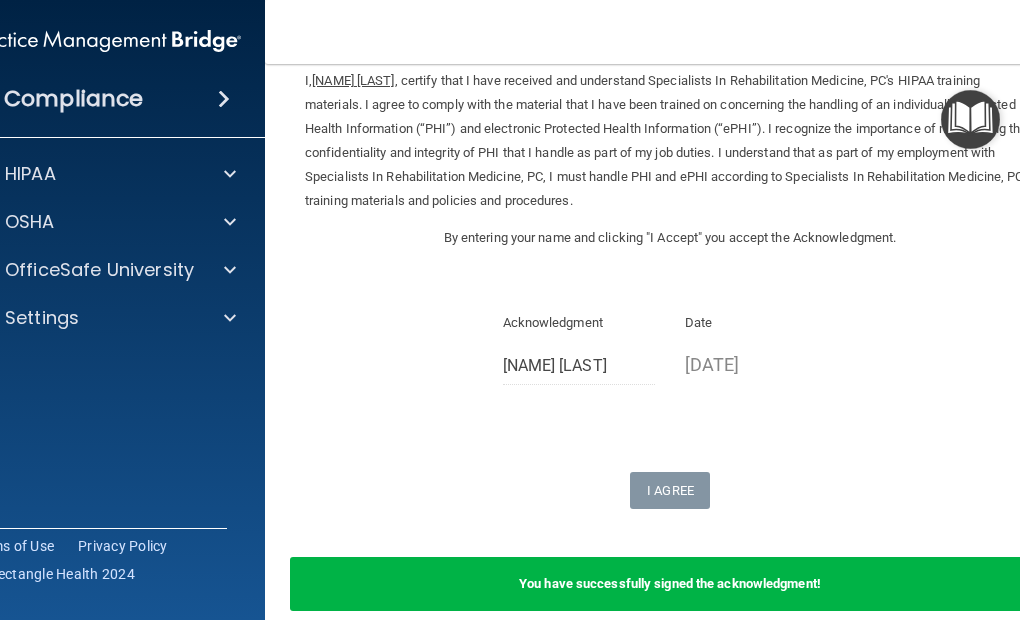 scroll, scrollTop: 181, scrollLeft: 0, axis: vertical 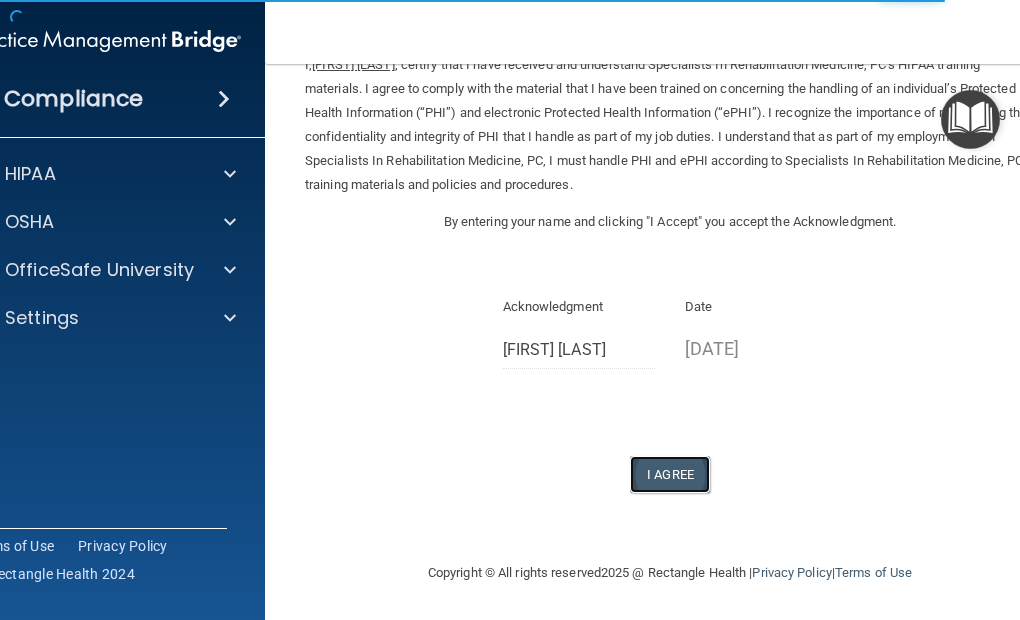click on "I Agree" at bounding box center (670, 474) 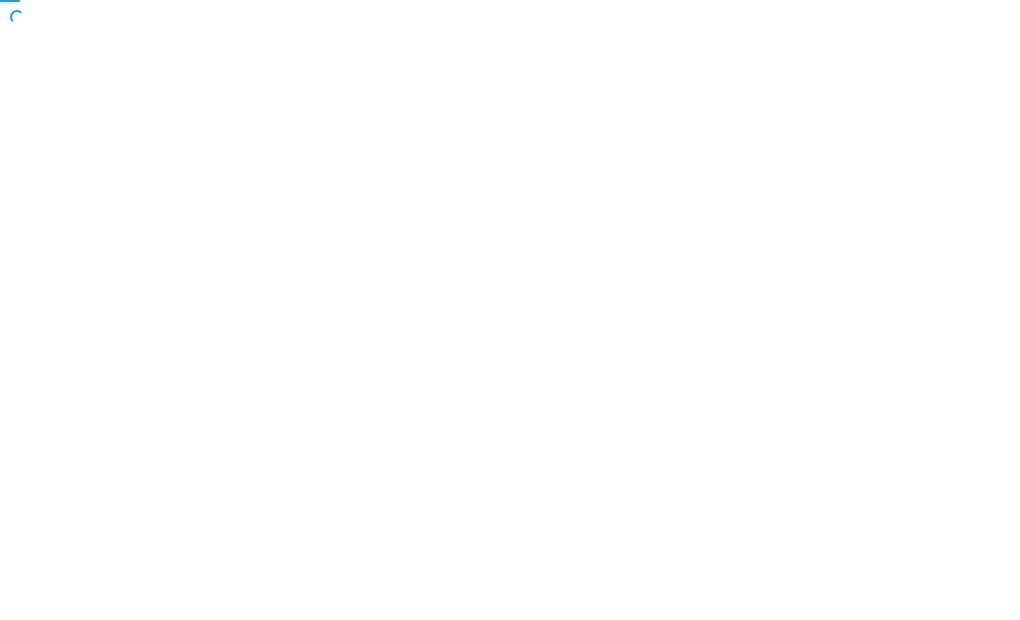 scroll, scrollTop: 0, scrollLeft: 0, axis: both 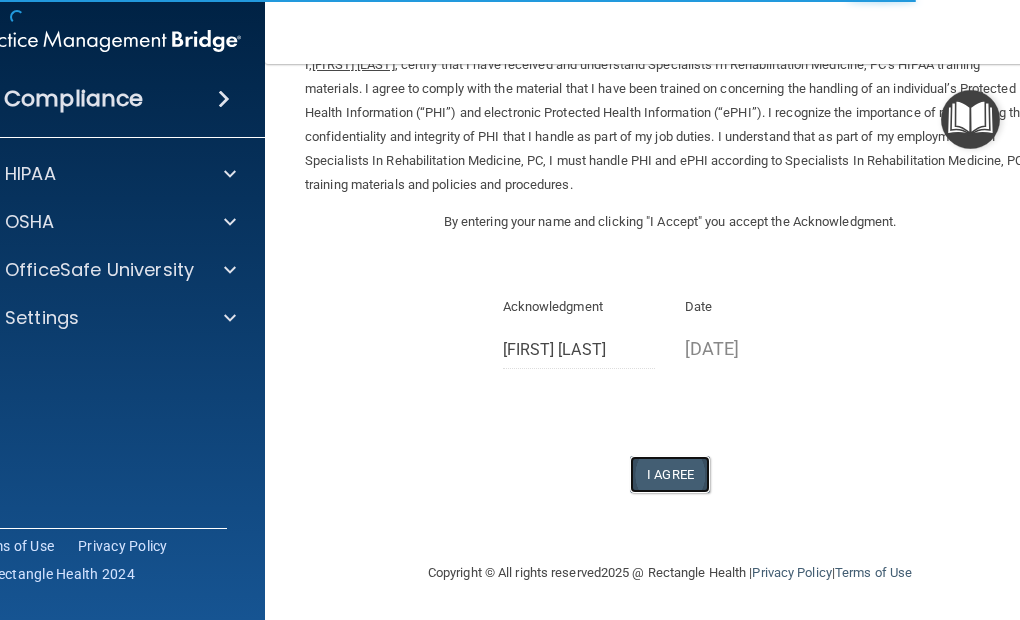 click on "I Agree" at bounding box center (670, 474) 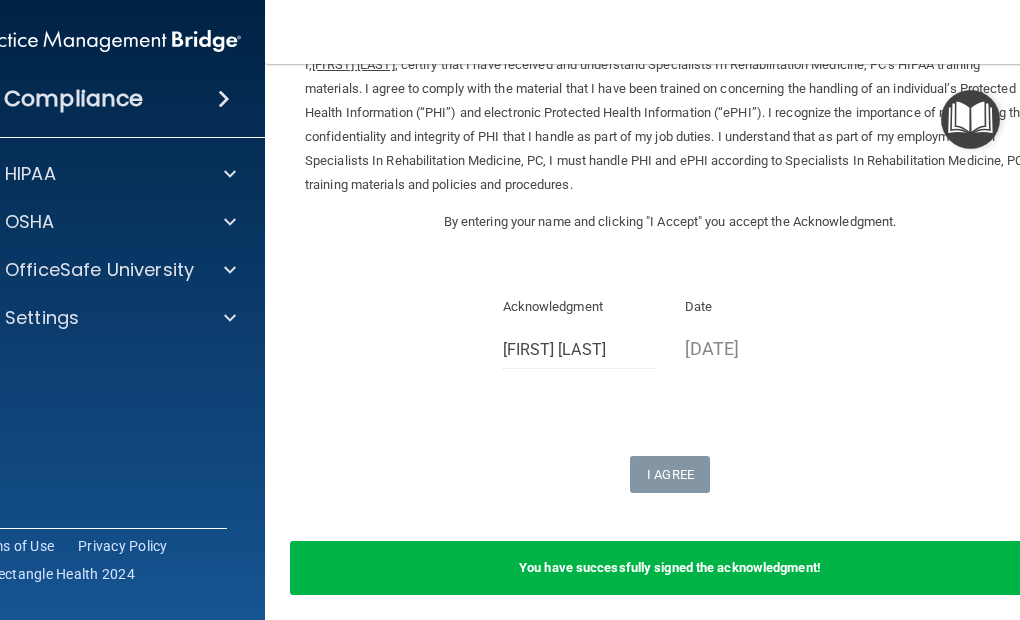 click on "I Agree" at bounding box center (670, 474) 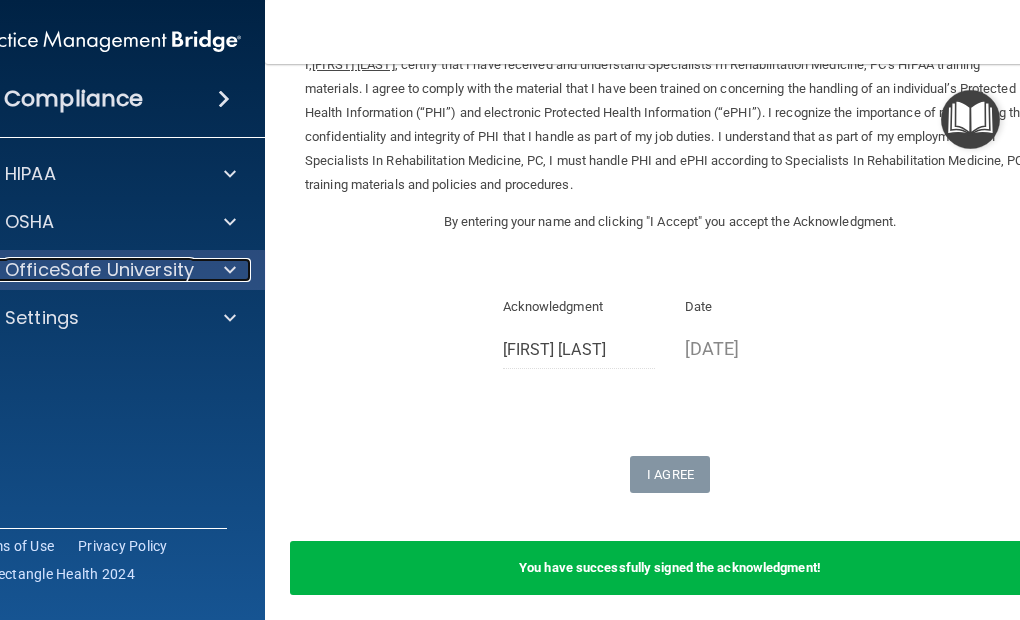 click on "OfficeSafe University" at bounding box center [99, 270] 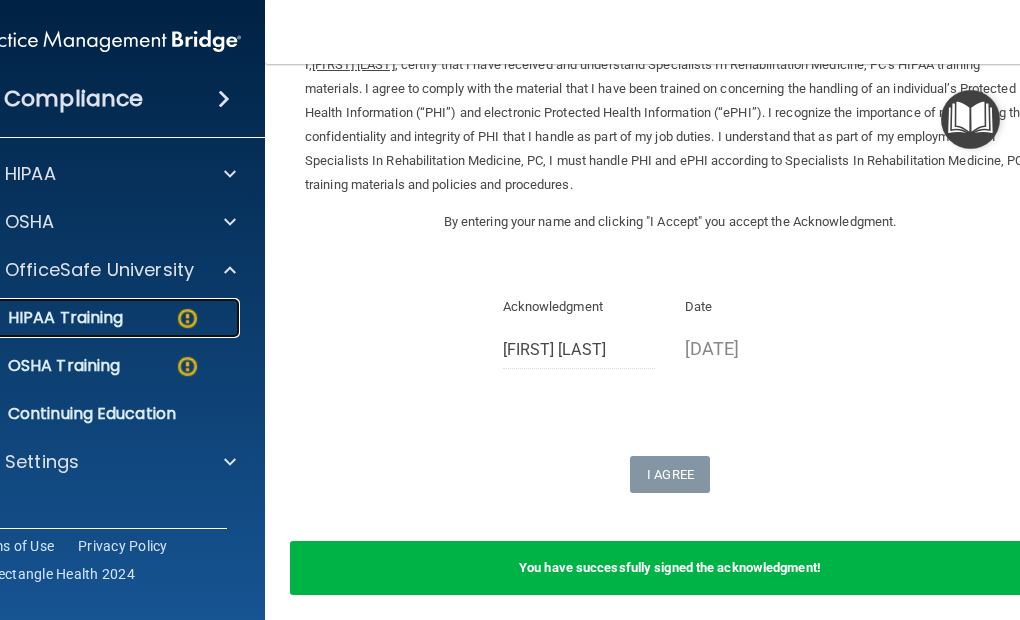 click on "HIPAA Training" at bounding box center (94, 318) 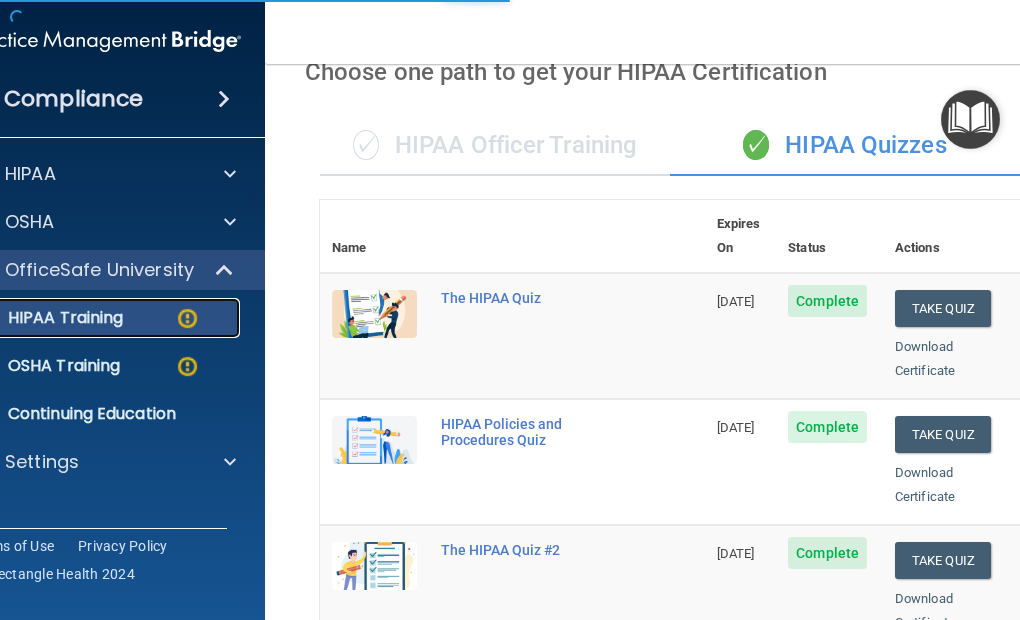 scroll, scrollTop: 1044, scrollLeft: 0, axis: vertical 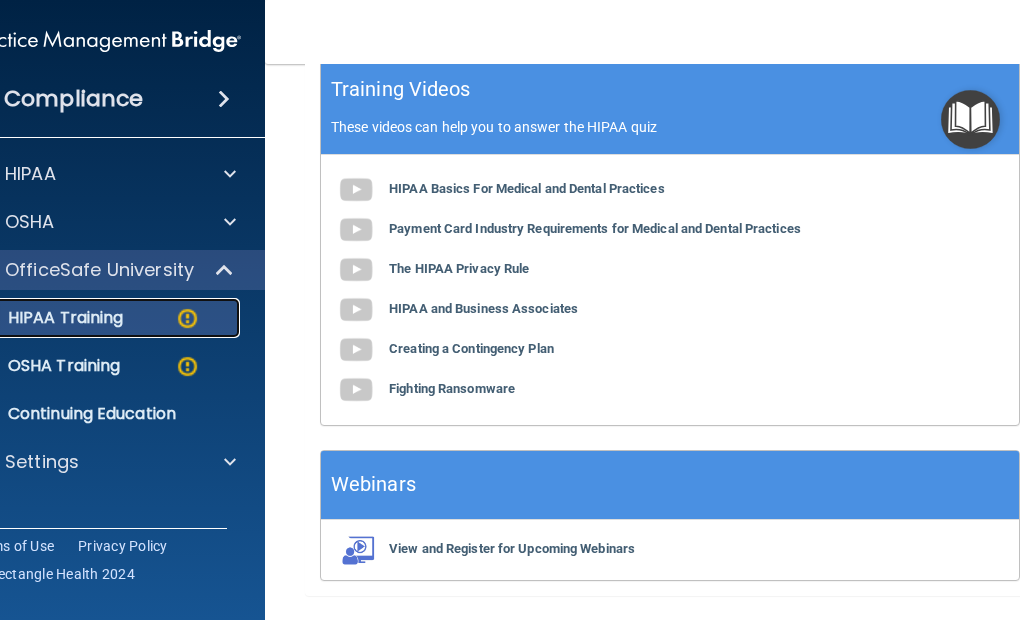 click on "HIPAA Training" at bounding box center (94, 318) 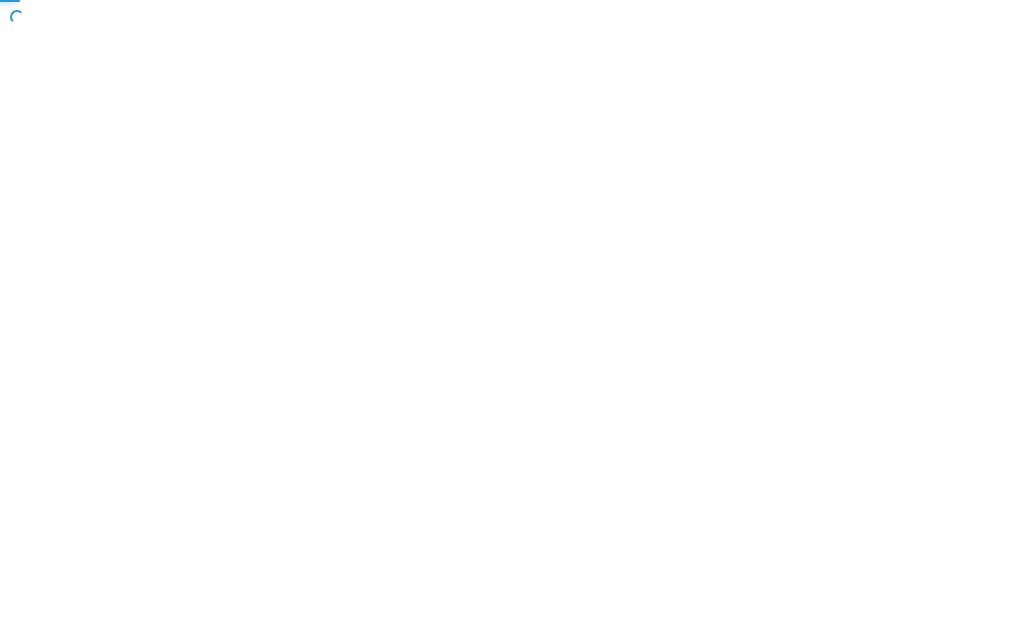 scroll, scrollTop: 0, scrollLeft: 0, axis: both 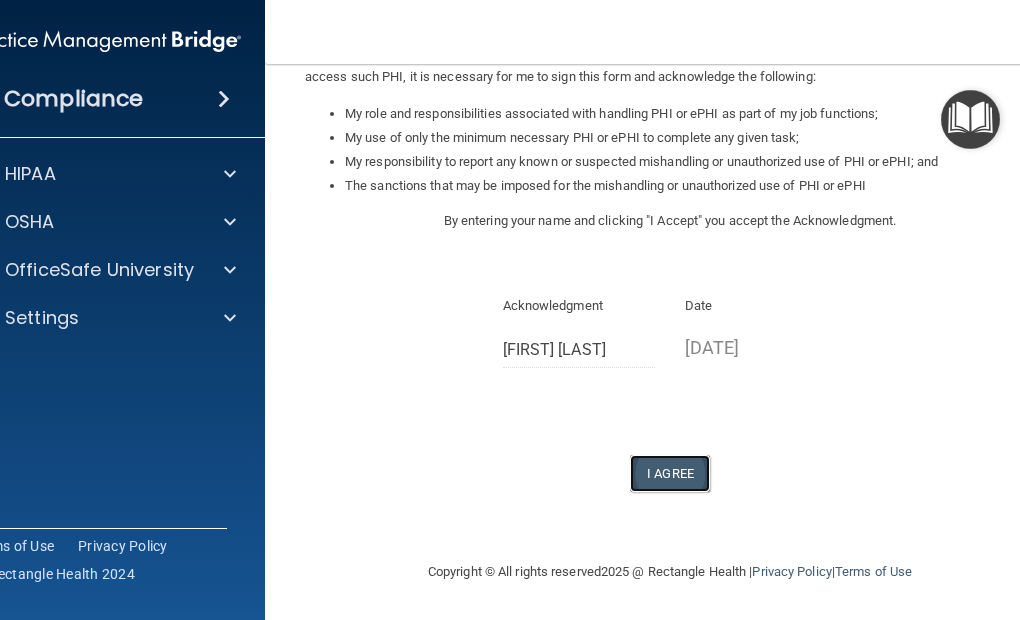 click on "I Agree" at bounding box center (670, 473) 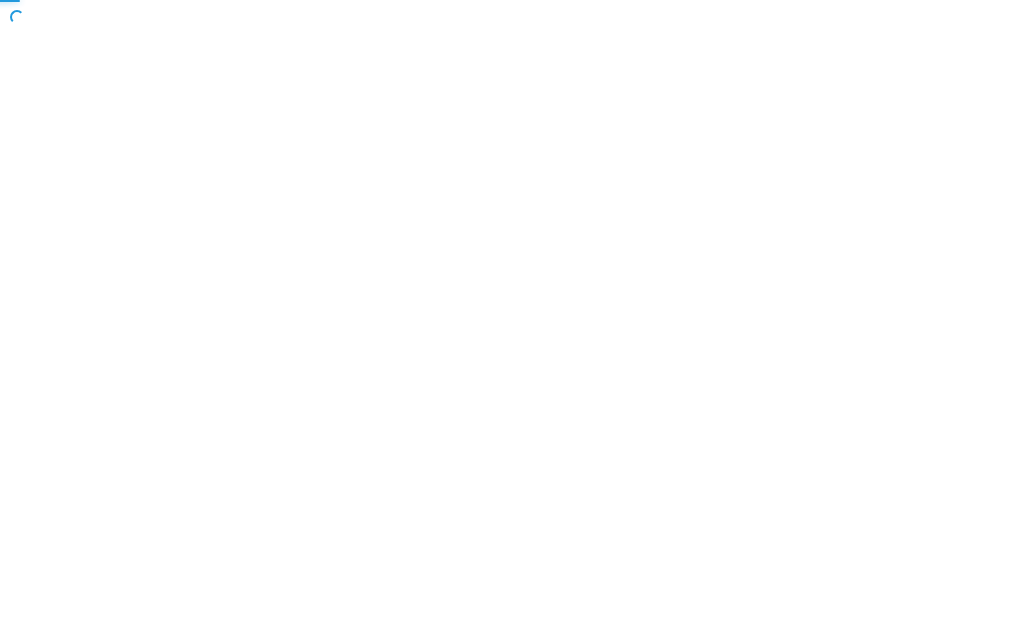 scroll, scrollTop: 0, scrollLeft: 0, axis: both 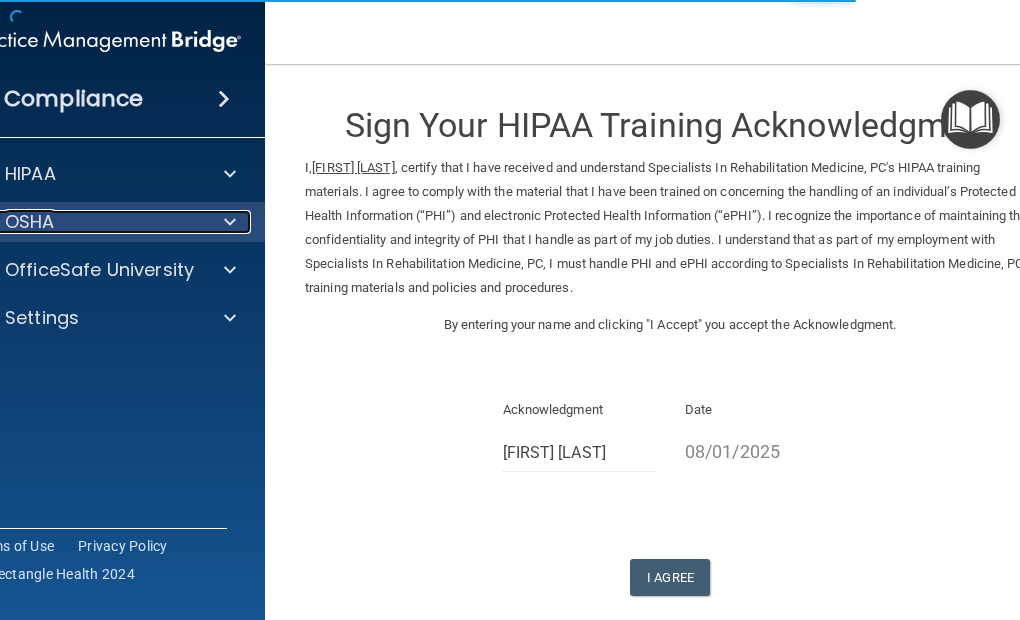 click on "OSHA" at bounding box center (78, 222) 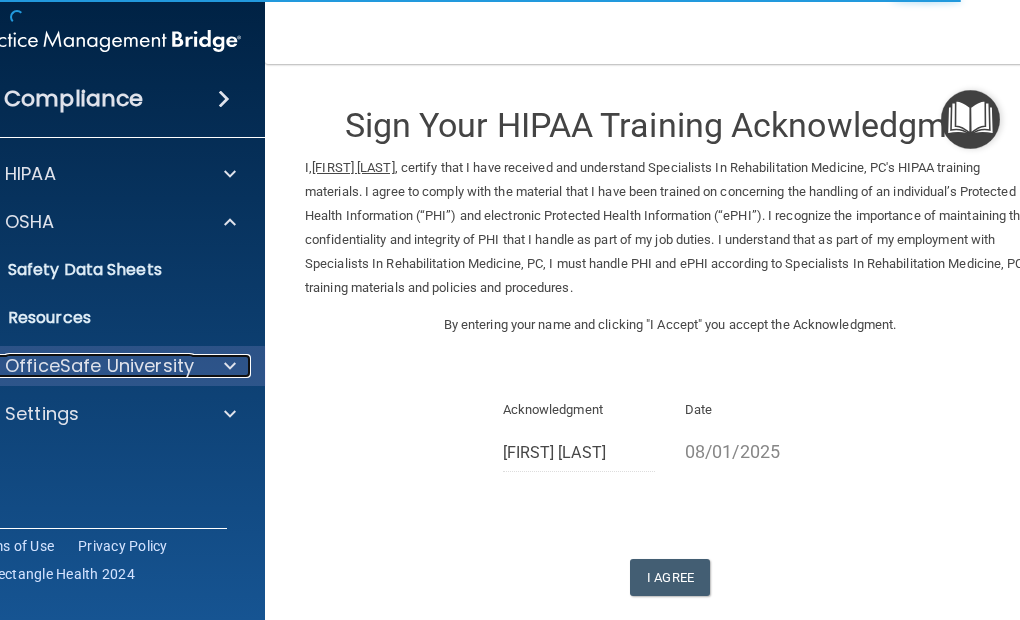 click on "OfficeSafe University" at bounding box center (99, 366) 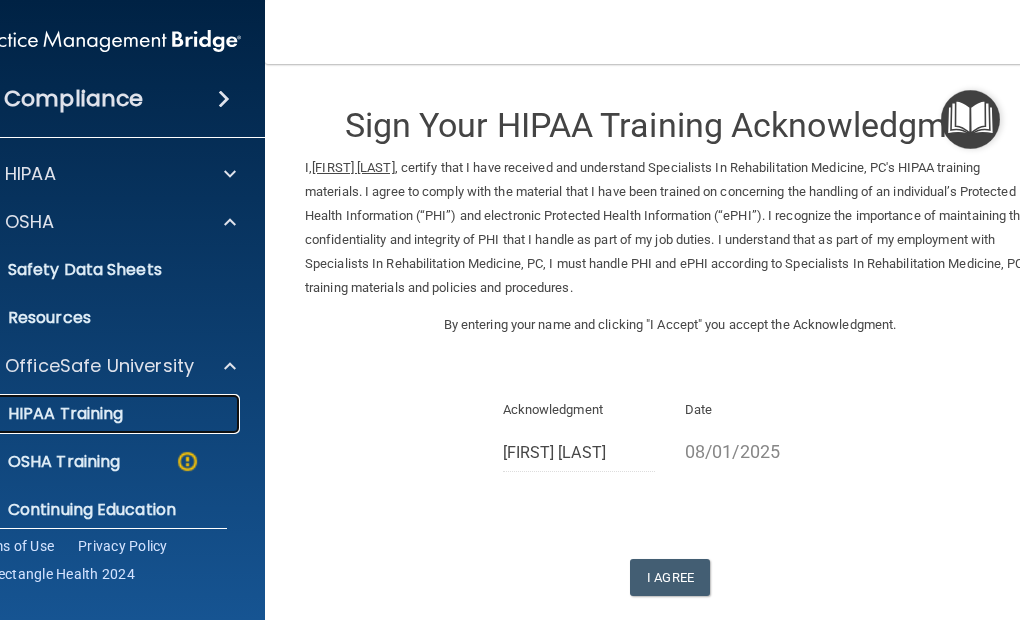 click on "HIPAA Training" at bounding box center (40, 414) 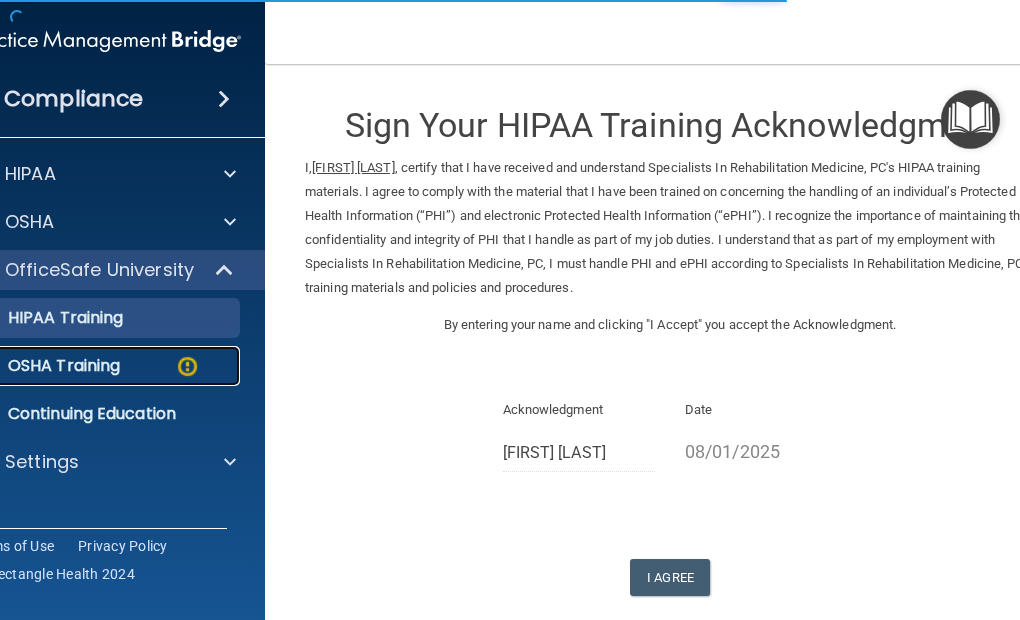 click on "OSHA Training" at bounding box center (94, 366) 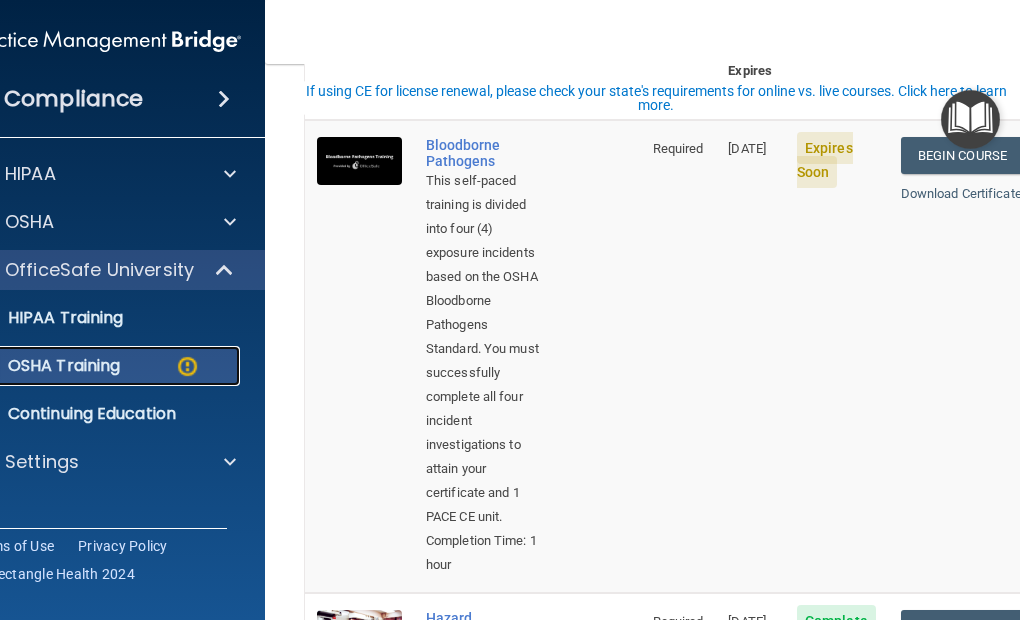 scroll, scrollTop: 0, scrollLeft: 0, axis: both 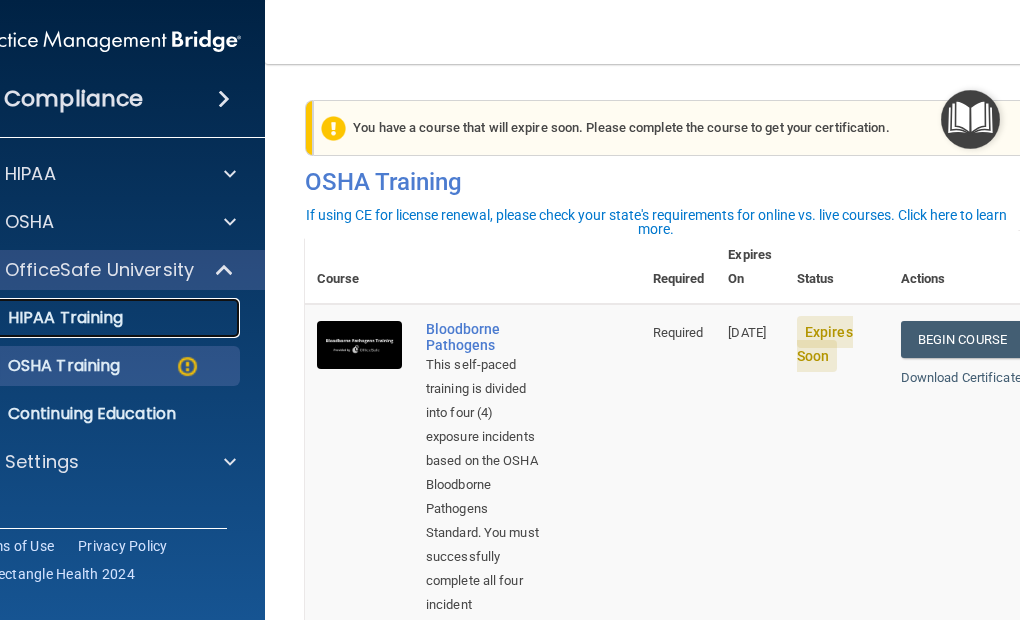 click on "HIPAA Training" at bounding box center (40, 318) 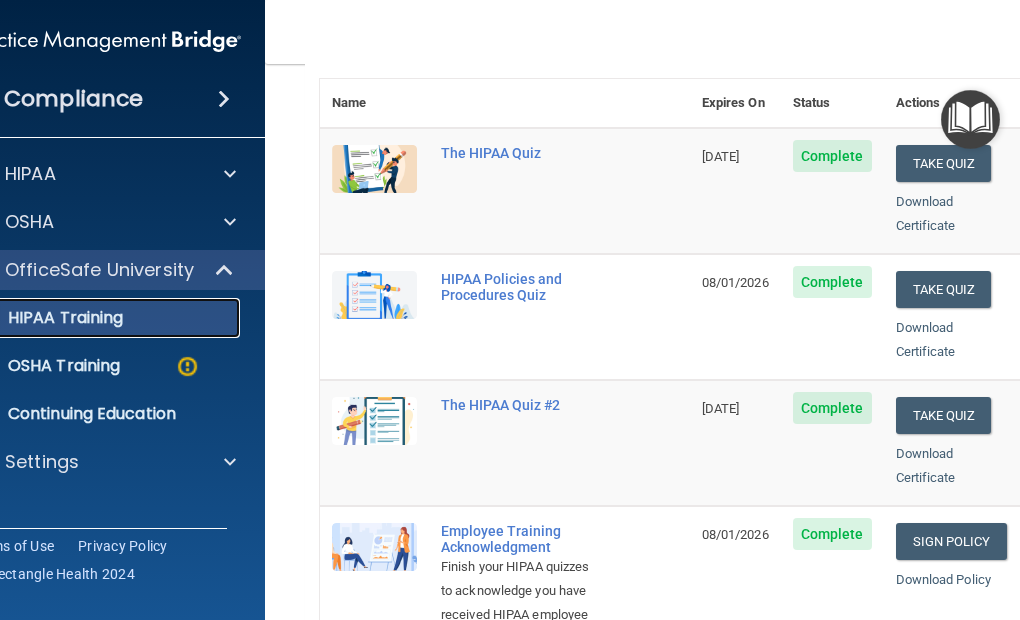 scroll, scrollTop: 200, scrollLeft: 0, axis: vertical 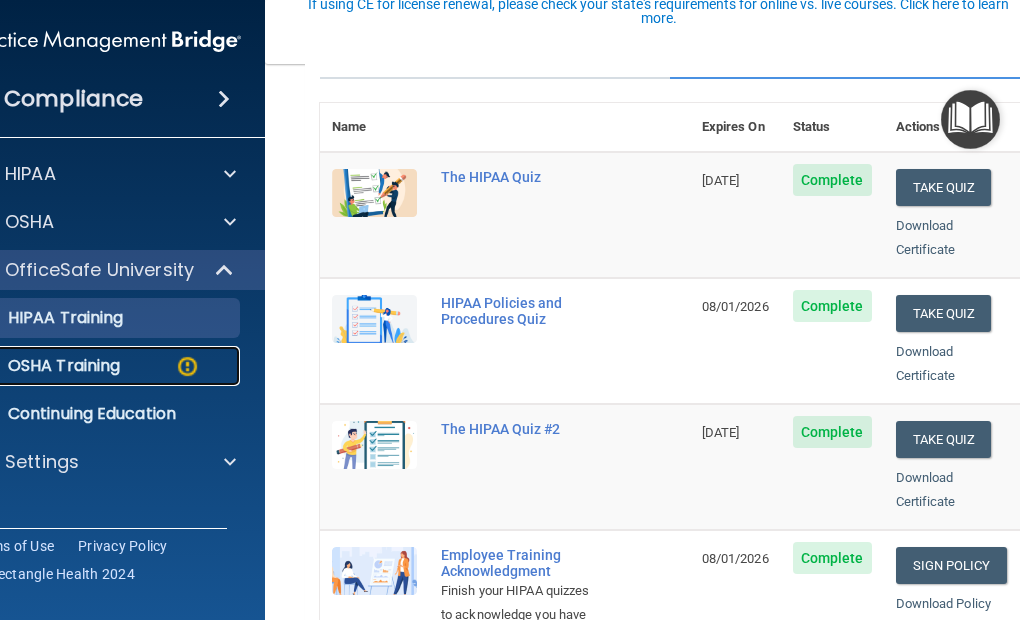 click on "OSHA Training" at bounding box center (39, 366) 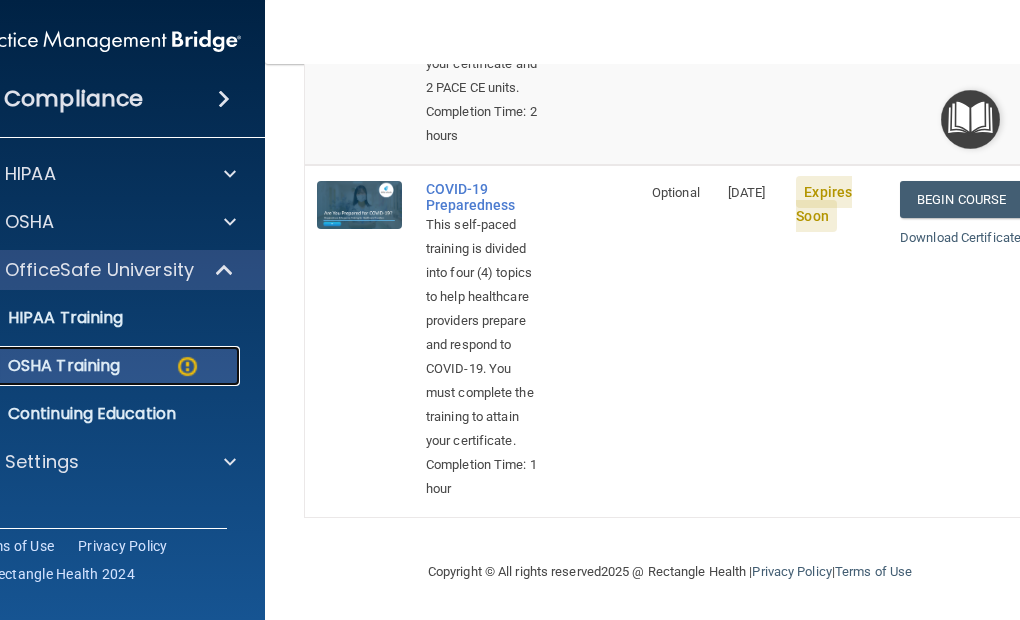 scroll, scrollTop: 1684, scrollLeft: 0, axis: vertical 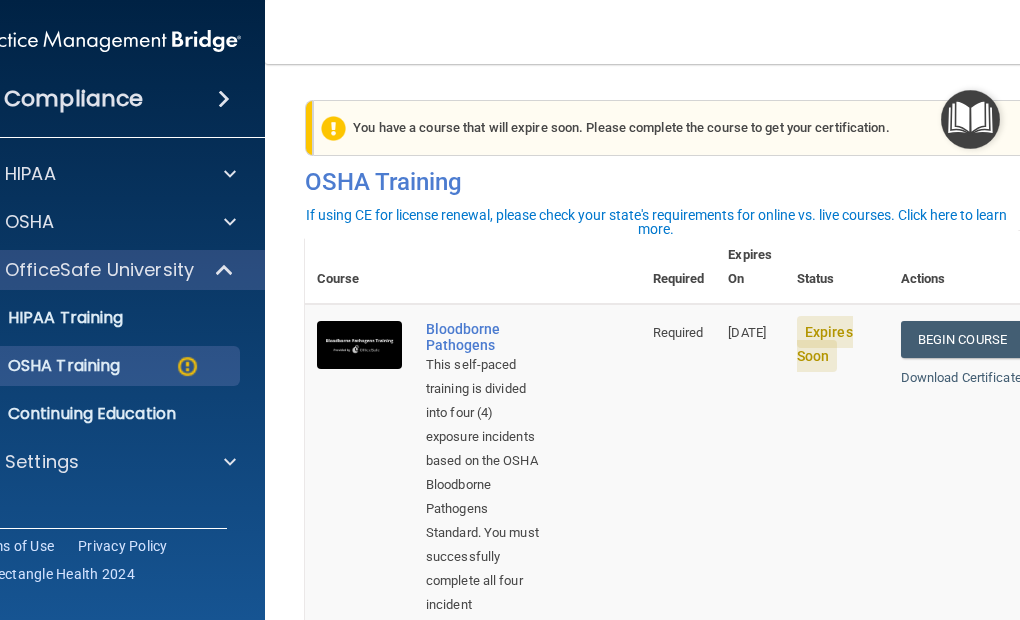 click at bounding box center (359, 540) 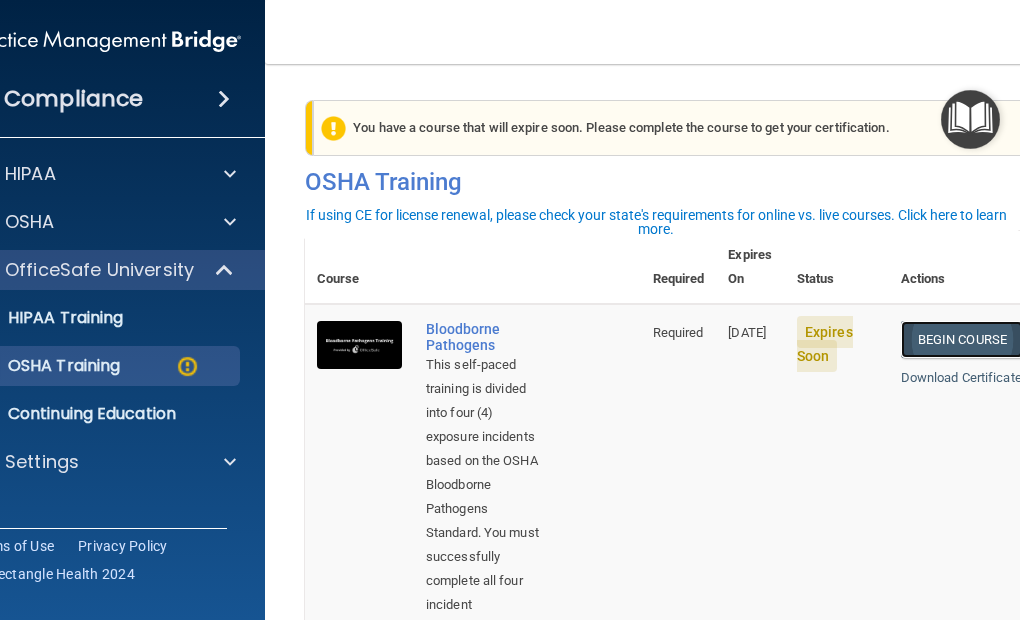 click on "Begin Course" at bounding box center [962, 339] 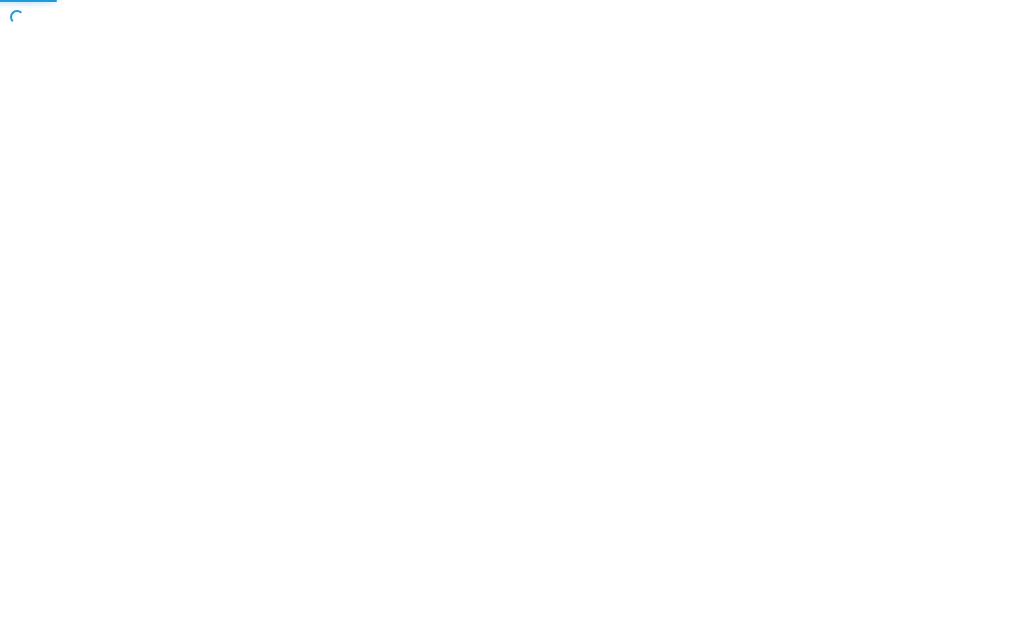scroll, scrollTop: 0, scrollLeft: 0, axis: both 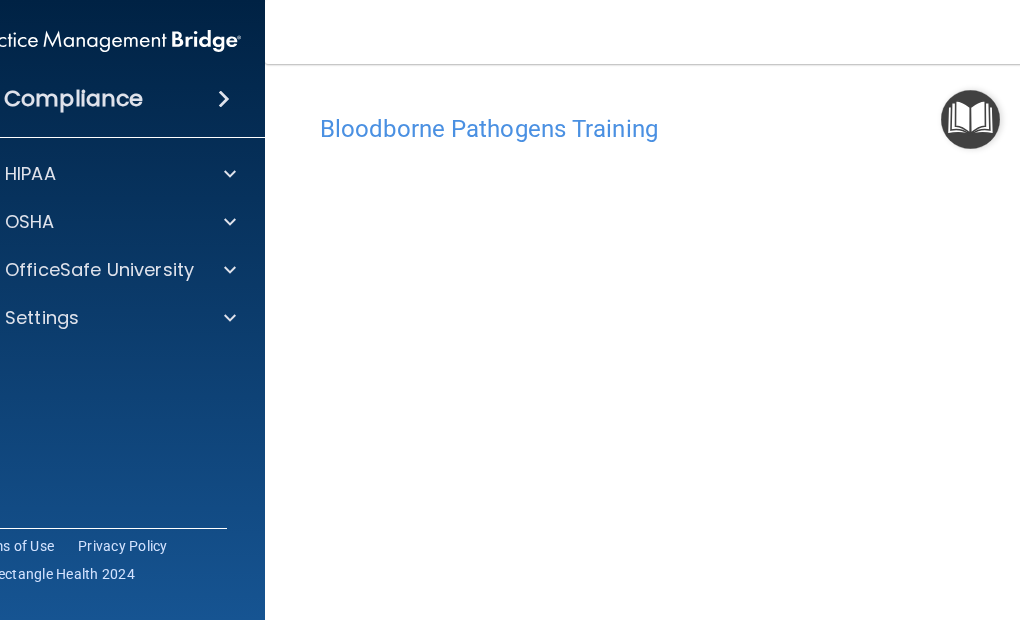 click on "Bloodborne Pathogens Training" at bounding box center [670, 129] 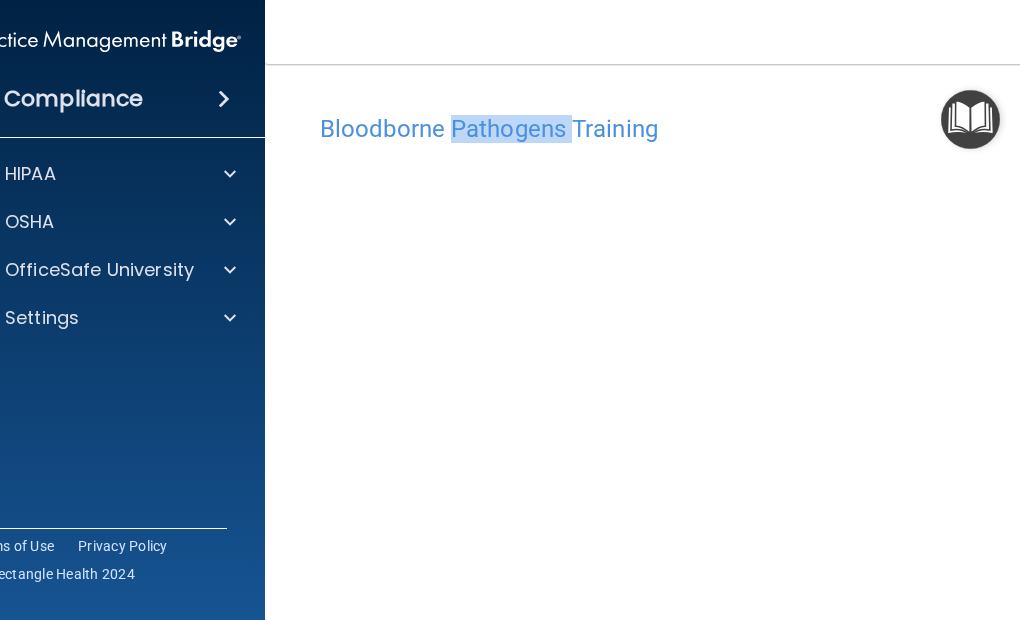 click on "Bloodborne Pathogens Training" at bounding box center (670, 129) 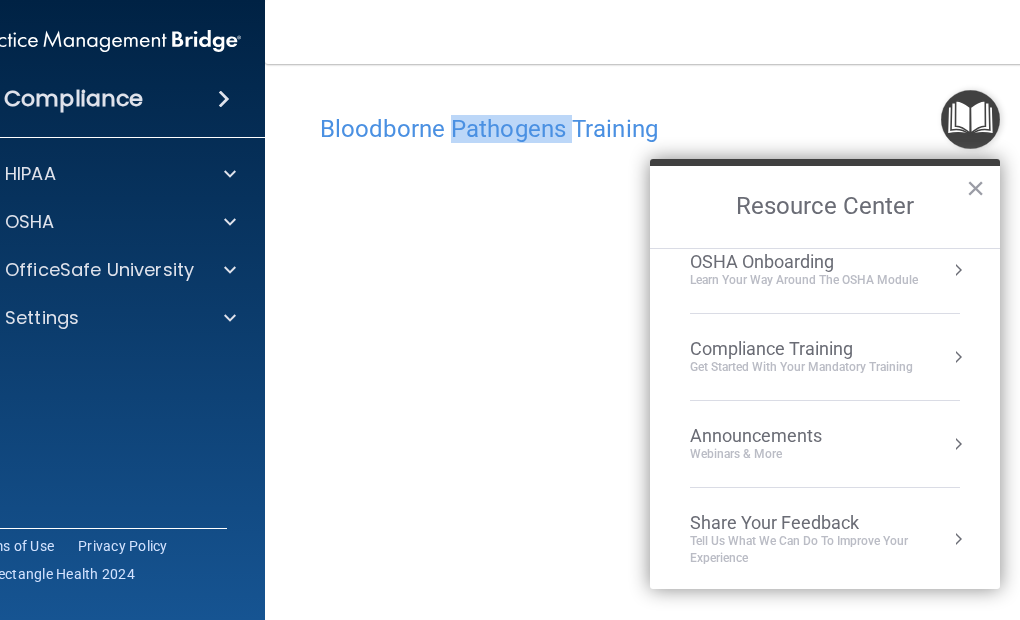 scroll, scrollTop: 0, scrollLeft: 0, axis: both 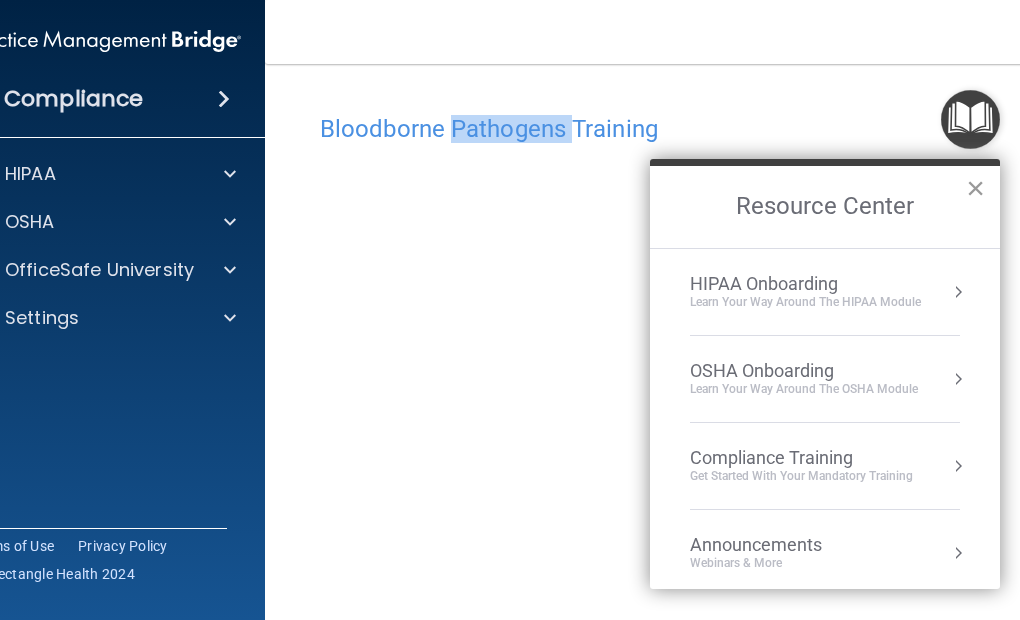 click on "×" at bounding box center [975, 188] 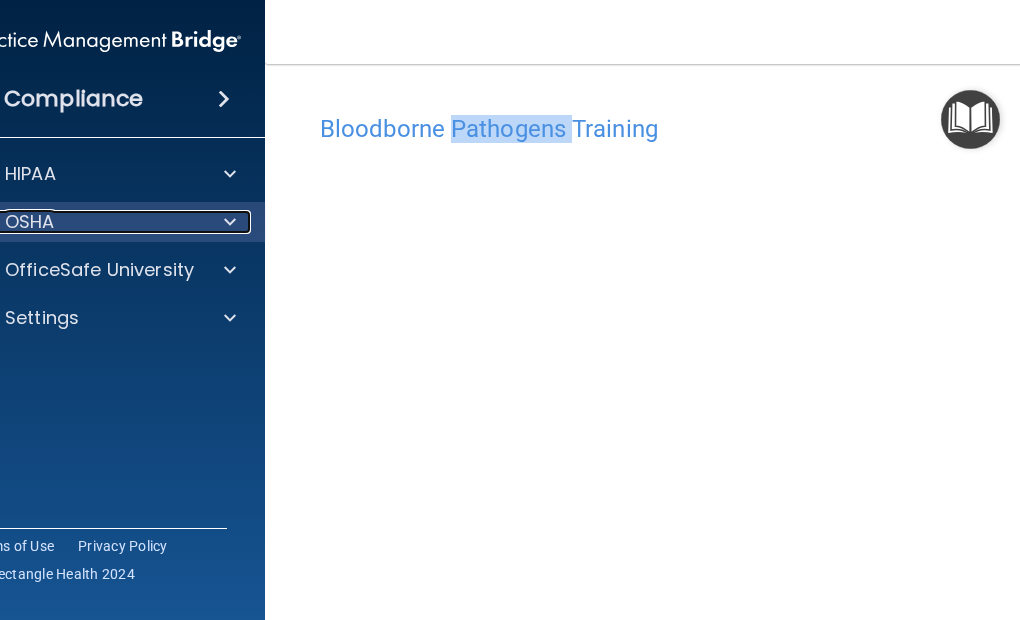 click at bounding box center [230, 222] 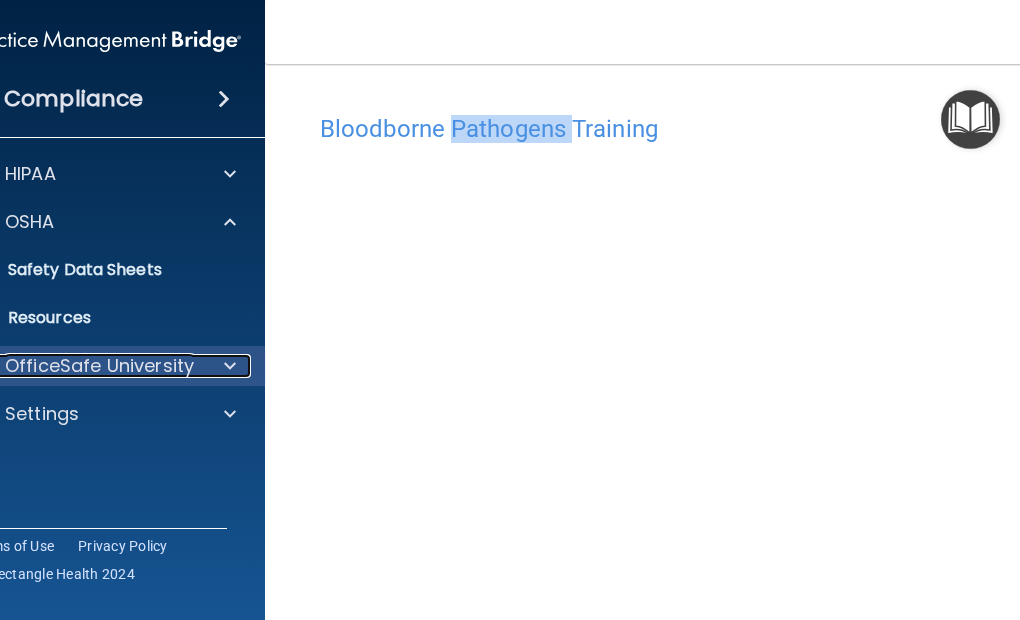 click on "OfficeSafe University" at bounding box center [99, 366] 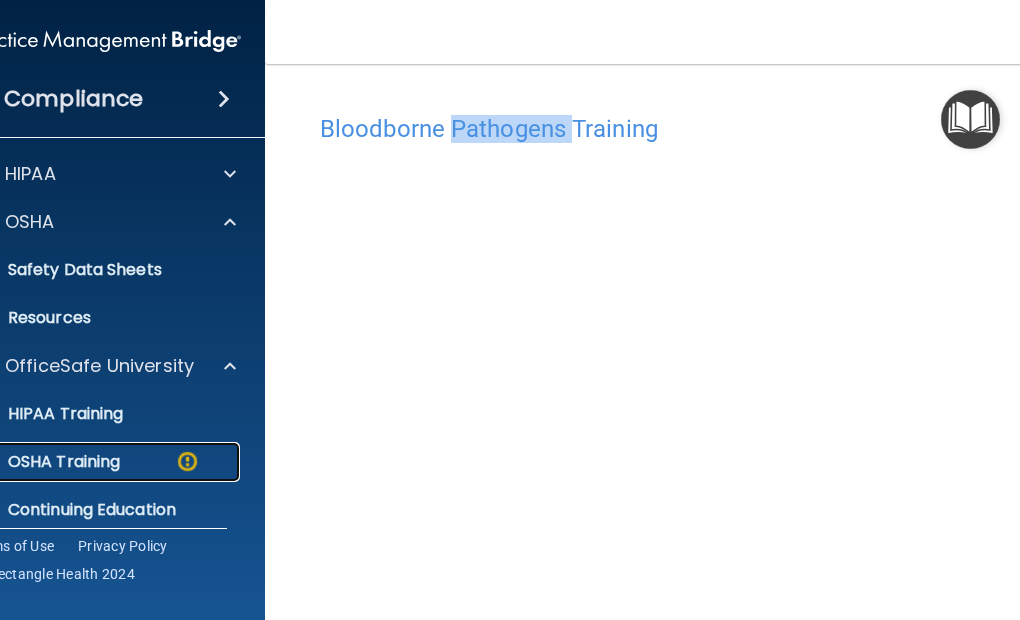 click on "OSHA Training" at bounding box center [39, 462] 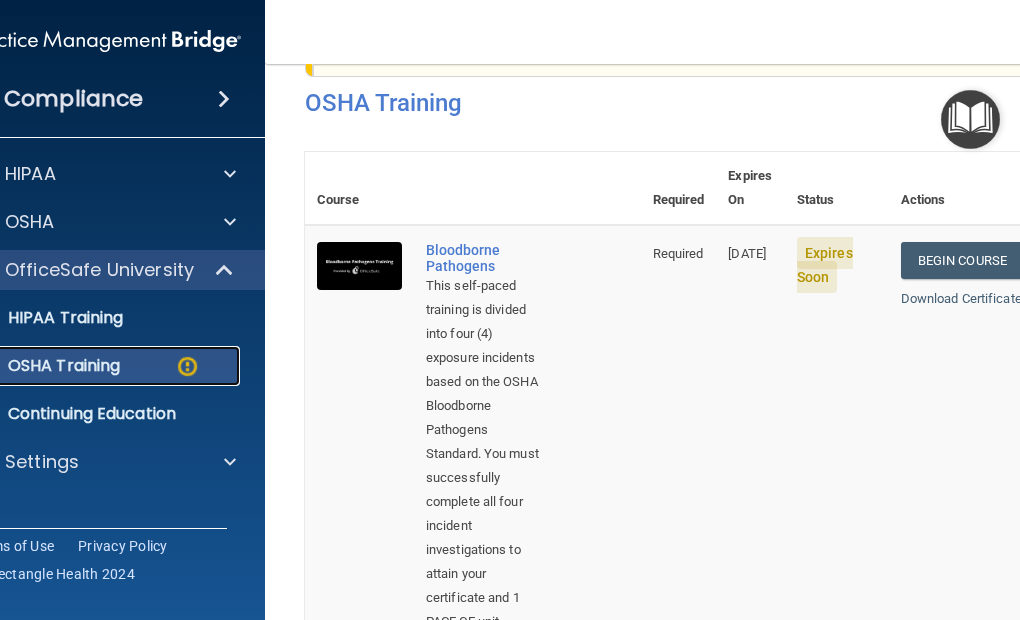 scroll, scrollTop: 0, scrollLeft: 0, axis: both 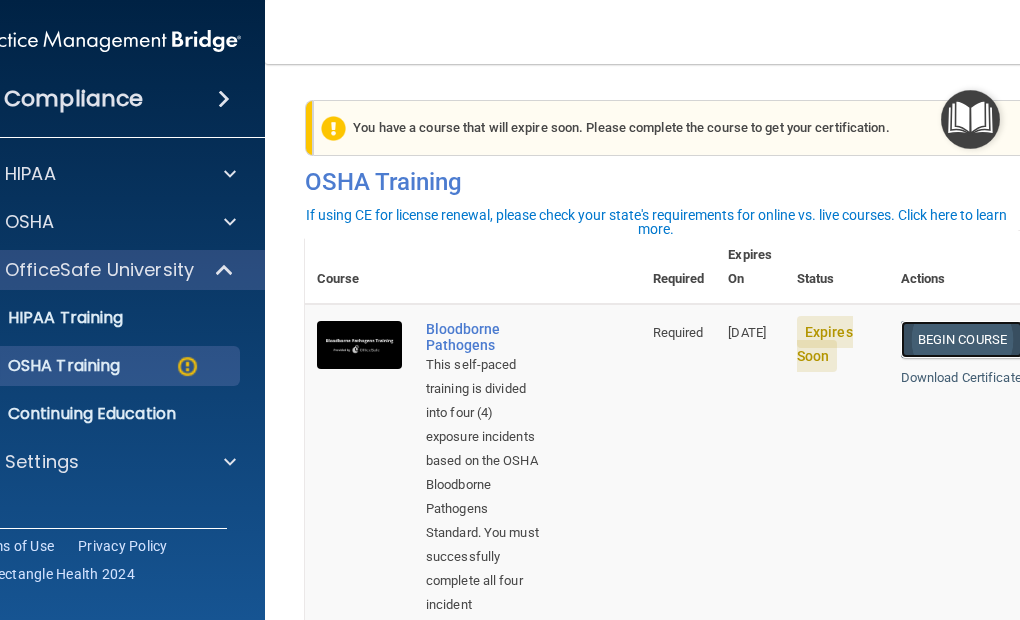 click on "Begin Course" at bounding box center (962, 339) 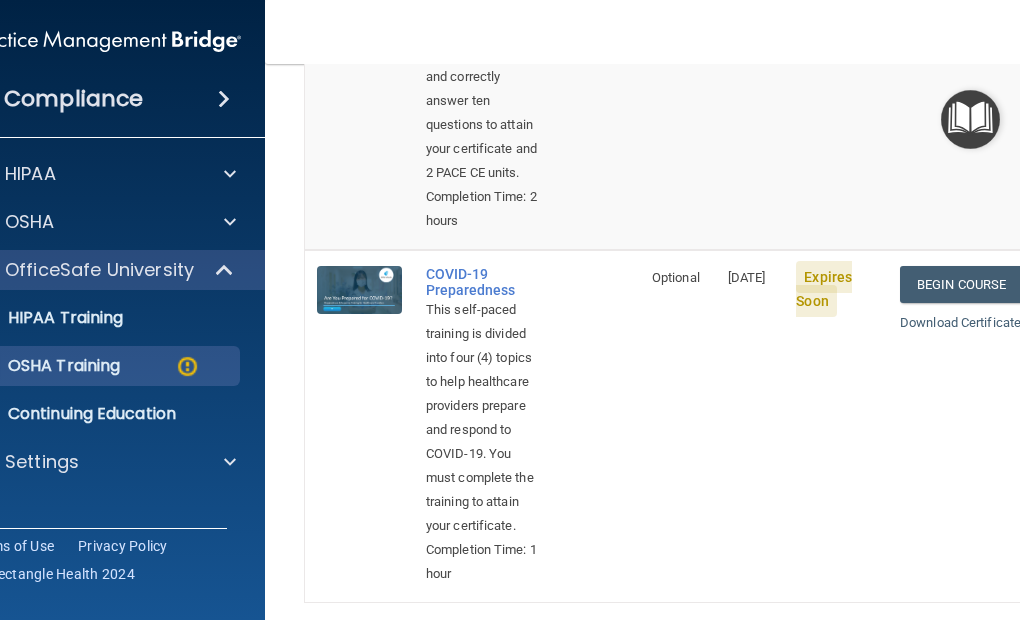 scroll, scrollTop: 1384, scrollLeft: 0, axis: vertical 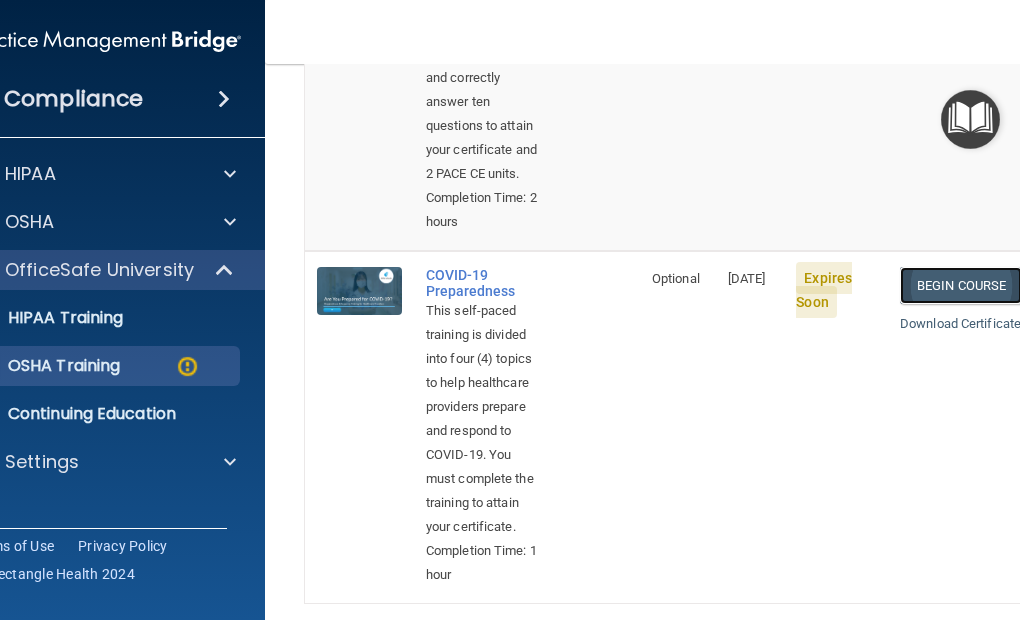 click on "Begin Course" at bounding box center (961, 285) 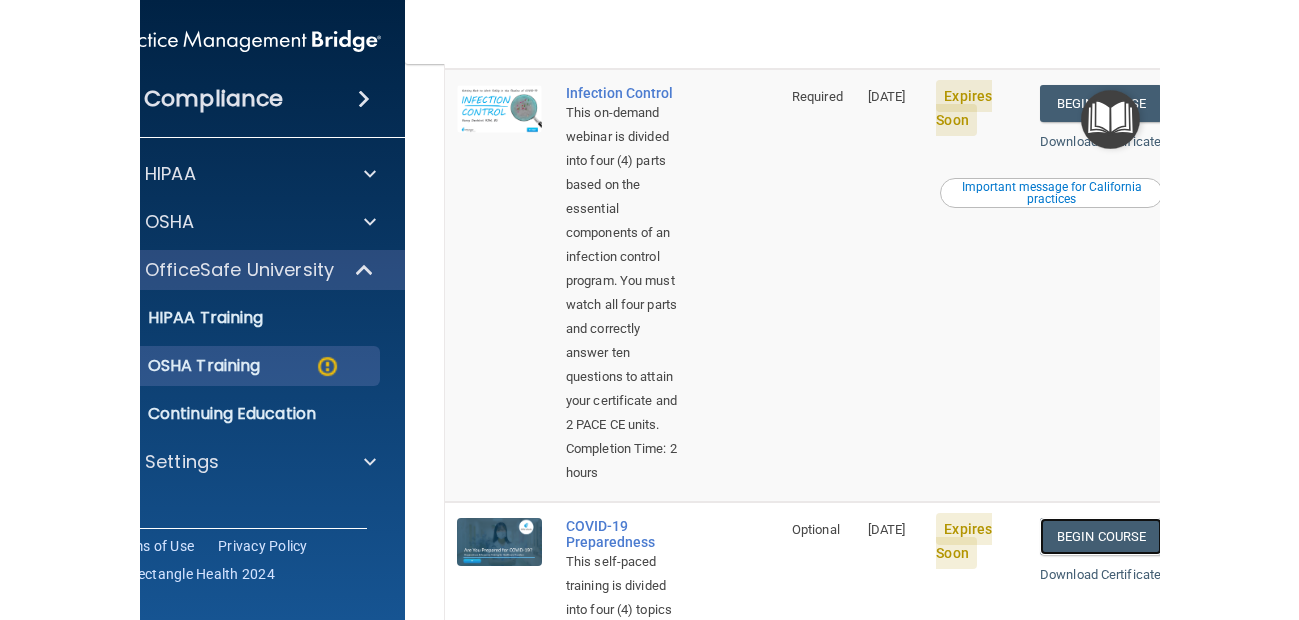scroll, scrollTop: 1084, scrollLeft: 0, axis: vertical 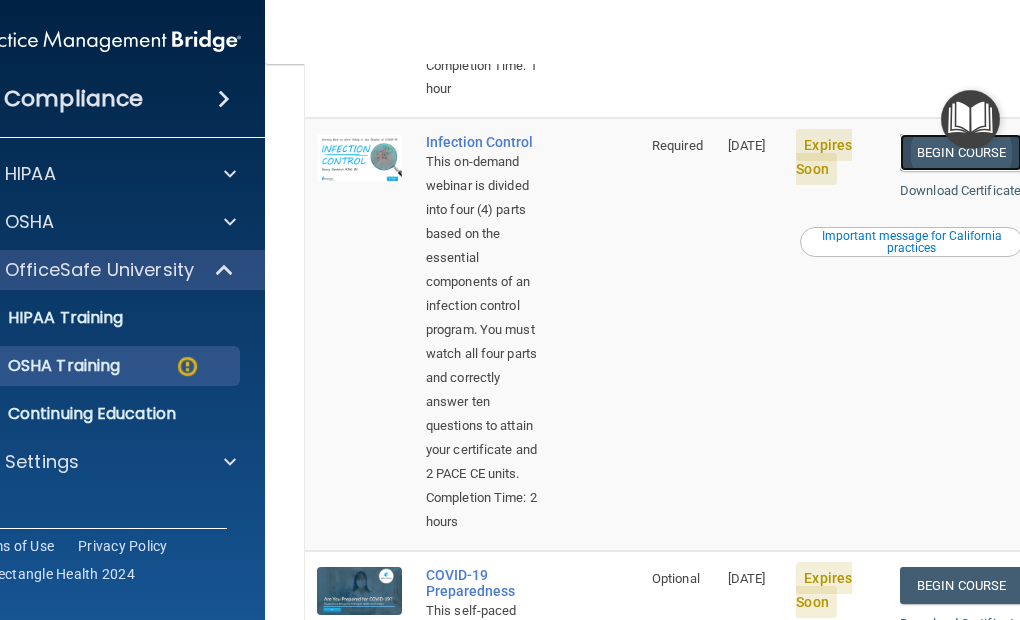 click on "Begin Course" at bounding box center [961, 152] 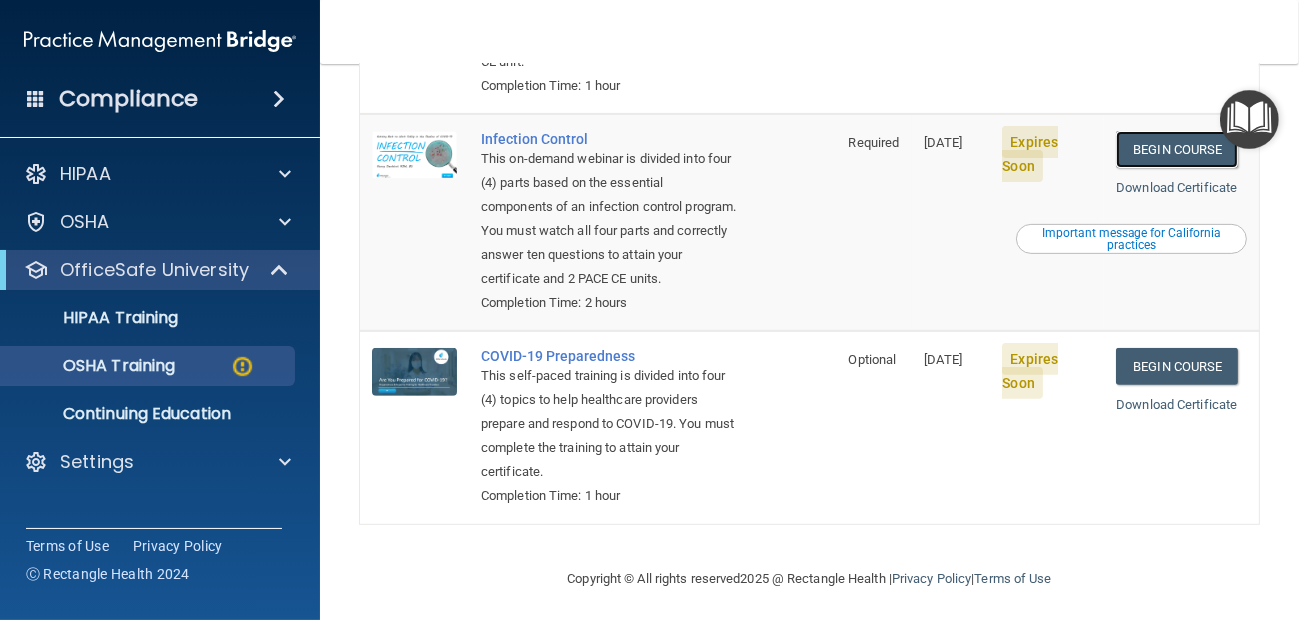 scroll, scrollTop: 658, scrollLeft: 0, axis: vertical 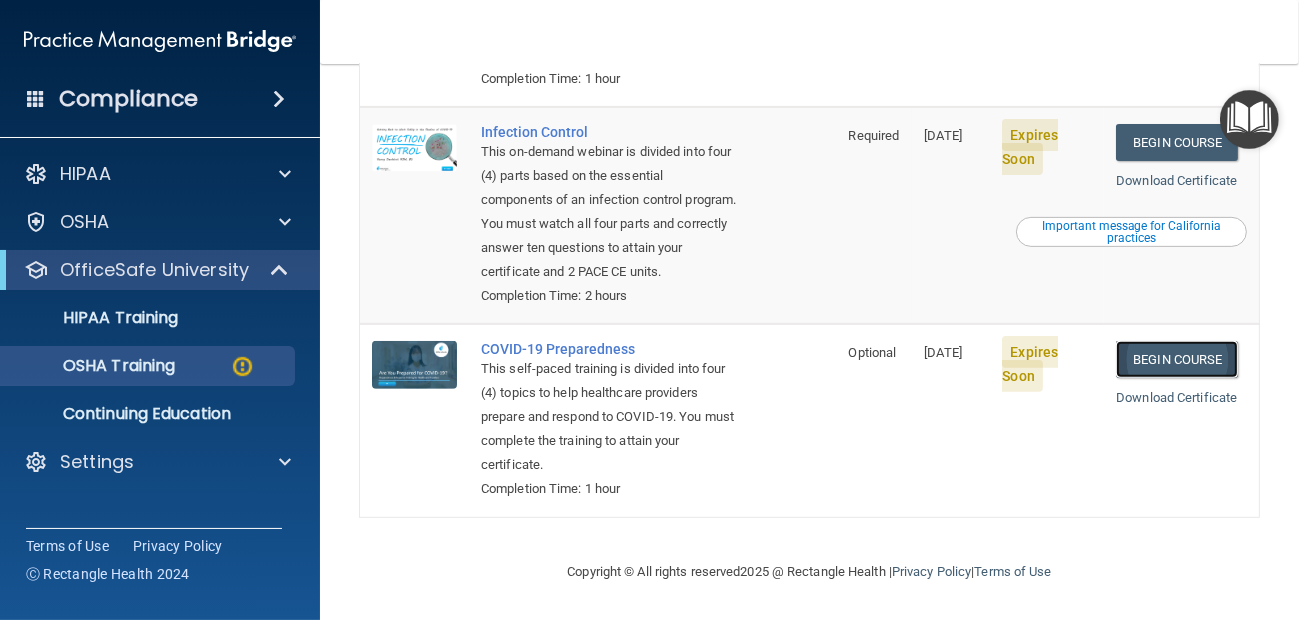 click on "Begin Course" at bounding box center [1177, 359] 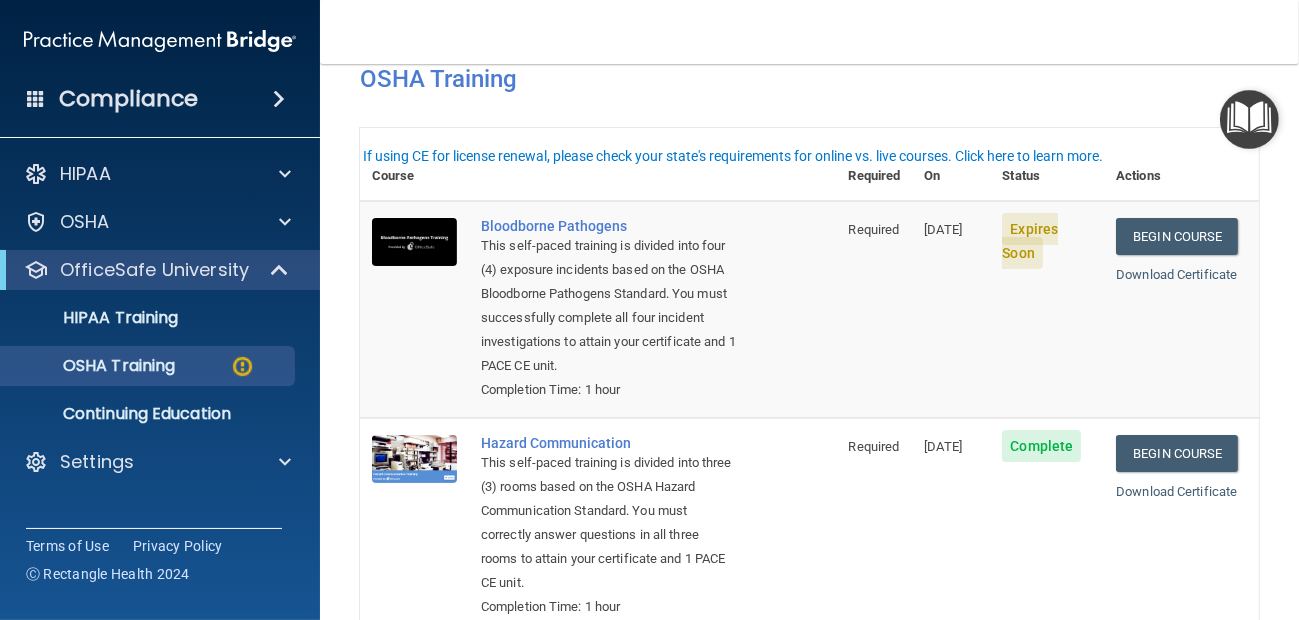 scroll, scrollTop: 58, scrollLeft: 0, axis: vertical 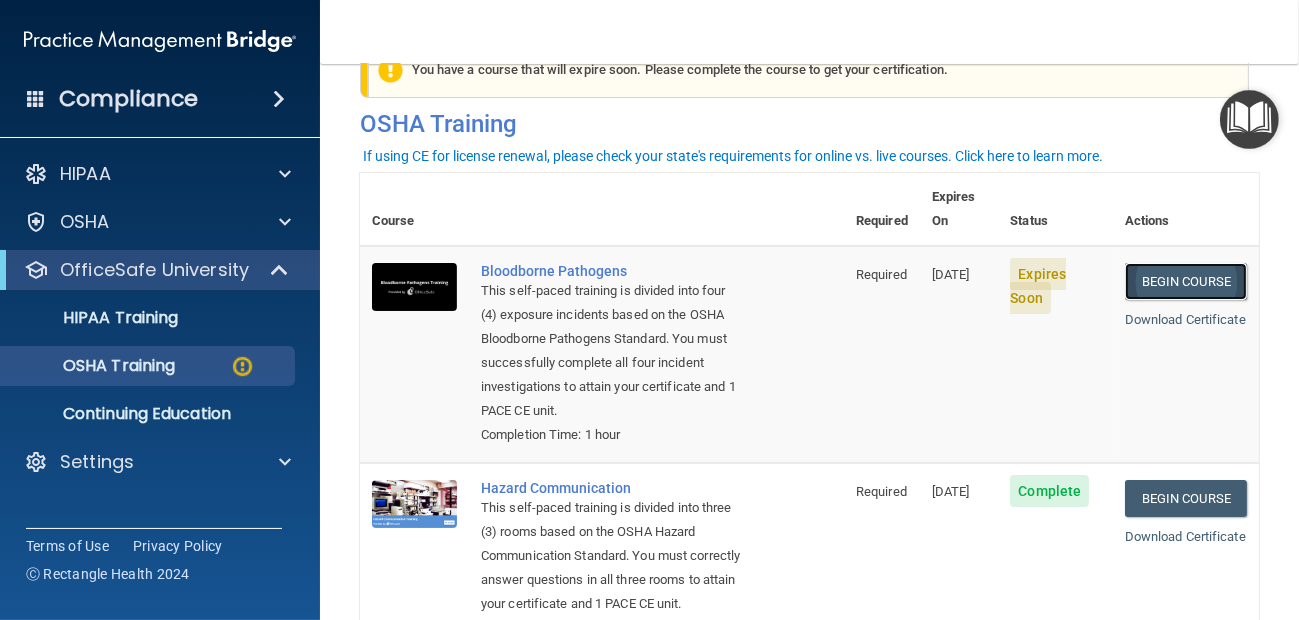 click on "Begin Course" at bounding box center [1186, 281] 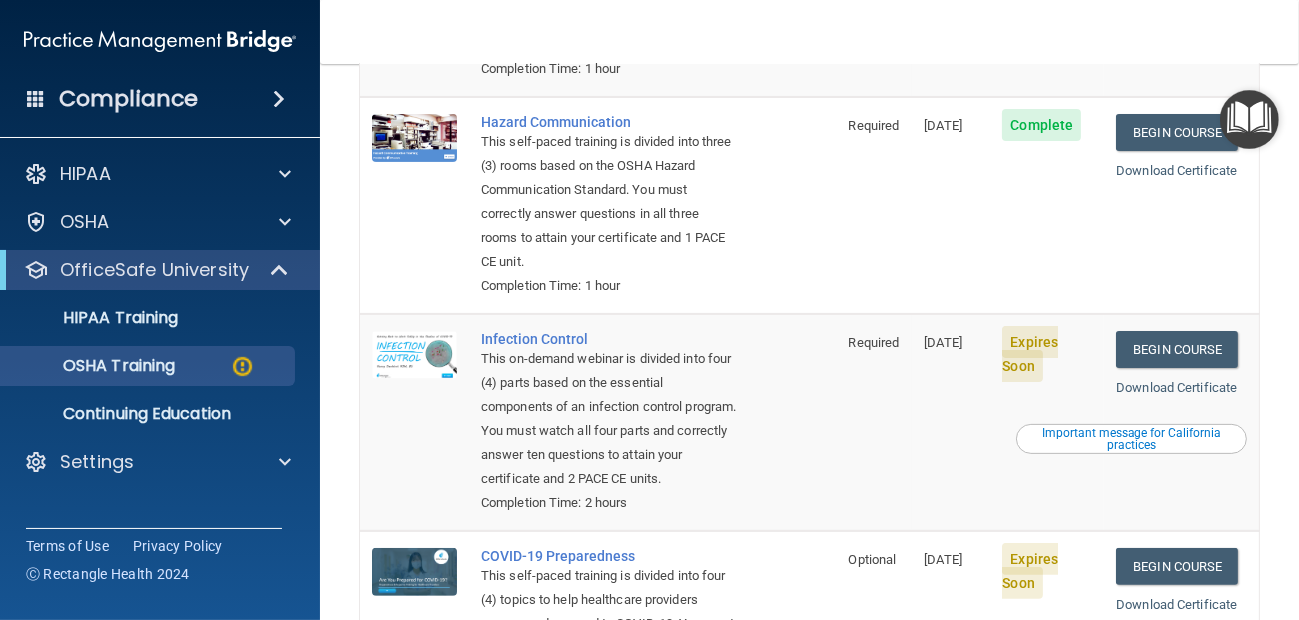 scroll, scrollTop: 358, scrollLeft: 0, axis: vertical 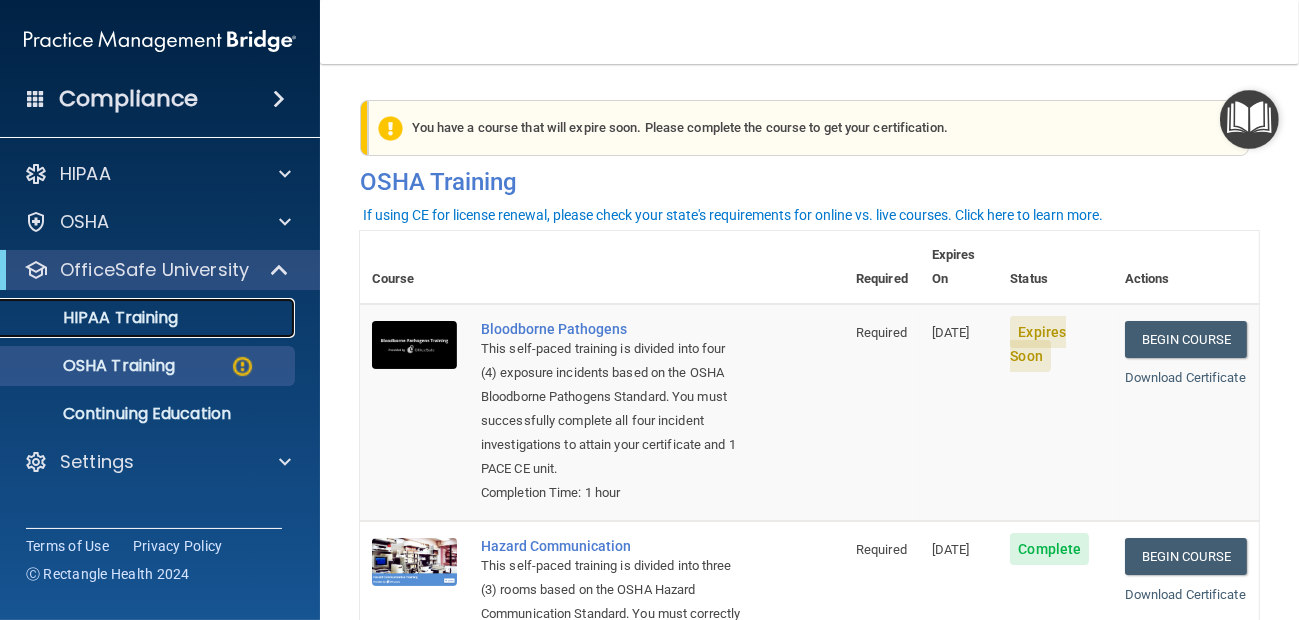 click on "HIPAA Training" at bounding box center [95, 318] 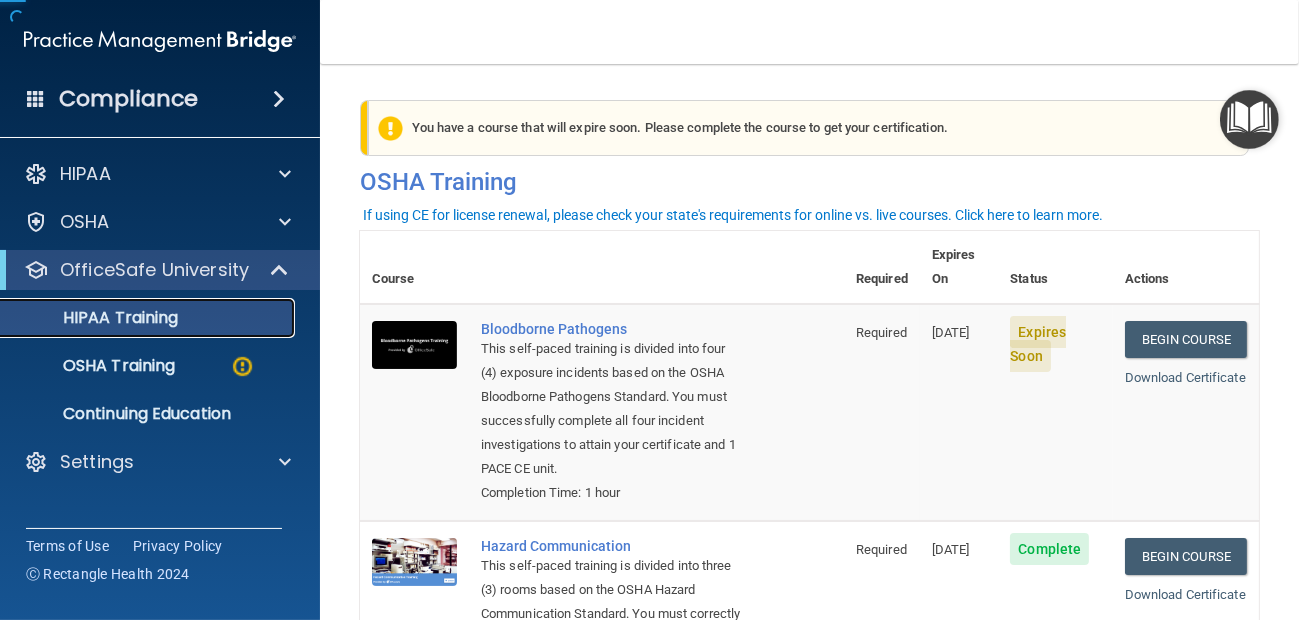click on "HIPAA Training" at bounding box center (95, 318) 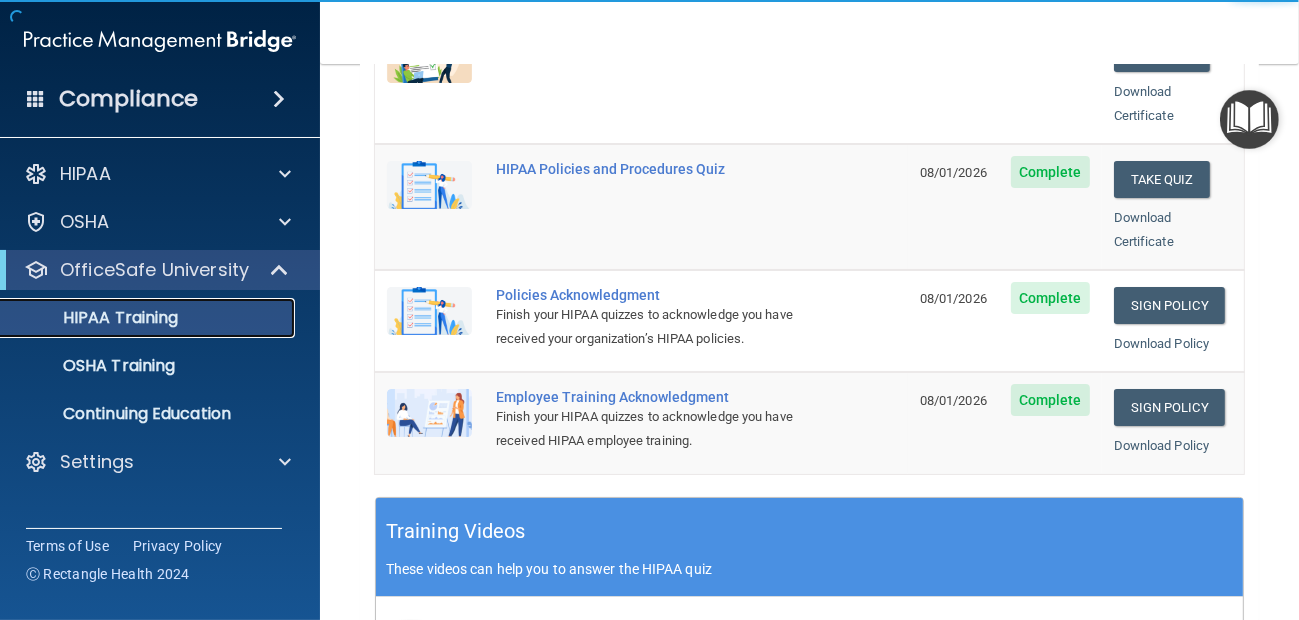 scroll, scrollTop: 500, scrollLeft: 0, axis: vertical 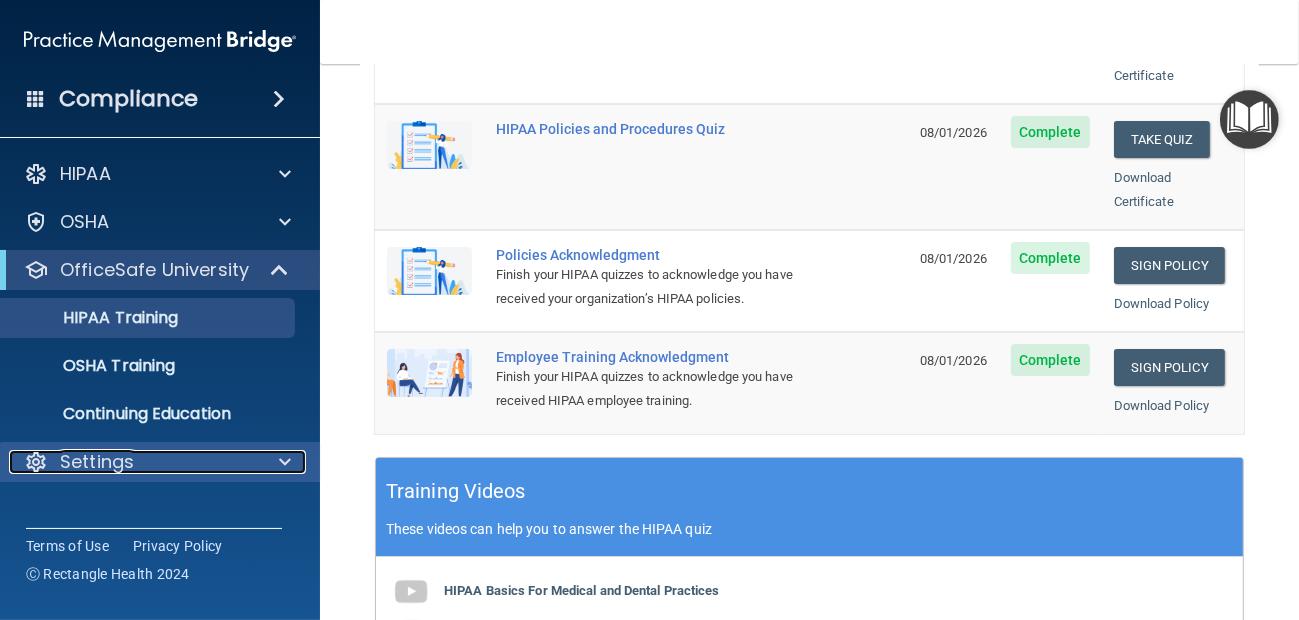 click at bounding box center [285, 462] 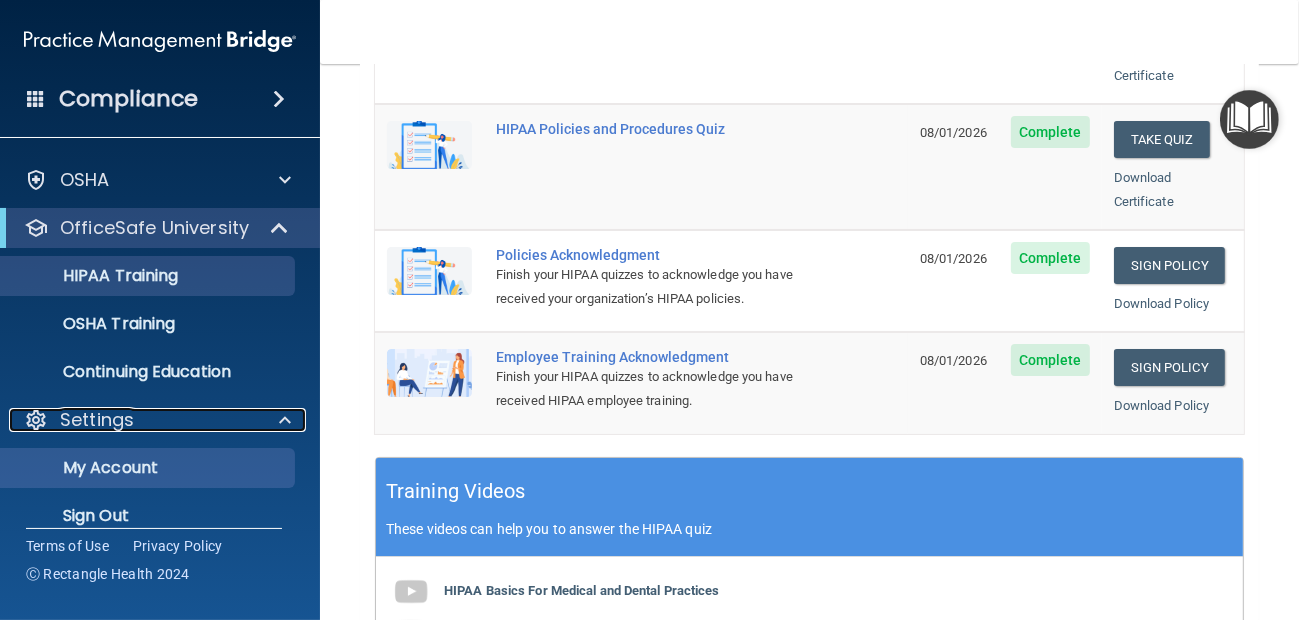 scroll, scrollTop: 65, scrollLeft: 0, axis: vertical 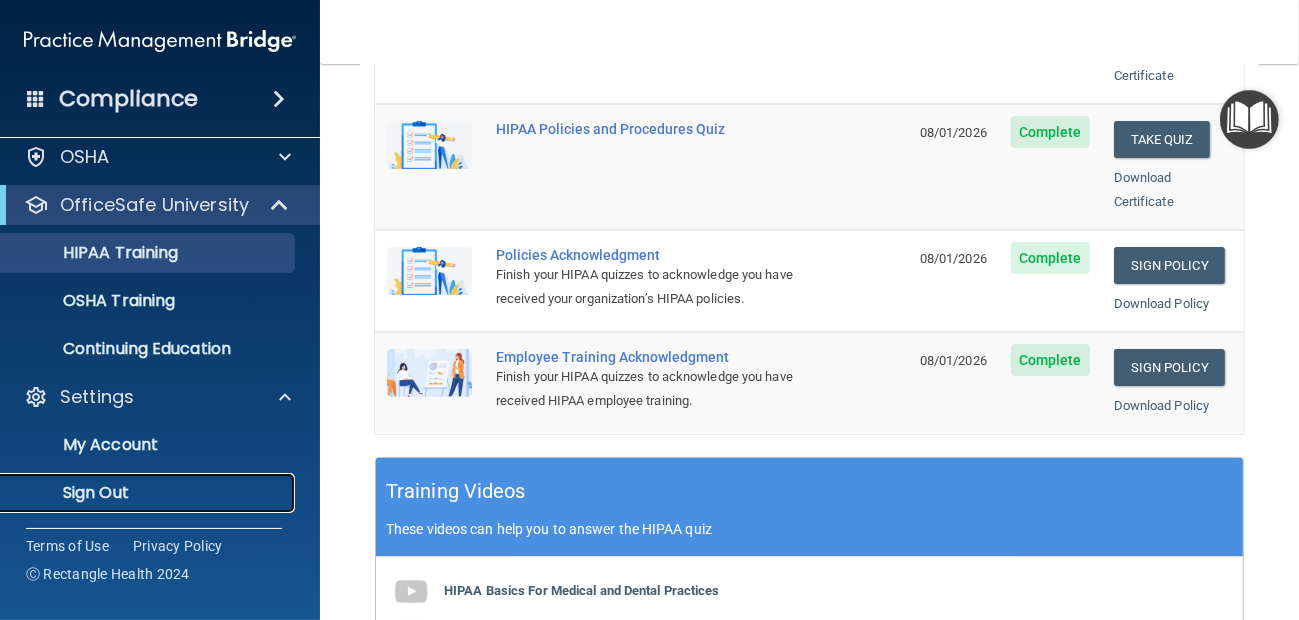 click on "Sign Out" at bounding box center (149, 493) 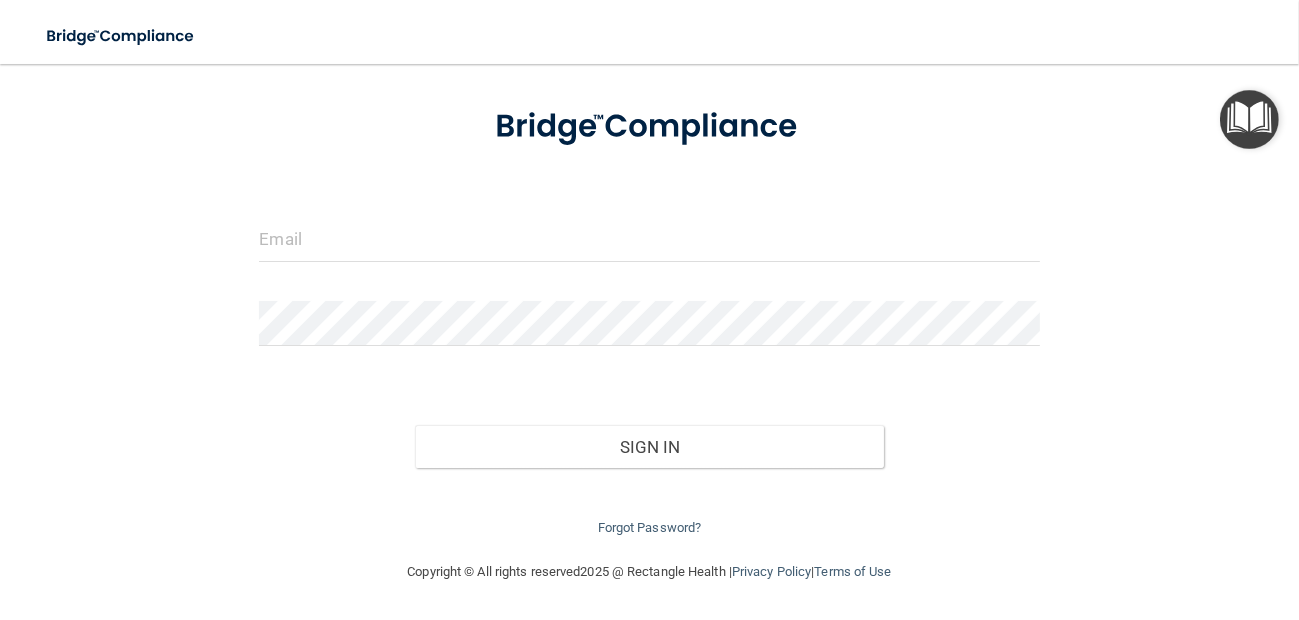 scroll, scrollTop: 98, scrollLeft: 0, axis: vertical 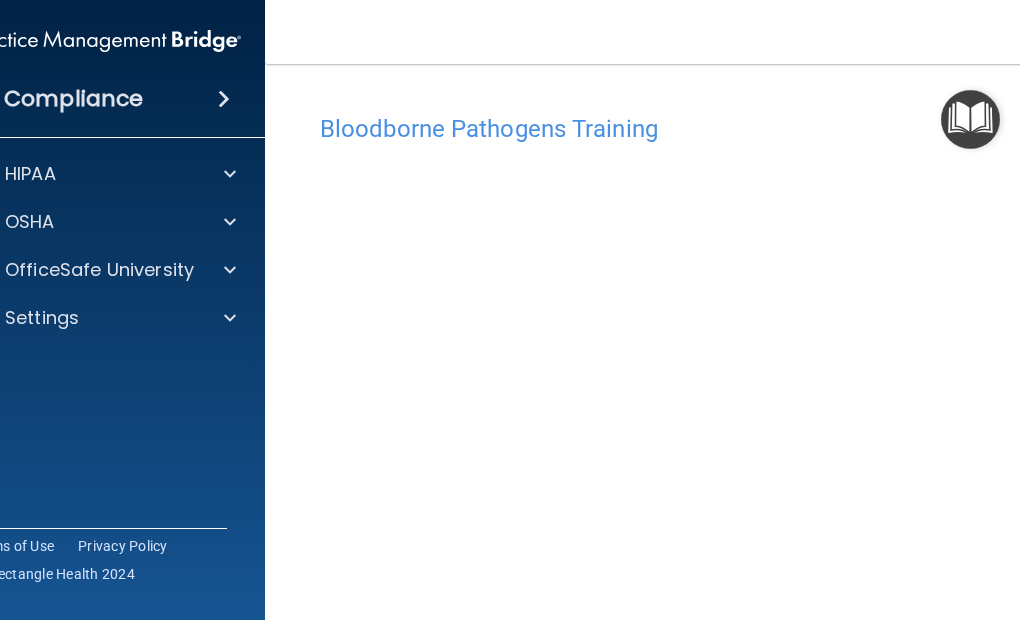 click at bounding box center [970, 119] 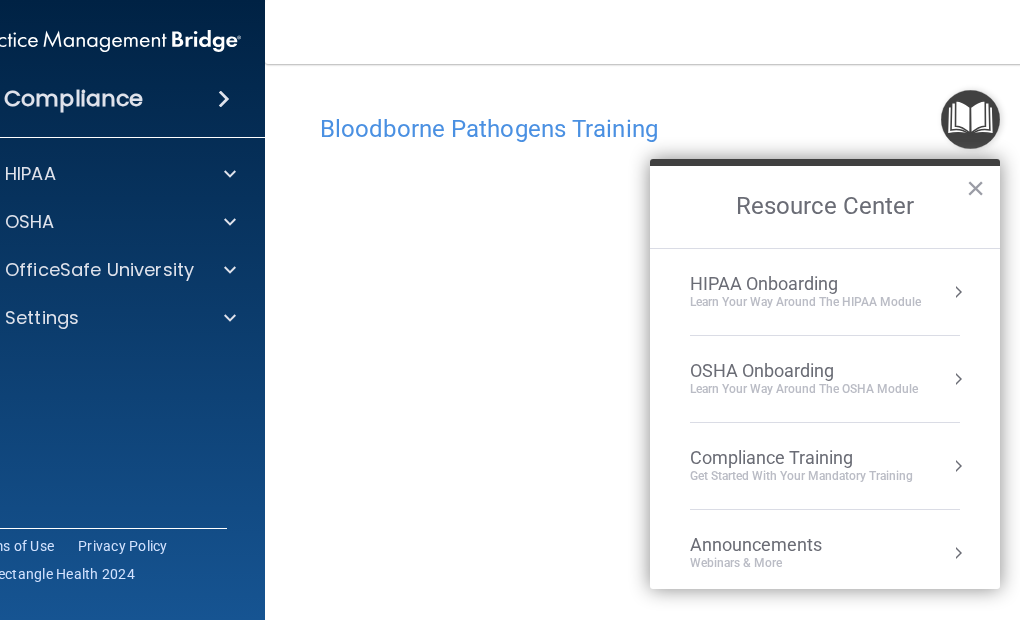 click at bounding box center [970, 119] 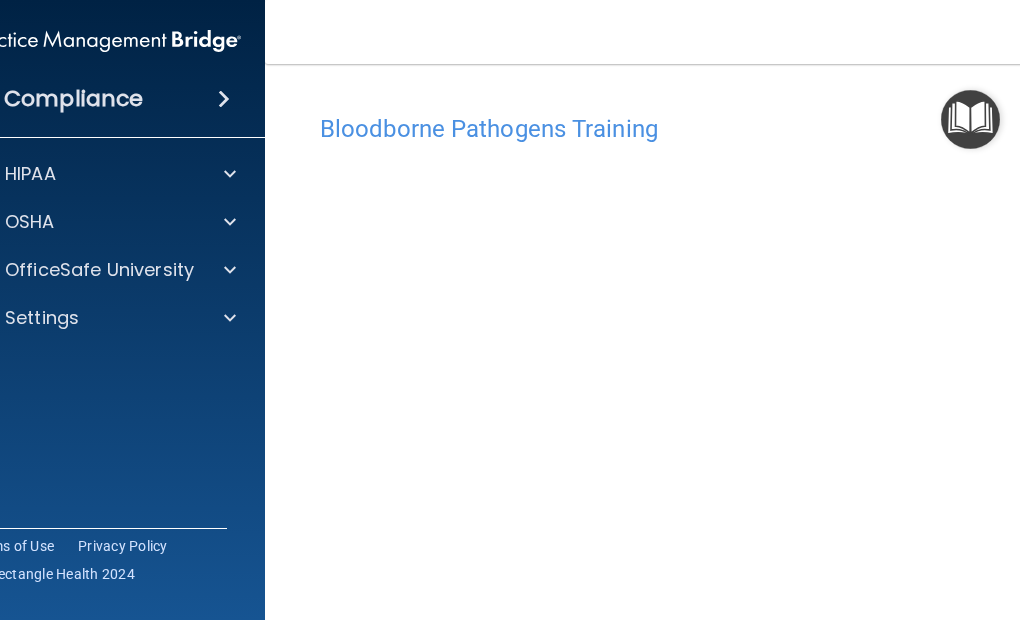 click at bounding box center (970, 119) 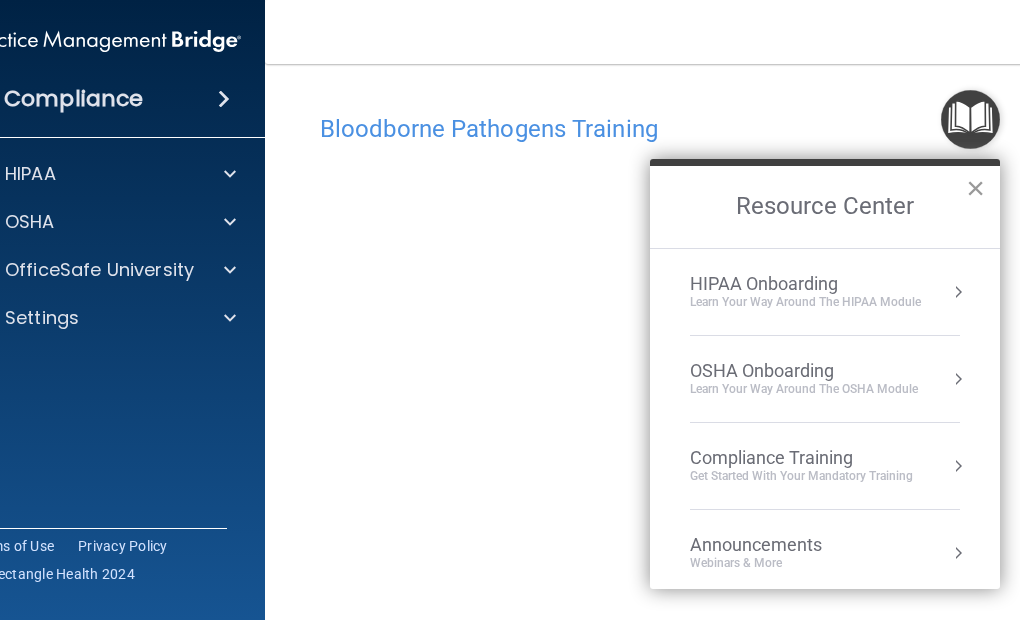 click on "×" at bounding box center (975, 188) 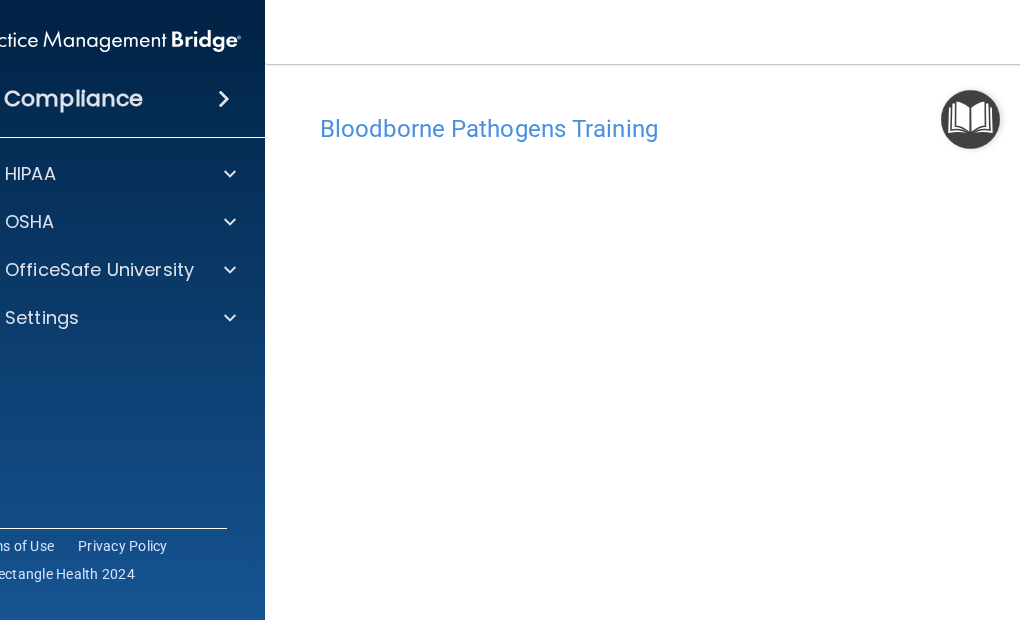 click on "Bloodborne Pathogens Training" at bounding box center (670, 129) 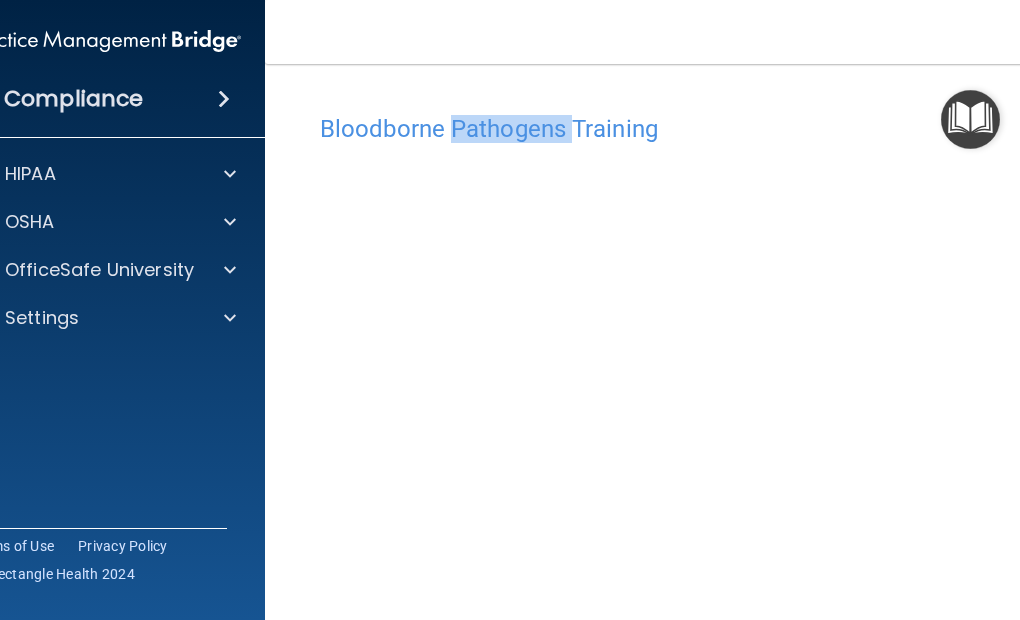 click on "Bloodborne Pathogens Training" at bounding box center (670, 129) 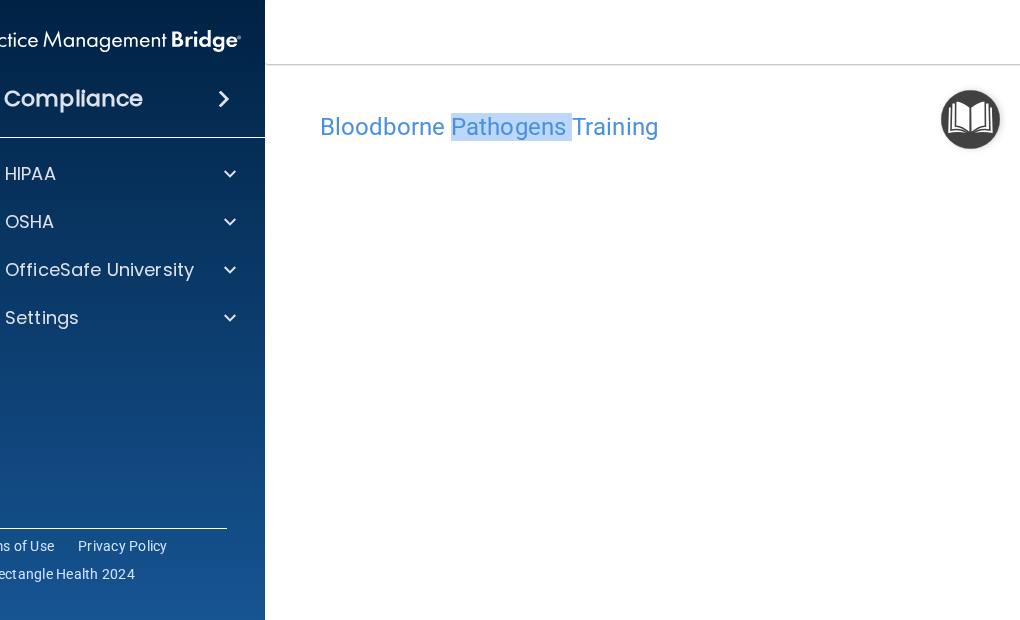 scroll, scrollTop: 0, scrollLeft: 0, axis: both 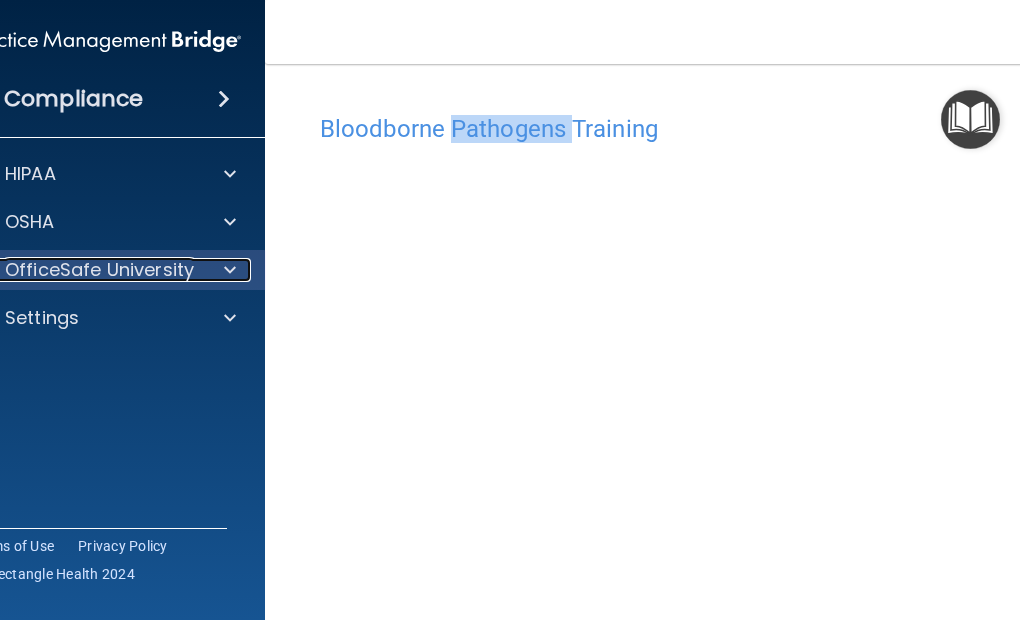 click at bounding box center (230, 270) 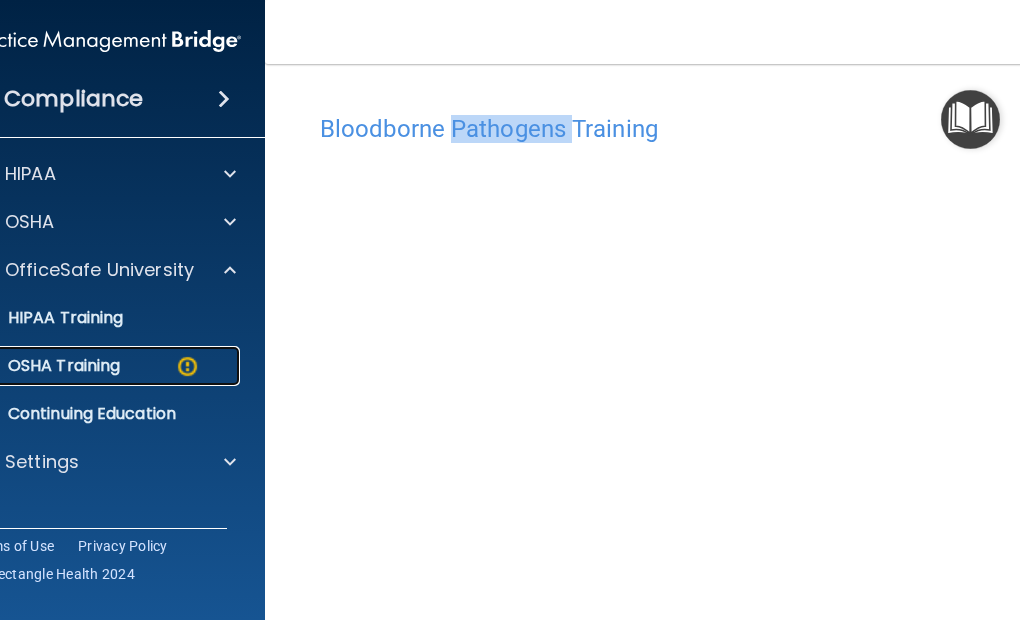 click on "OSHA Training" at bounding box center [39, 366] 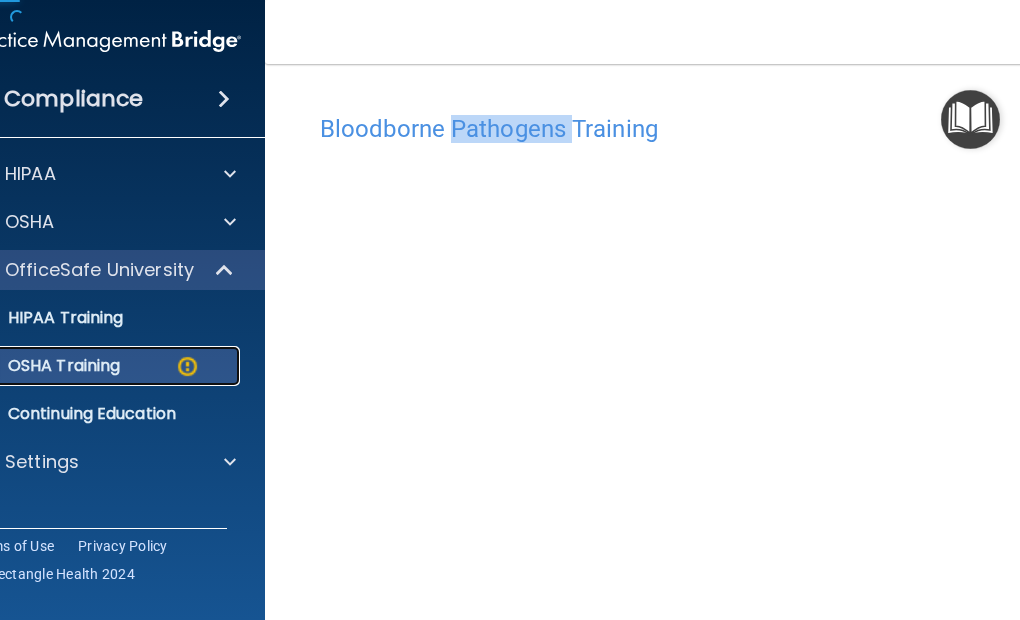 click on "OSHA Training" at bounding box center (39, 366) 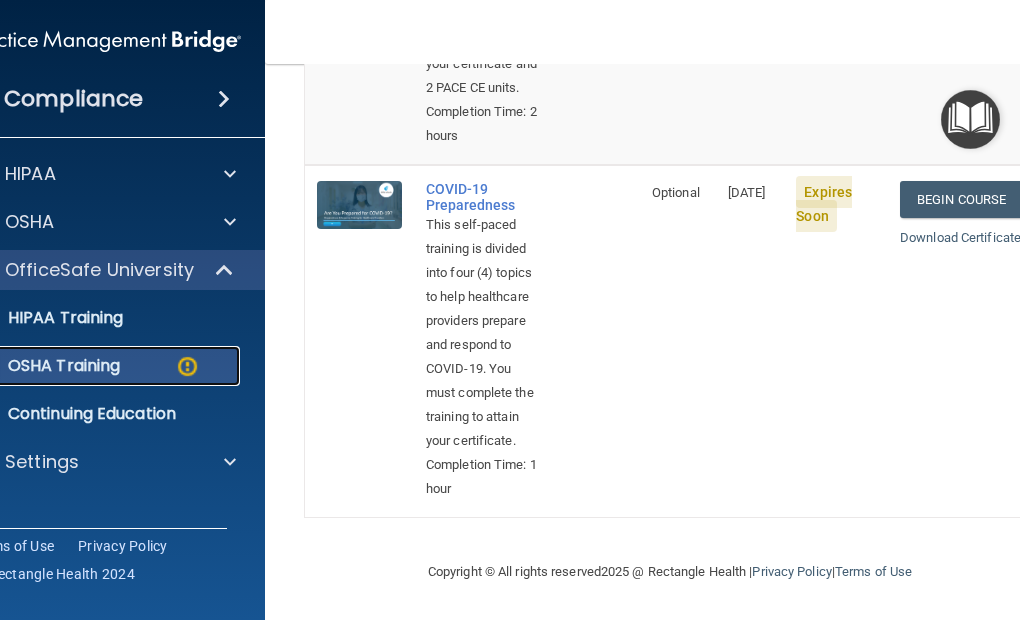 scroll, scrollTop: 1484, scrollLeft: 0, axis: vertical 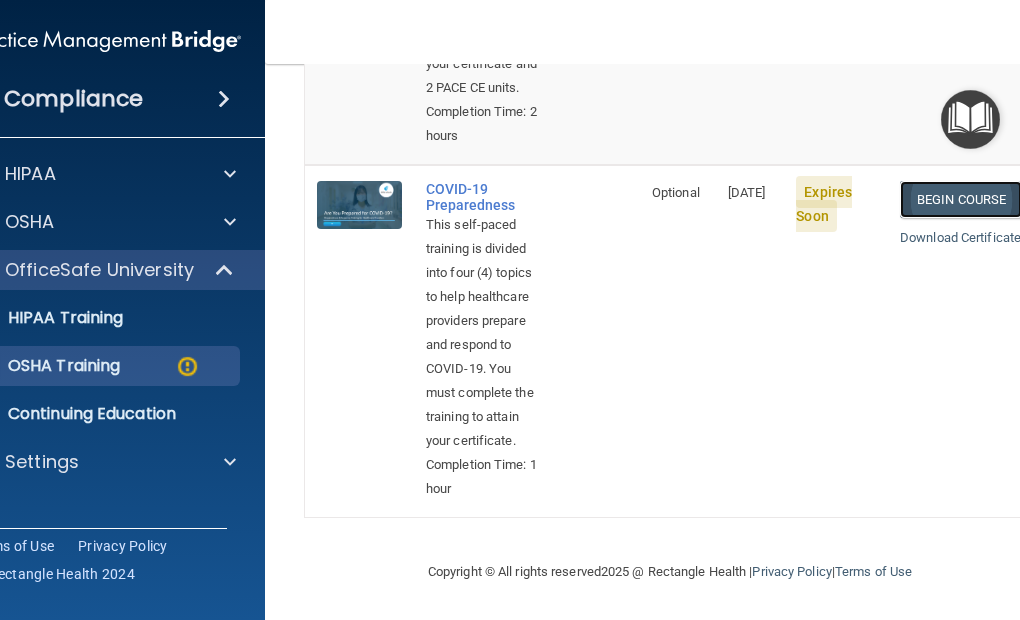 click on "Begin Course" at bounding box center (961, 199) 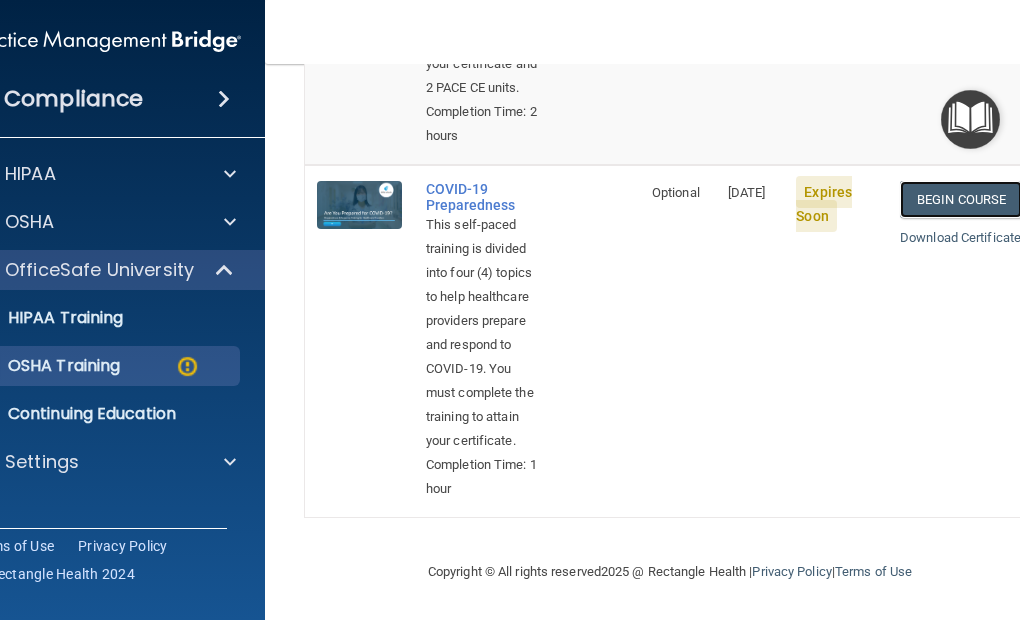 scroll, scrollTop: 1384, scrollLeft: 0, axis: vertical 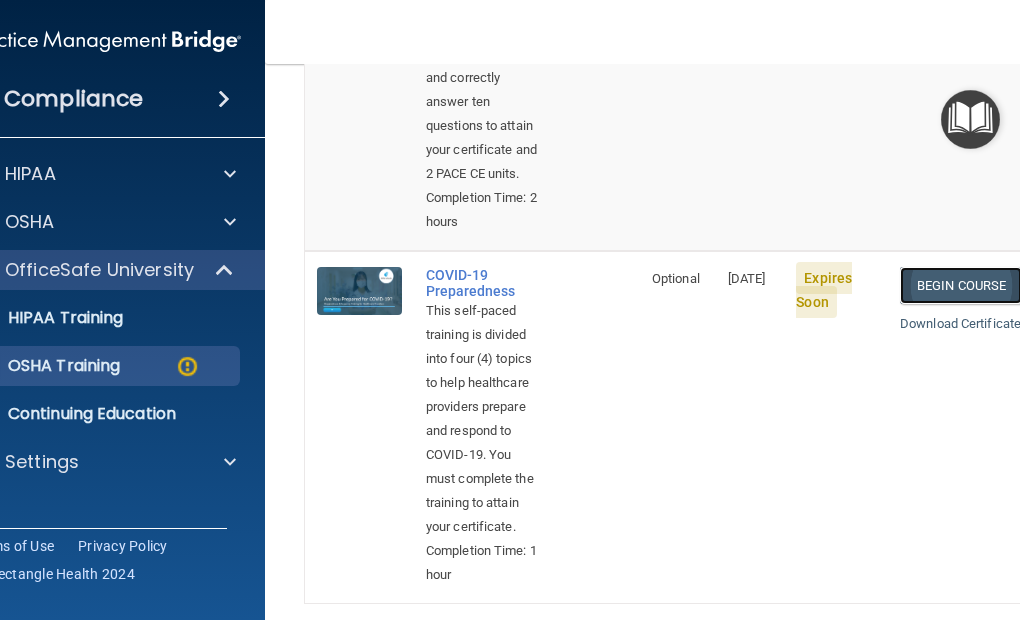 click on "Begin Course" at bounding box center [961, 285] 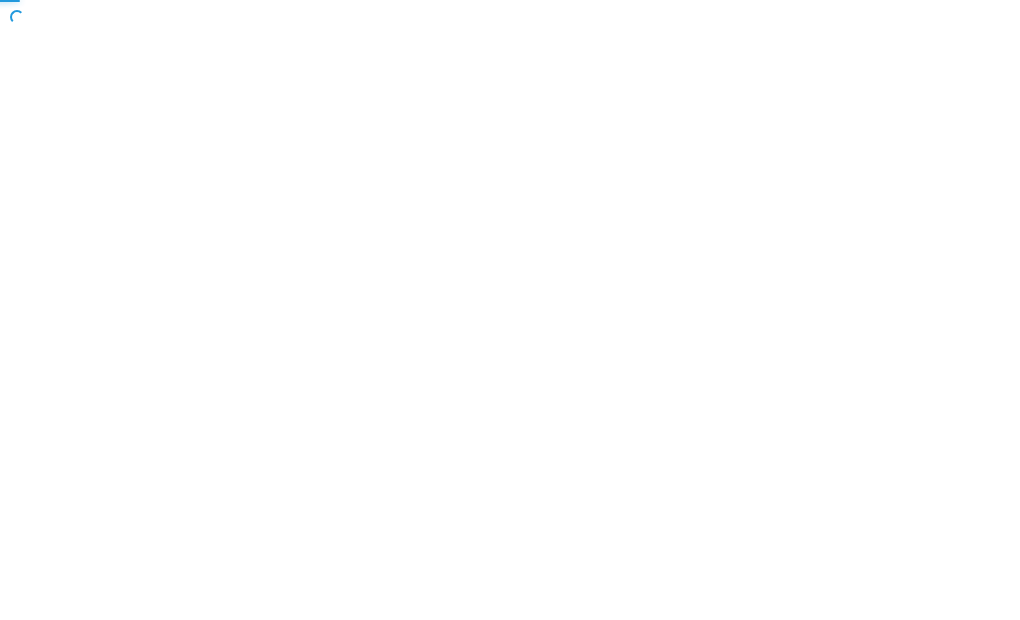 scroll, scrollTop: 0, scrollLeft: 0, axis: both 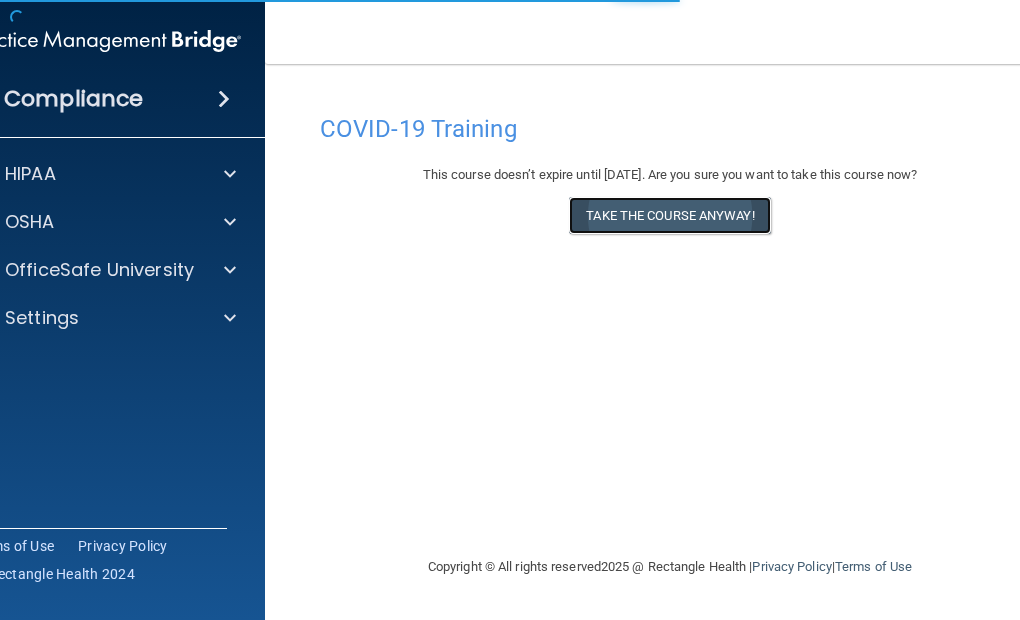 click on "Take the course anyway!" at bounding box center [669, 215] 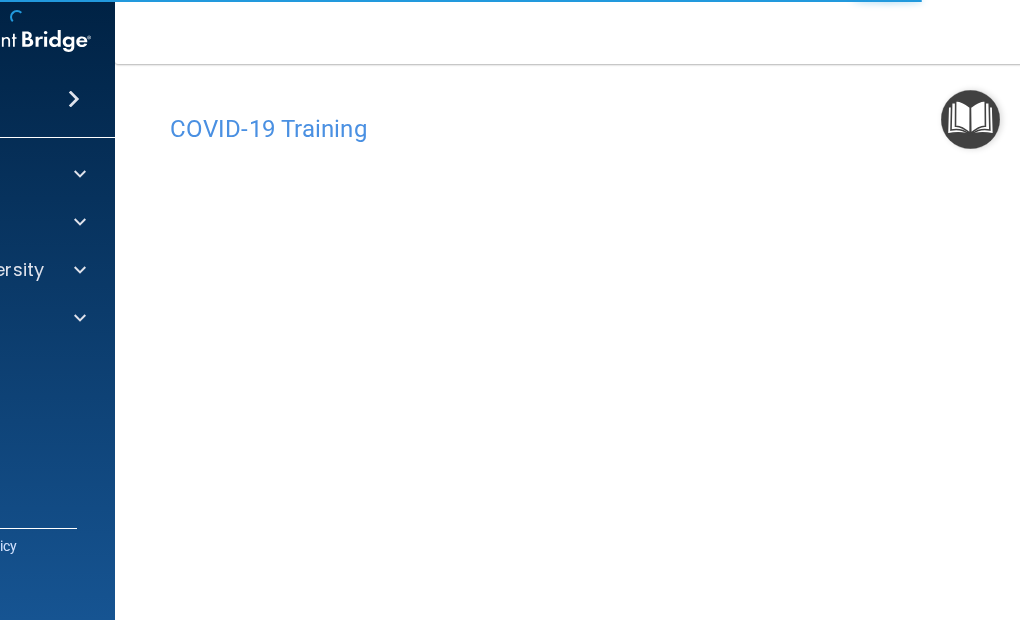 scroll, scrollTop: 86, scrollLeft: 0, axis: vertical 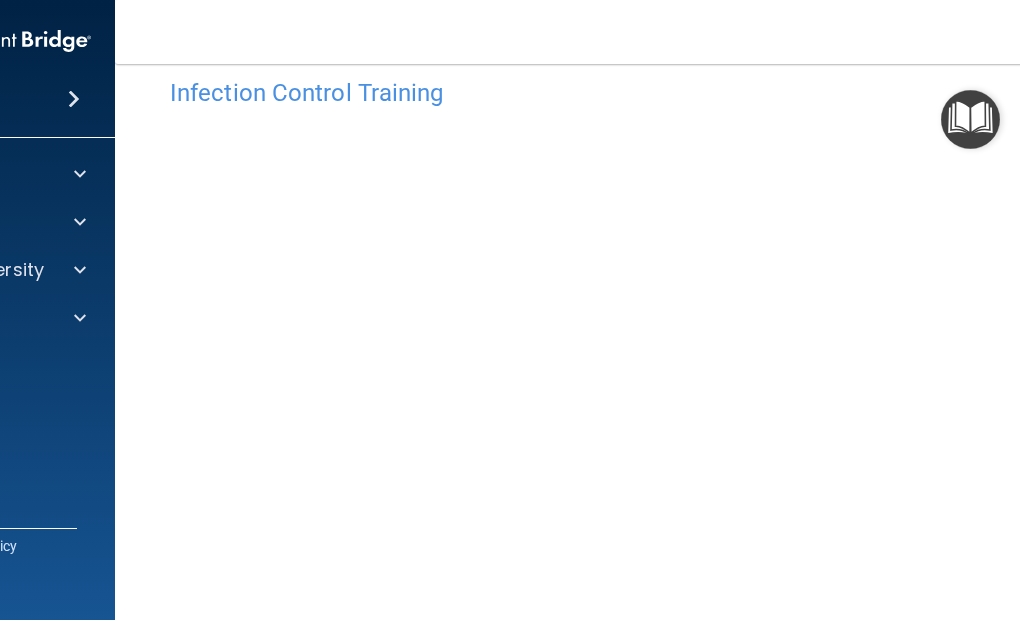 click on "Toggle navigation                                                                                                     Marsha Byrnes   mbyrnes@sirmpc.com                            Manage My Enterprise              Specialists In Rehabilitation Medicine, PC     Manage My Location" at bounding box center [670, 32] 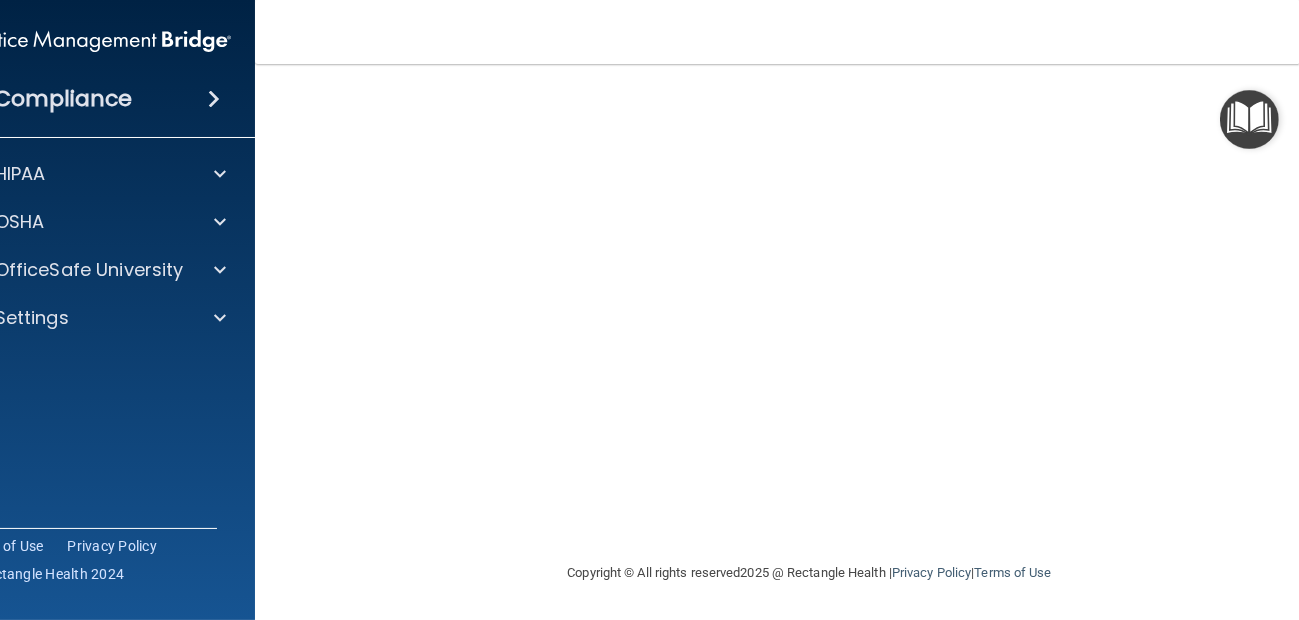 scroll, scrollTop: 236, scrollLeft: 0, axis: vertical 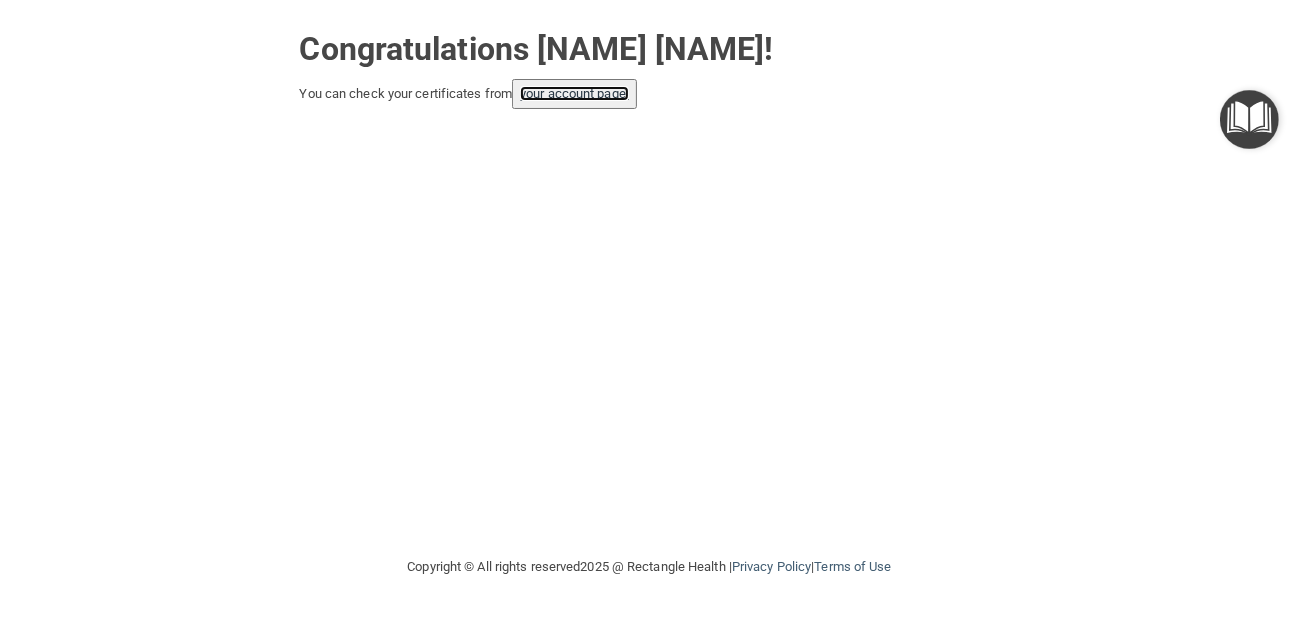 click on "your account page!" at bounding box center [574, 93] 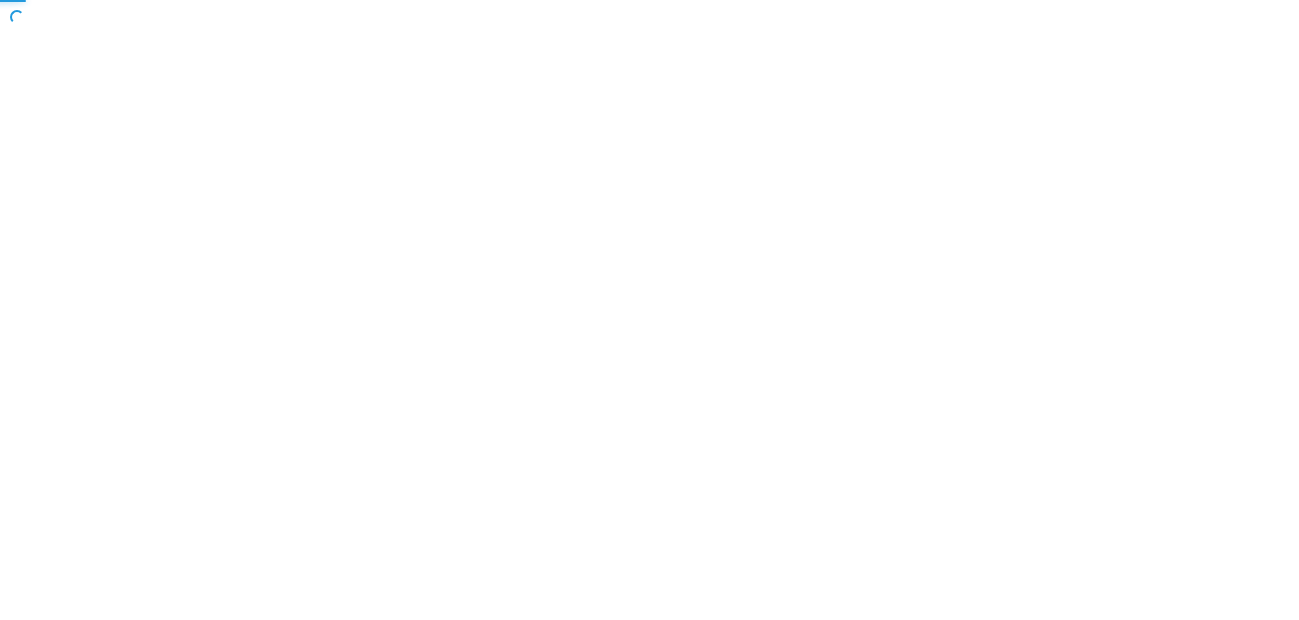 scroll, scrollTop: 0, scrollLeft: 0, axis: both 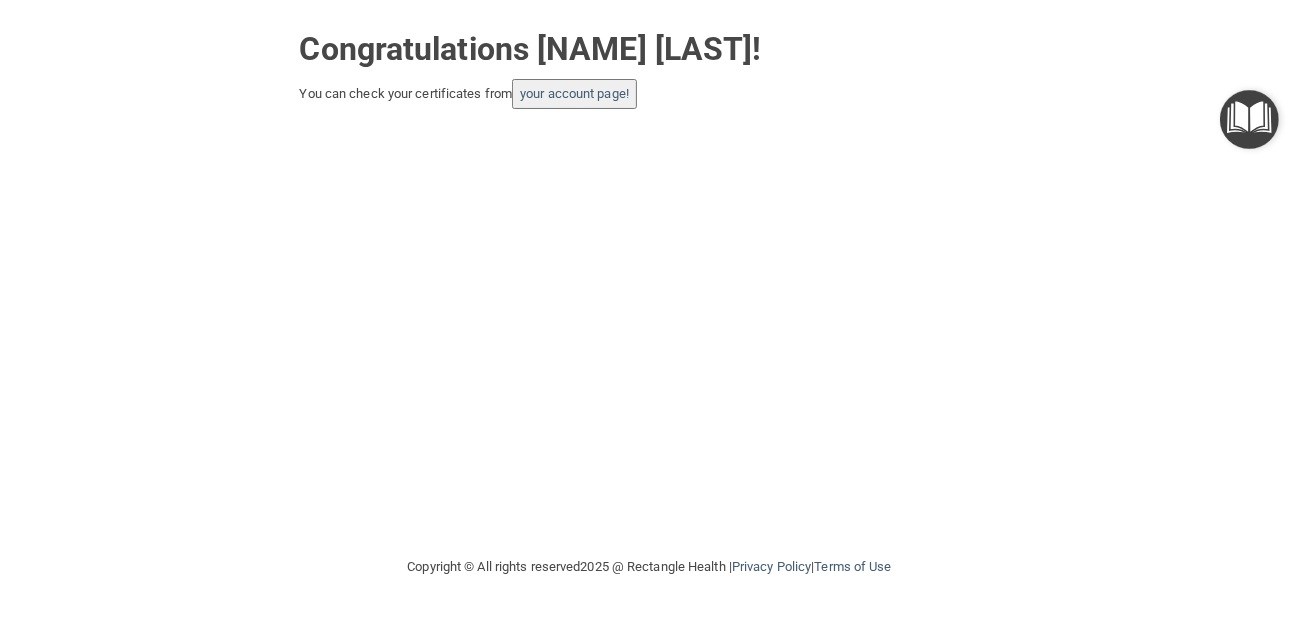 click at bounding box center (1249, 119) 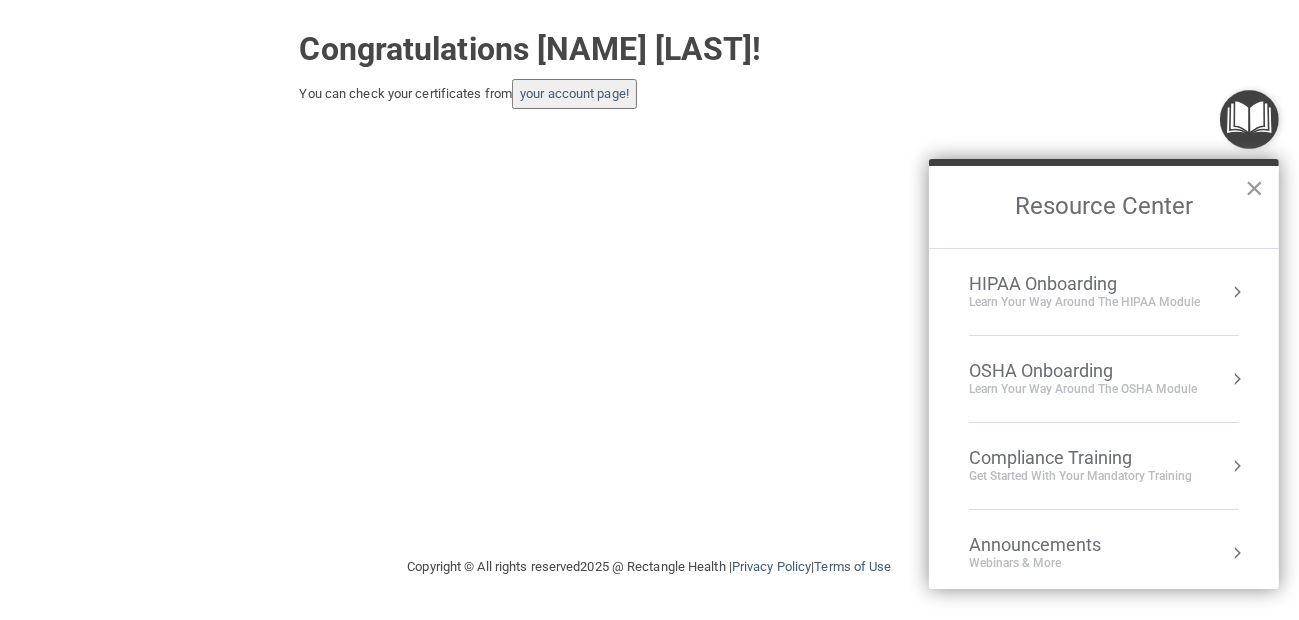 click on "×" at bounding box center [1254, 188] 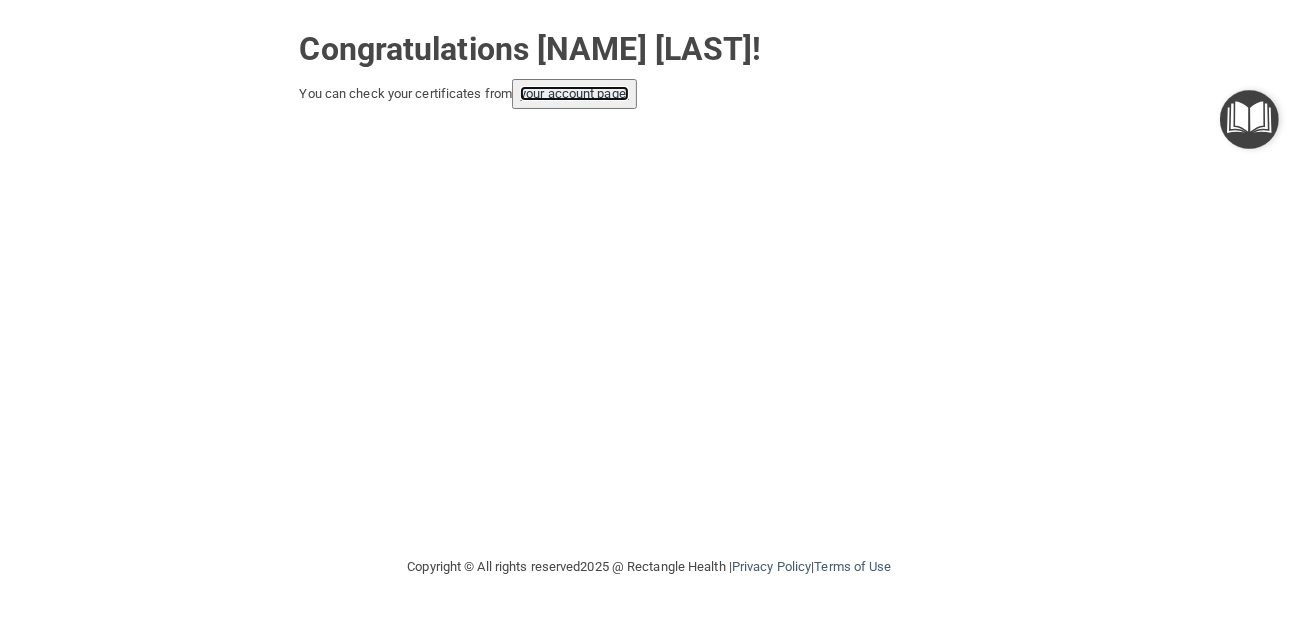 click on "your account page!" at bounding box center (574, 93) 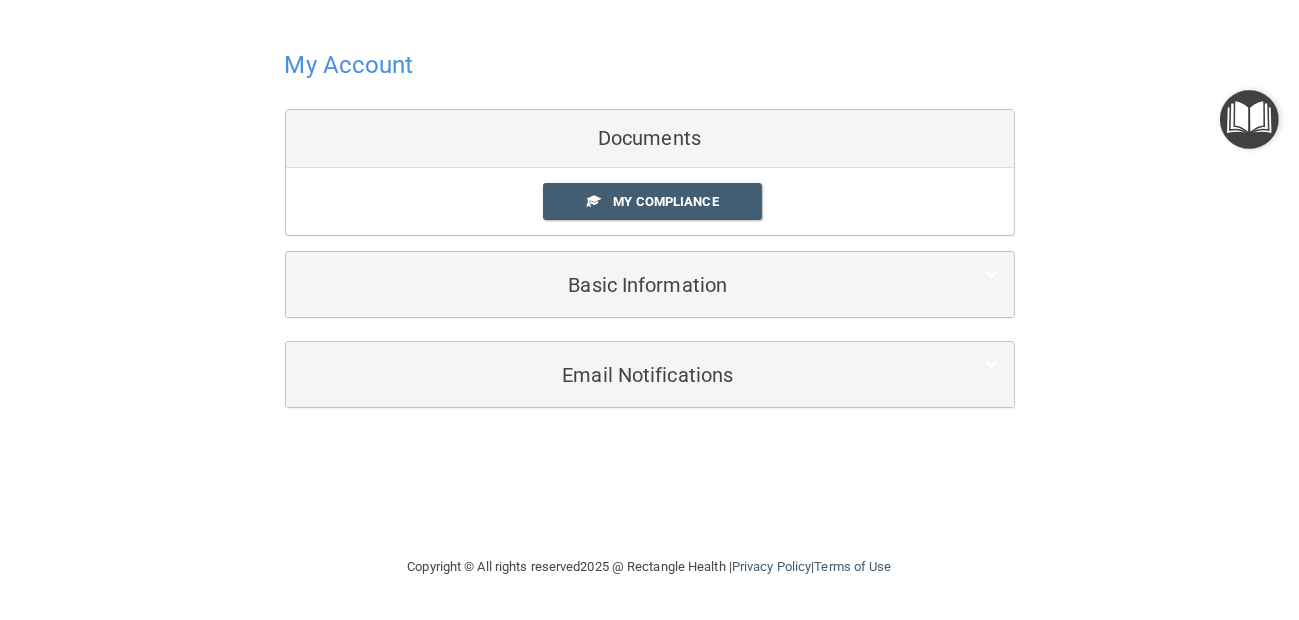 click on "Documents" at bounding box center (650, 139) 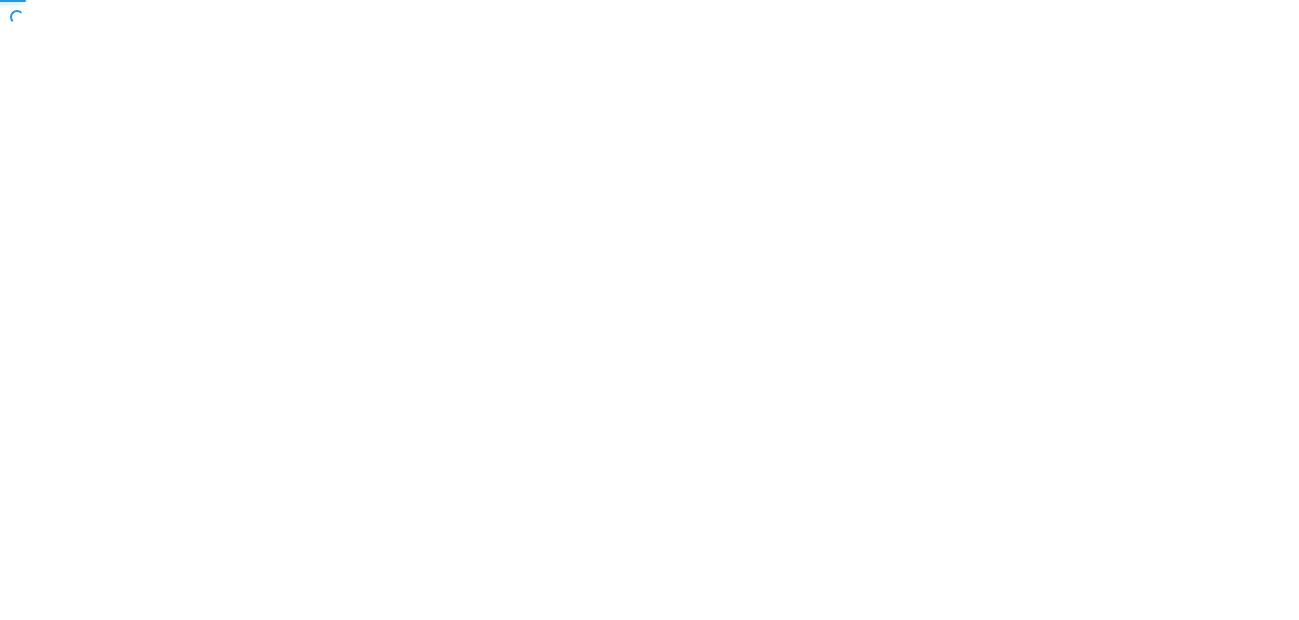 scroll, scrollTop: 0, scrollLeft: 0, axis: both 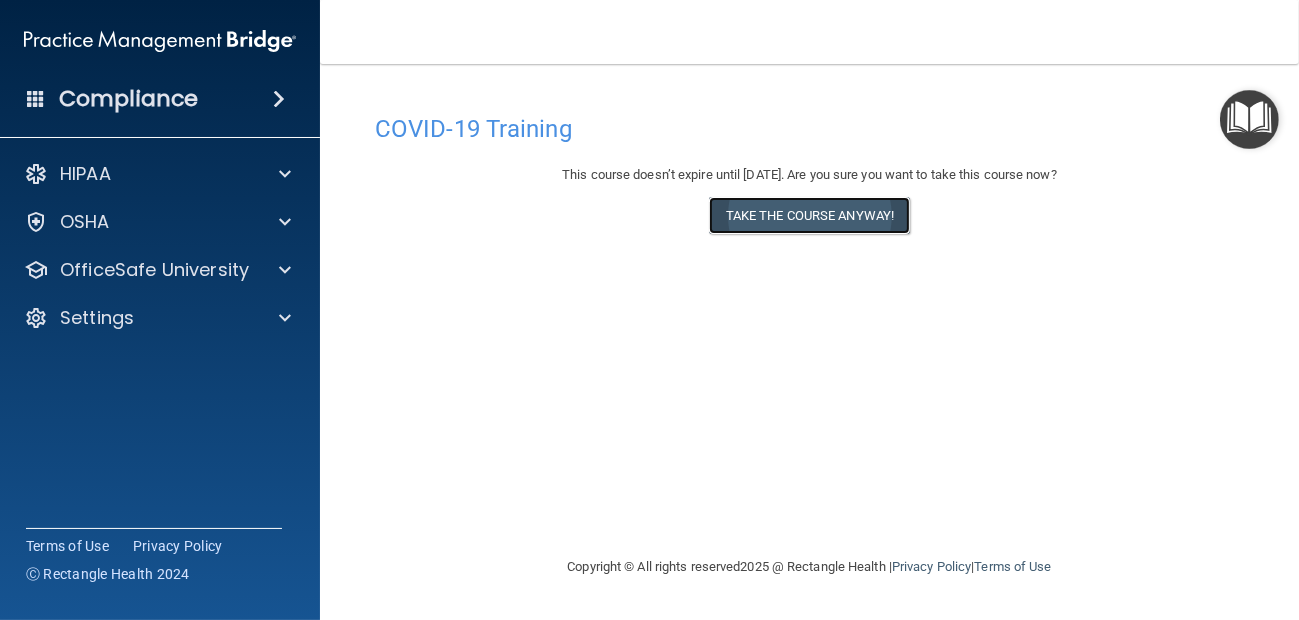 click on "Take the course anyway!" at bounding box center [809, 215] 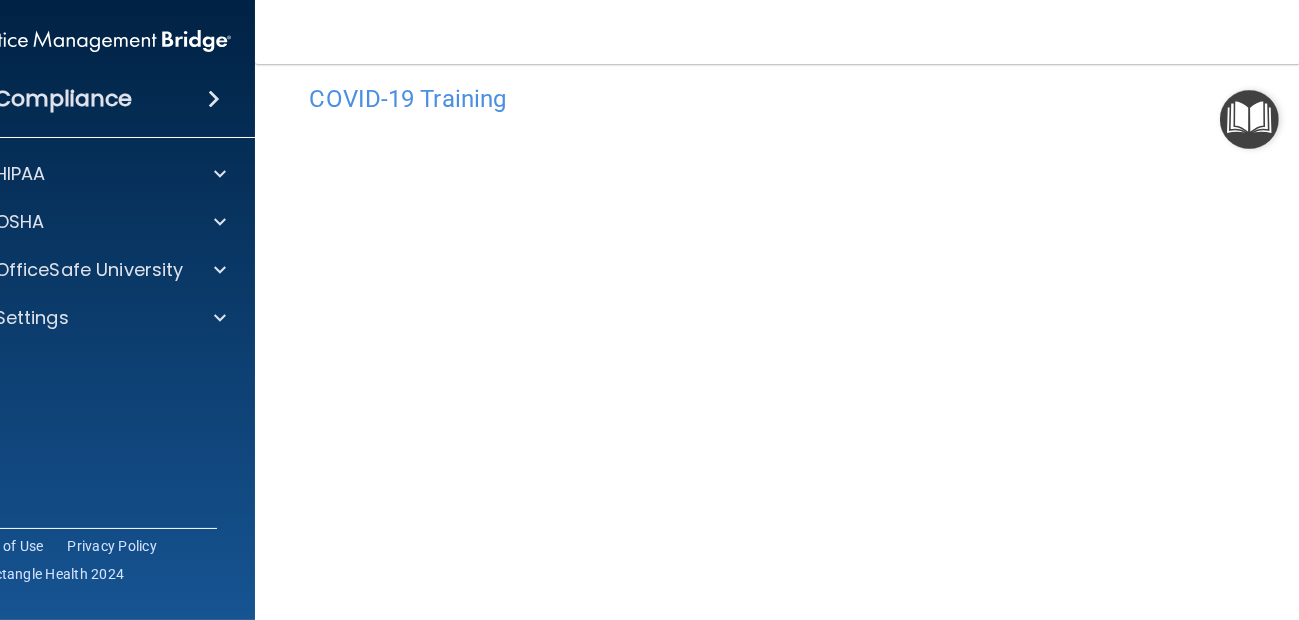 scroll, scrollTop: 0, scrollLeft: 0, axis: both 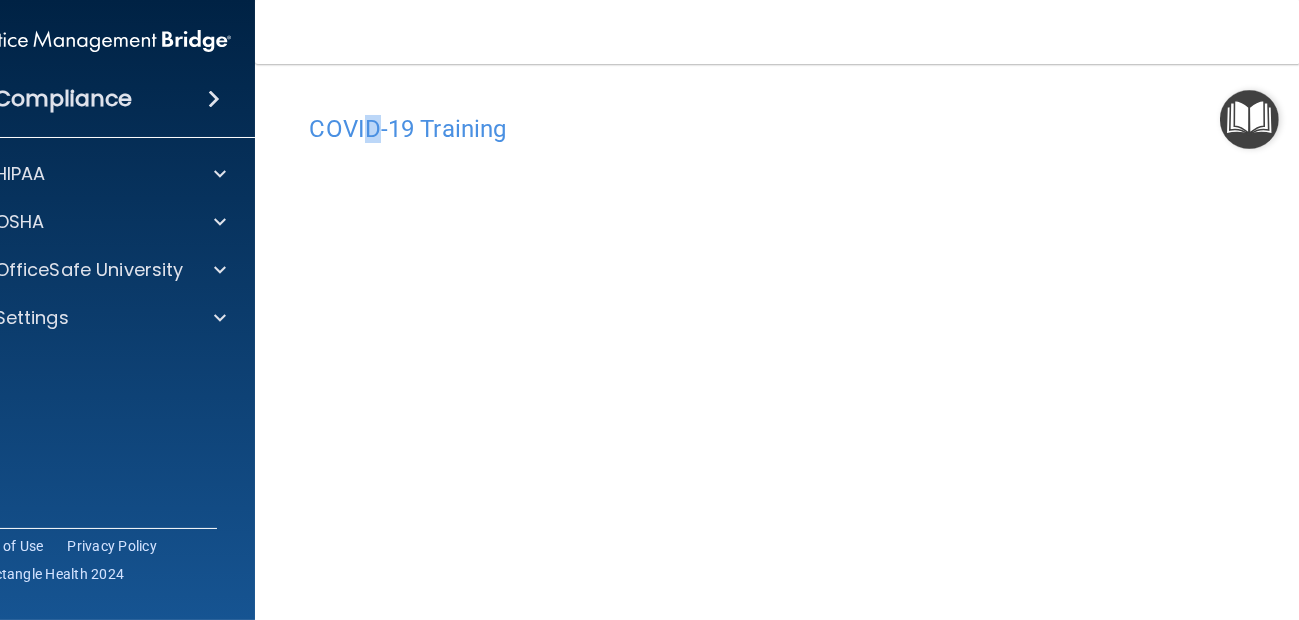 click on "COVID-19 Training" at bounding box center [810, 129] 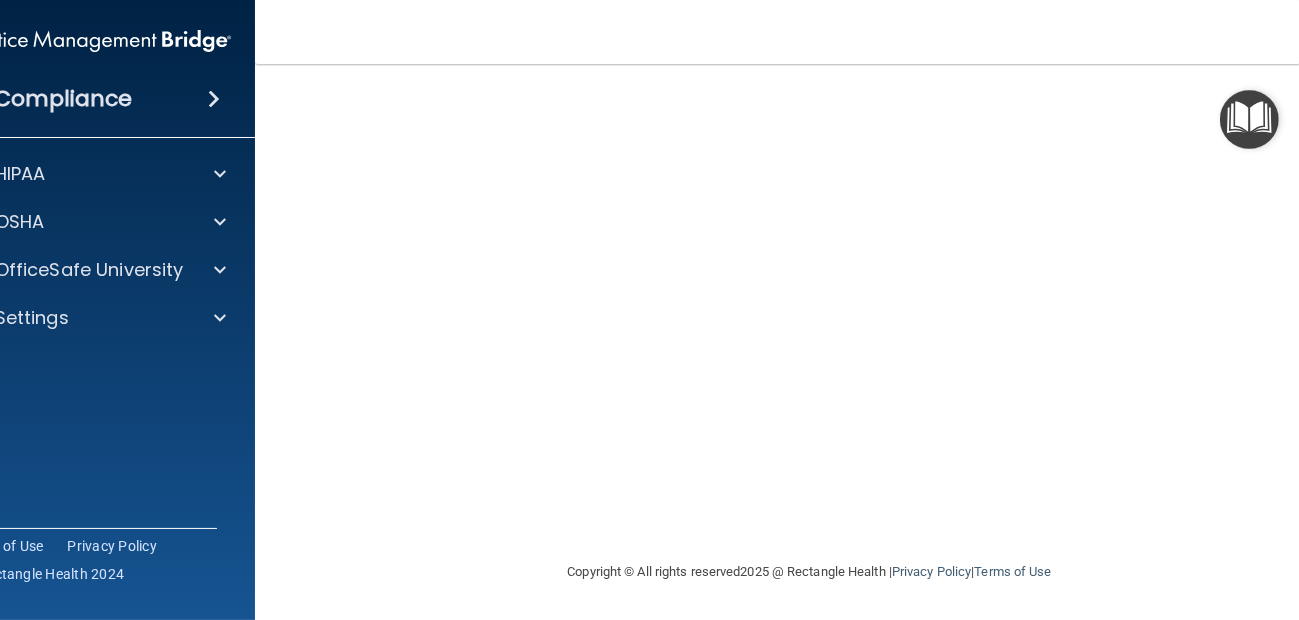 scroll, scrollTop: 0, scrollLeft: 0, axis: both 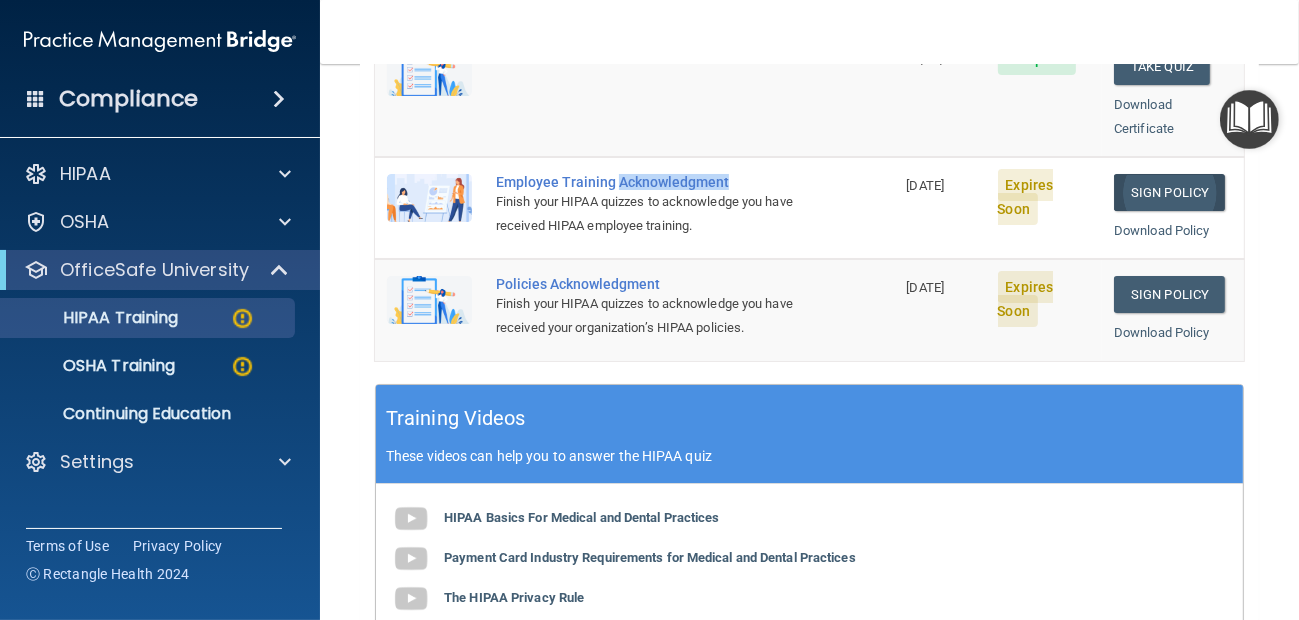 click on "Sign Policy" at bounding box center (1169, 192) 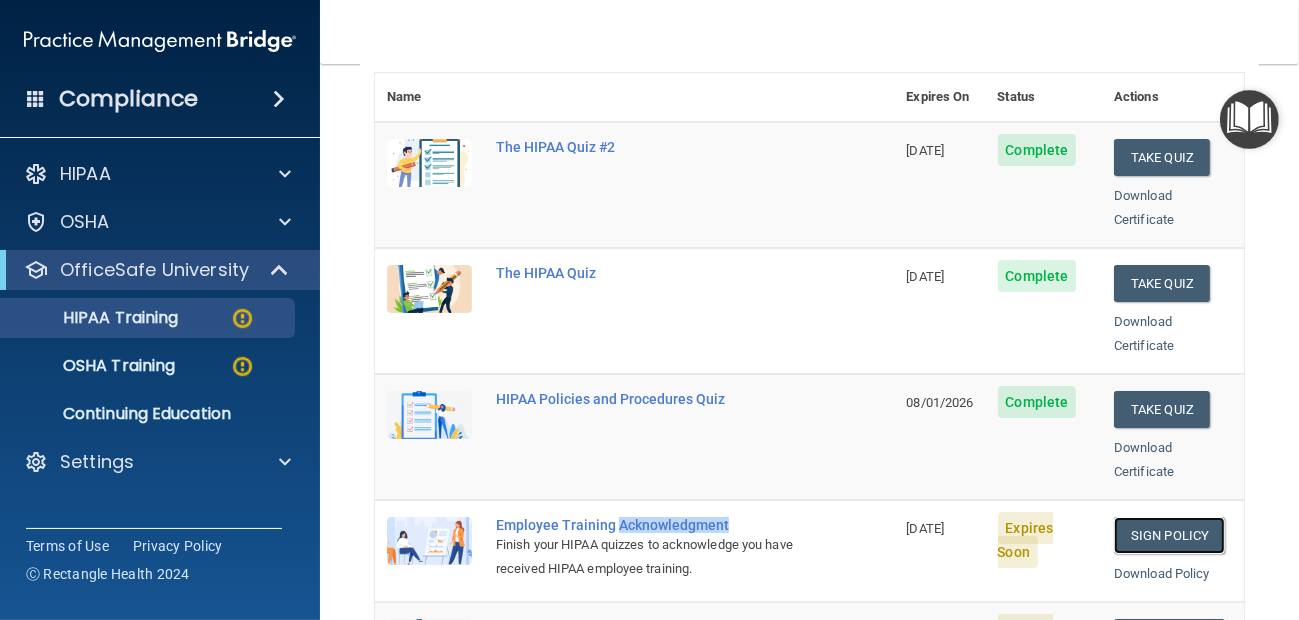 scroll, scrollTop: 0, scrollLeft: 0, axis: both 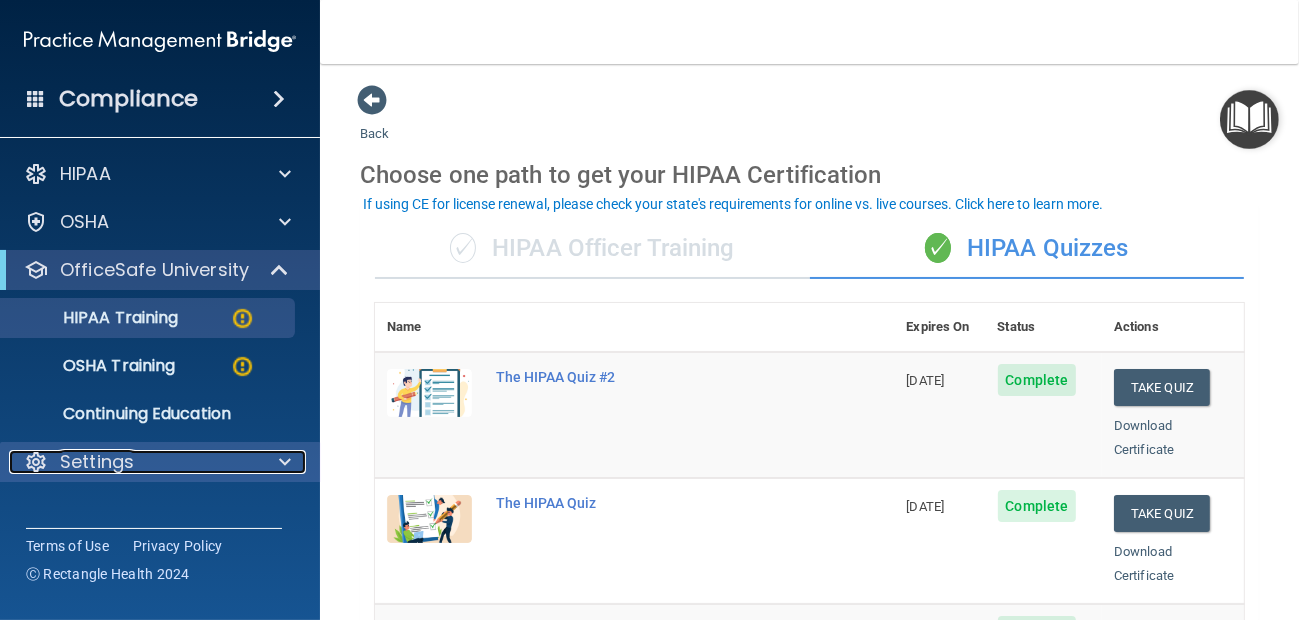 click at bounding box center [285, 462] 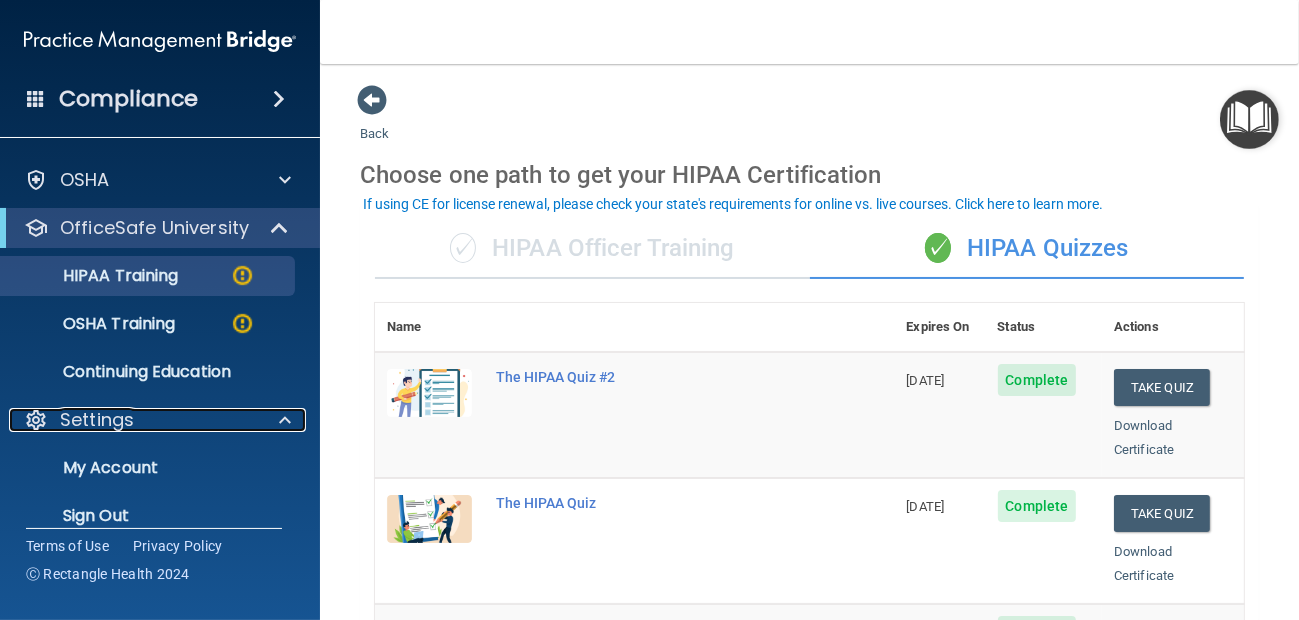 scroll, scrollTop: 65, scrollLeft: 0, axis: vertical 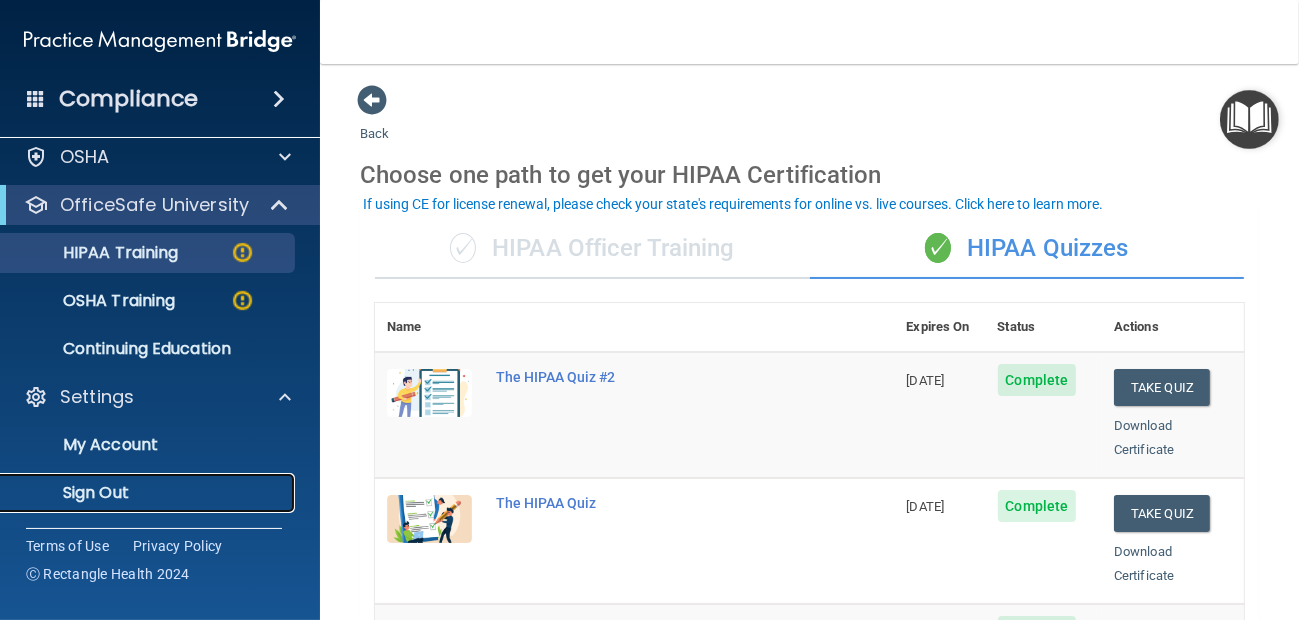 click on "Sign Out" at bounding box center (149, 493) 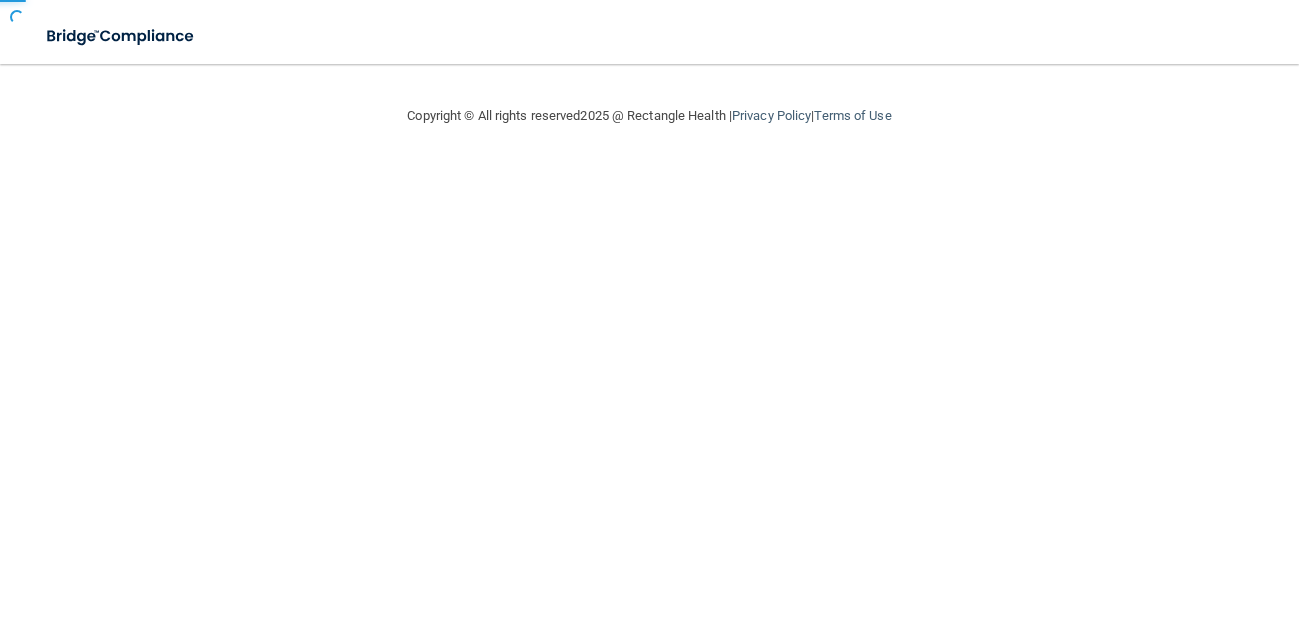 scroll, scrollTop: 0, scrollLeft: 0, axis: both 